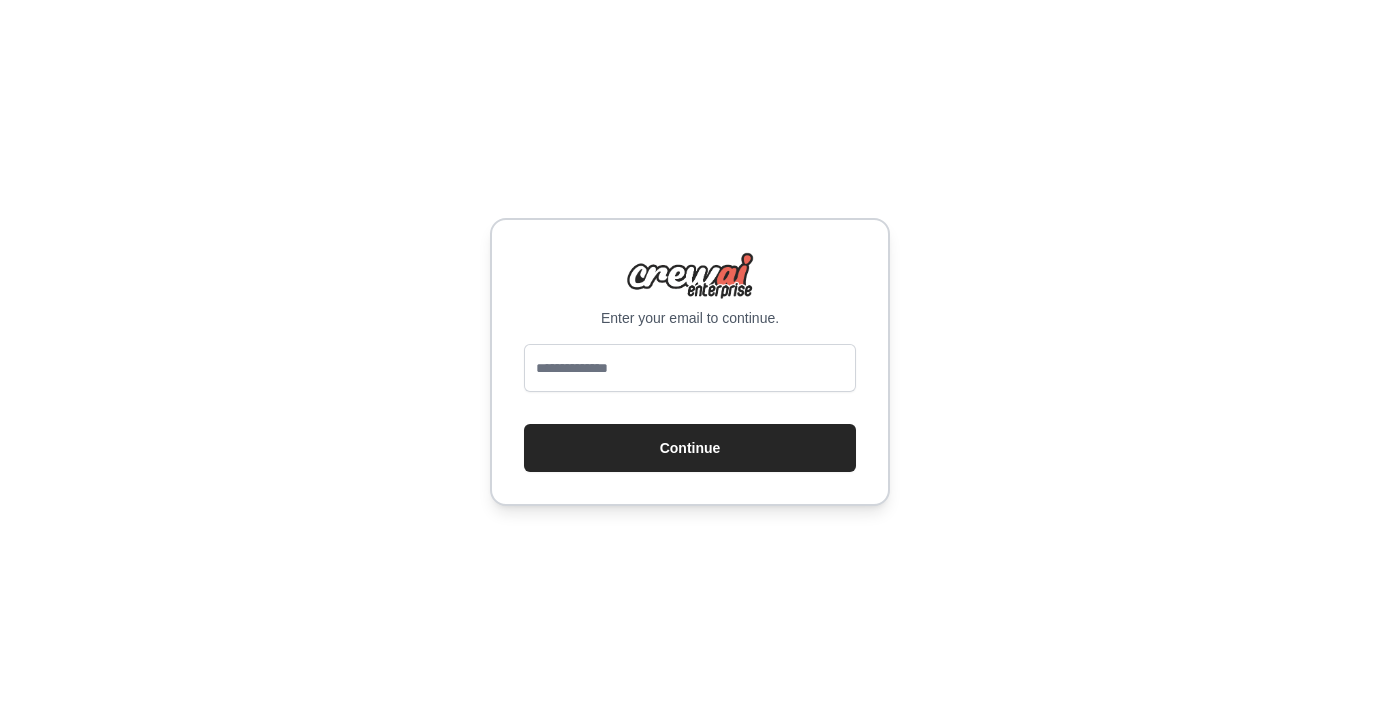 scroll, scrollTop: 0, scrollLeft: 0, axis: both 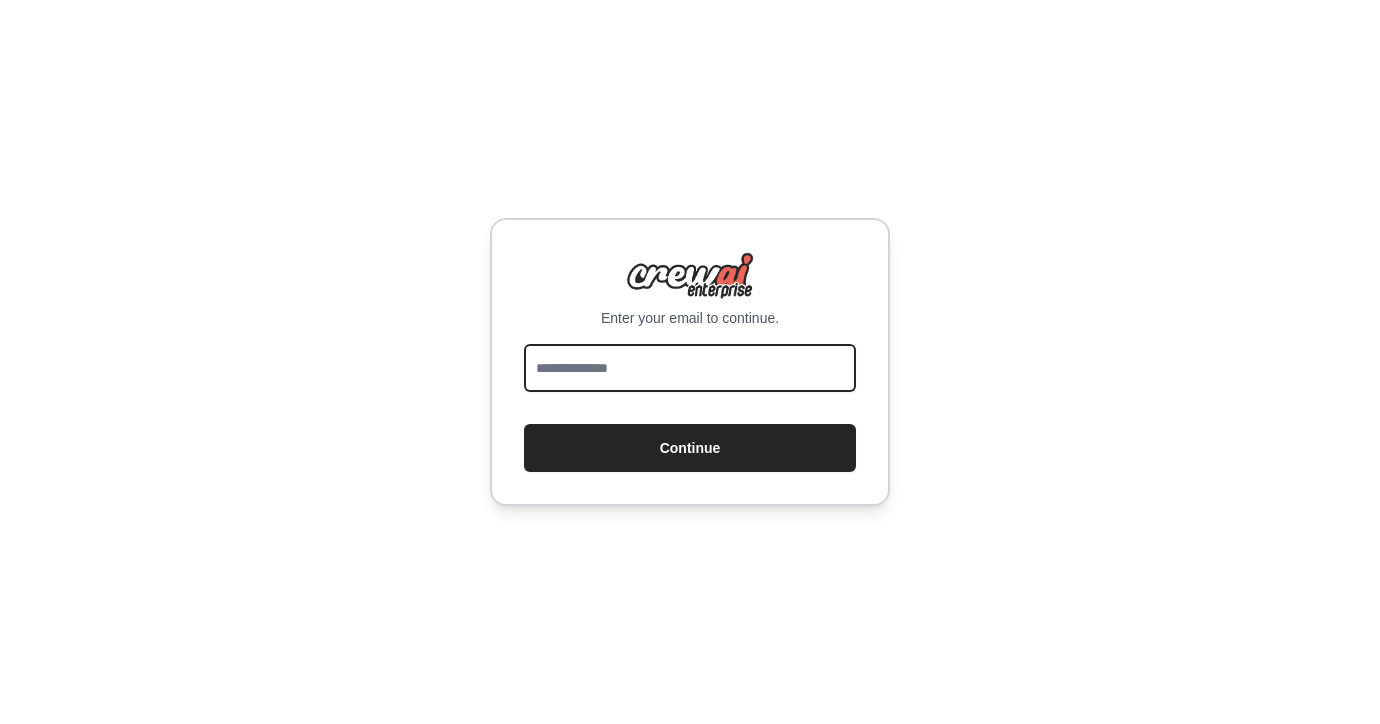 click at bounding box center [690, 368] 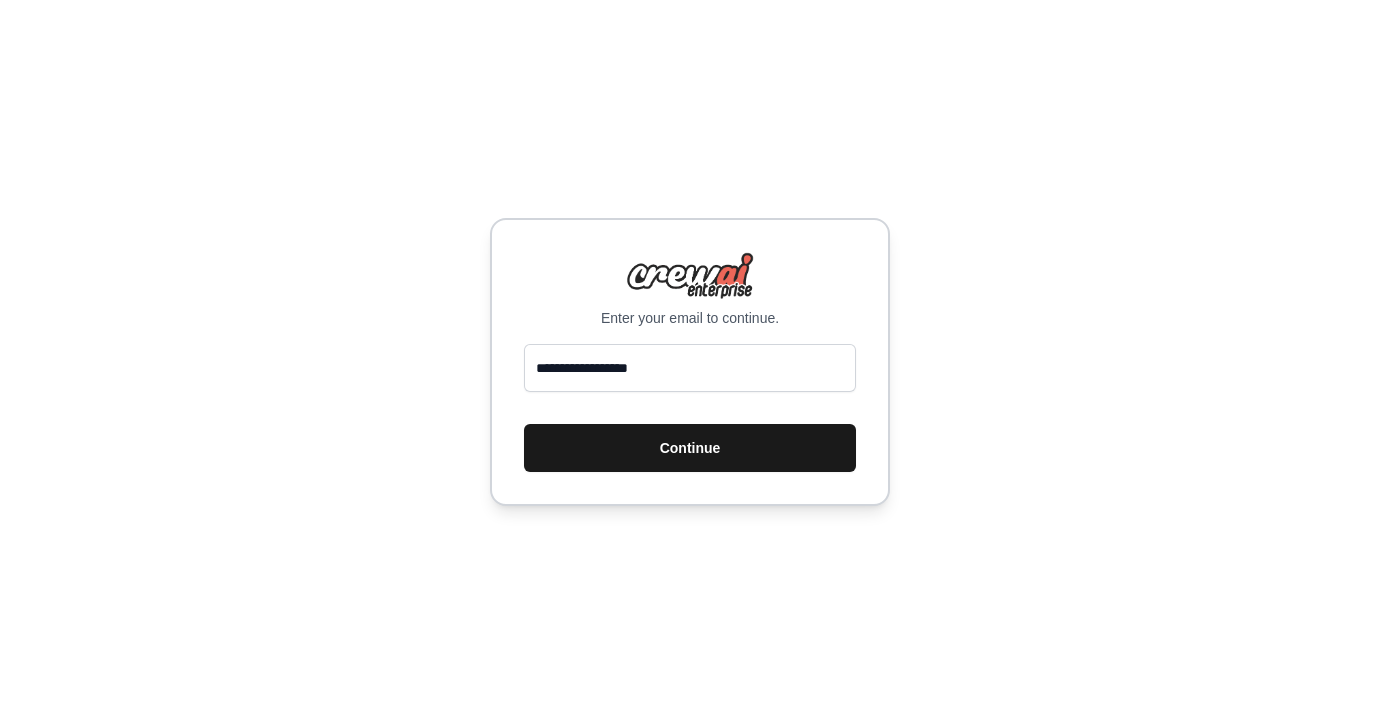click on "Continue" at bounding box center [690, 448] 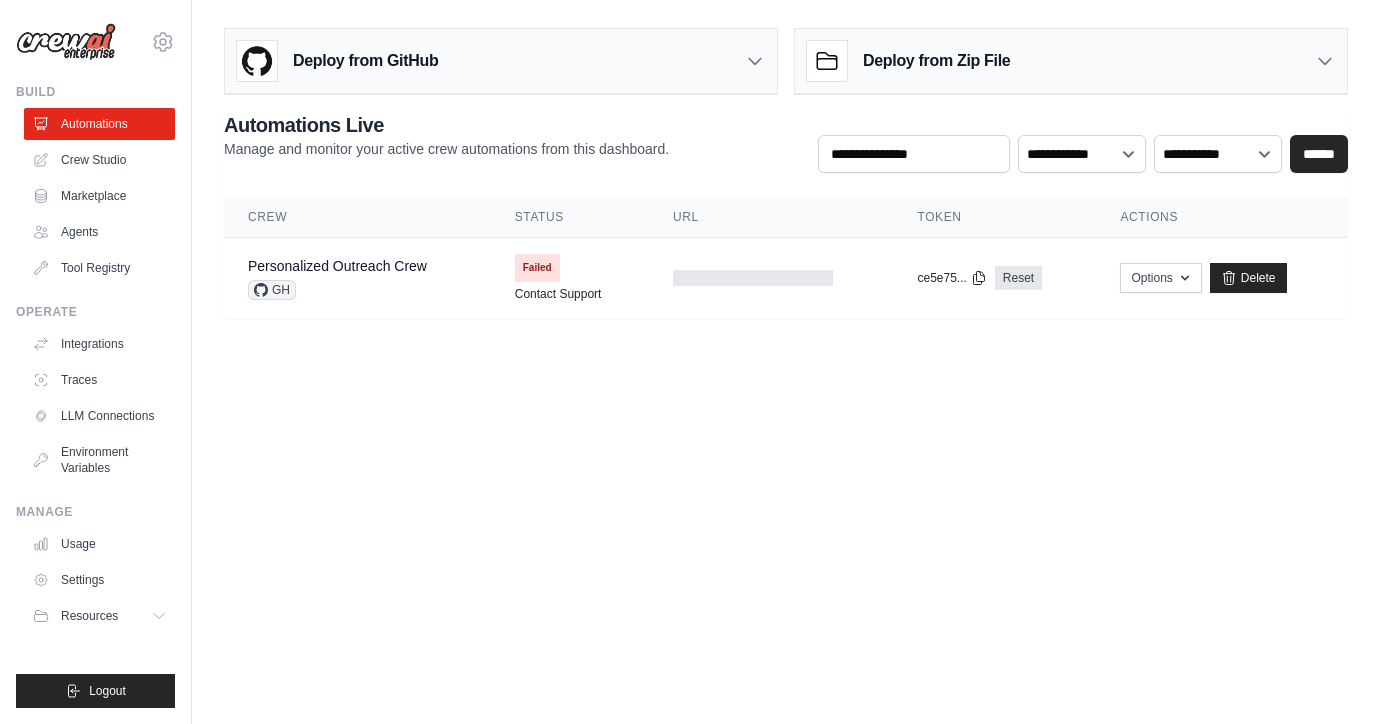 scroll, scrollTop: 0, scrollLeft: 0, axis: both 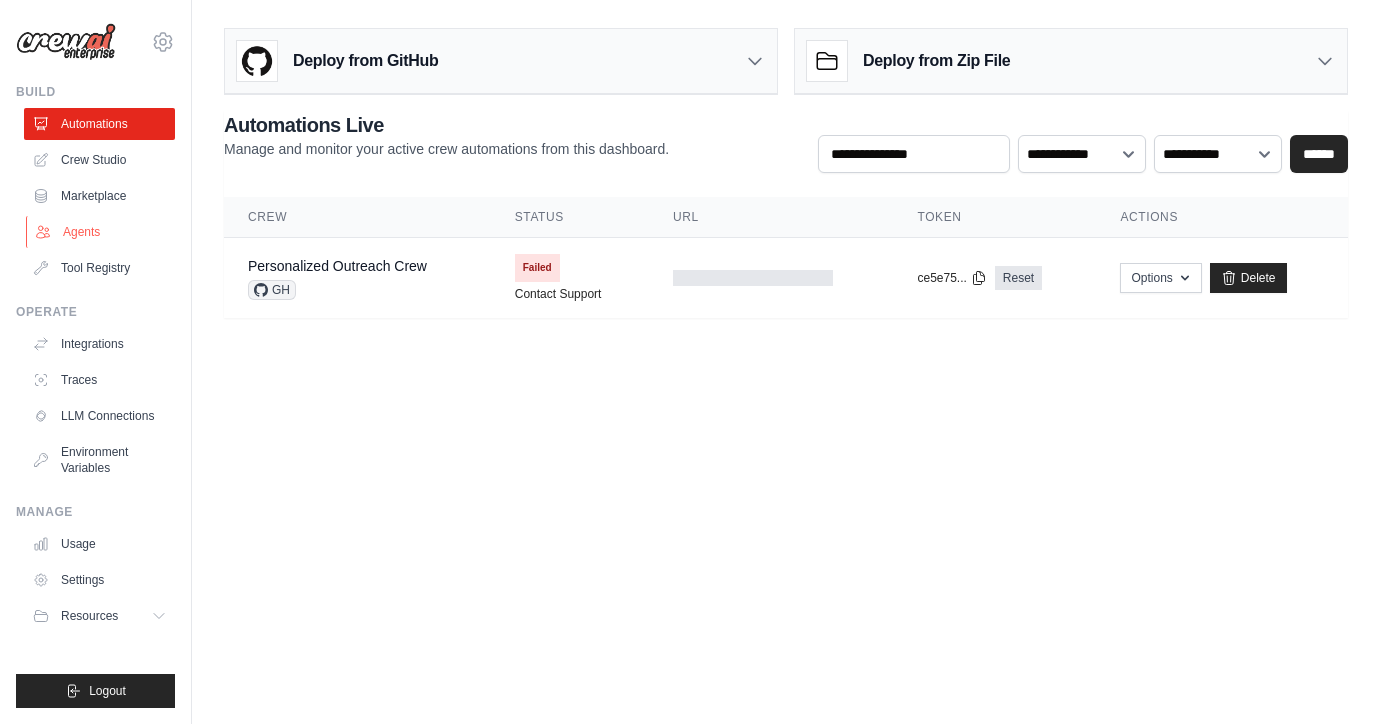 click on "Agents" at bounding box center (101, 232) 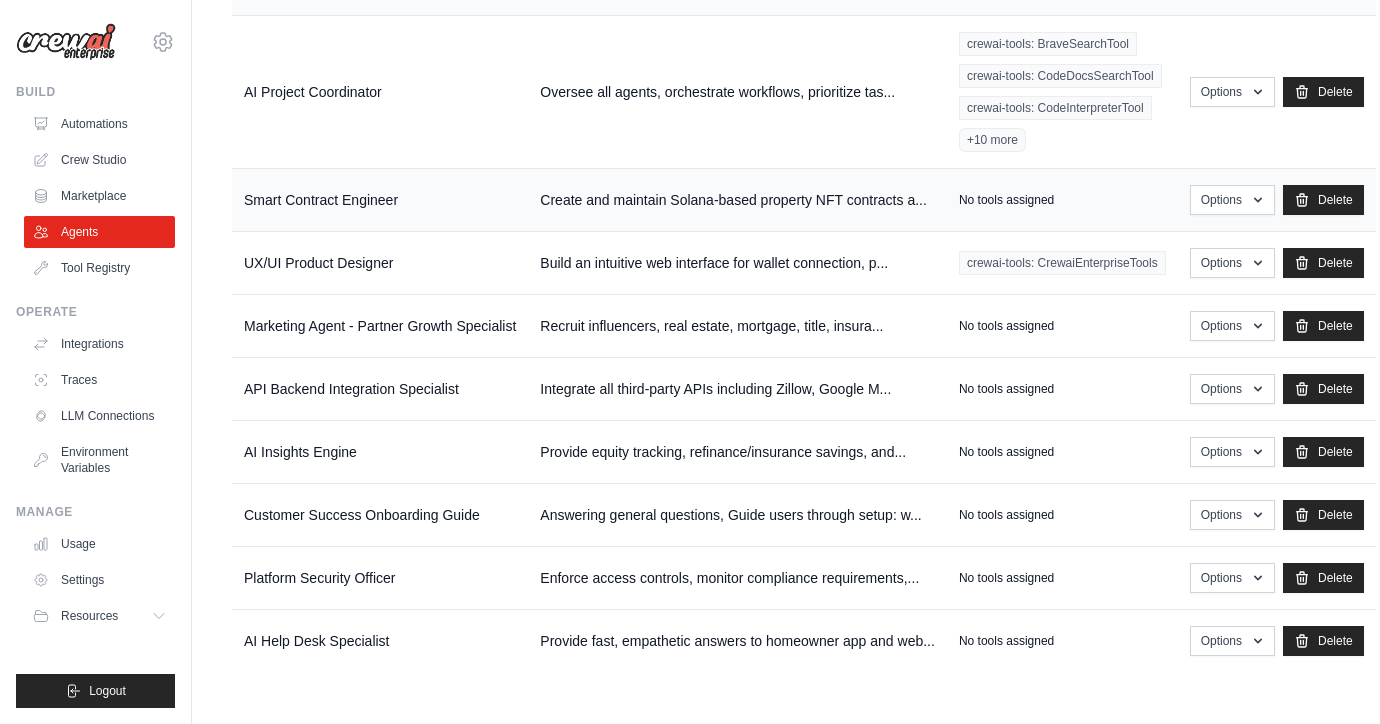 scroll, scrollTop: 0, scrollLeft: 0, axis: both 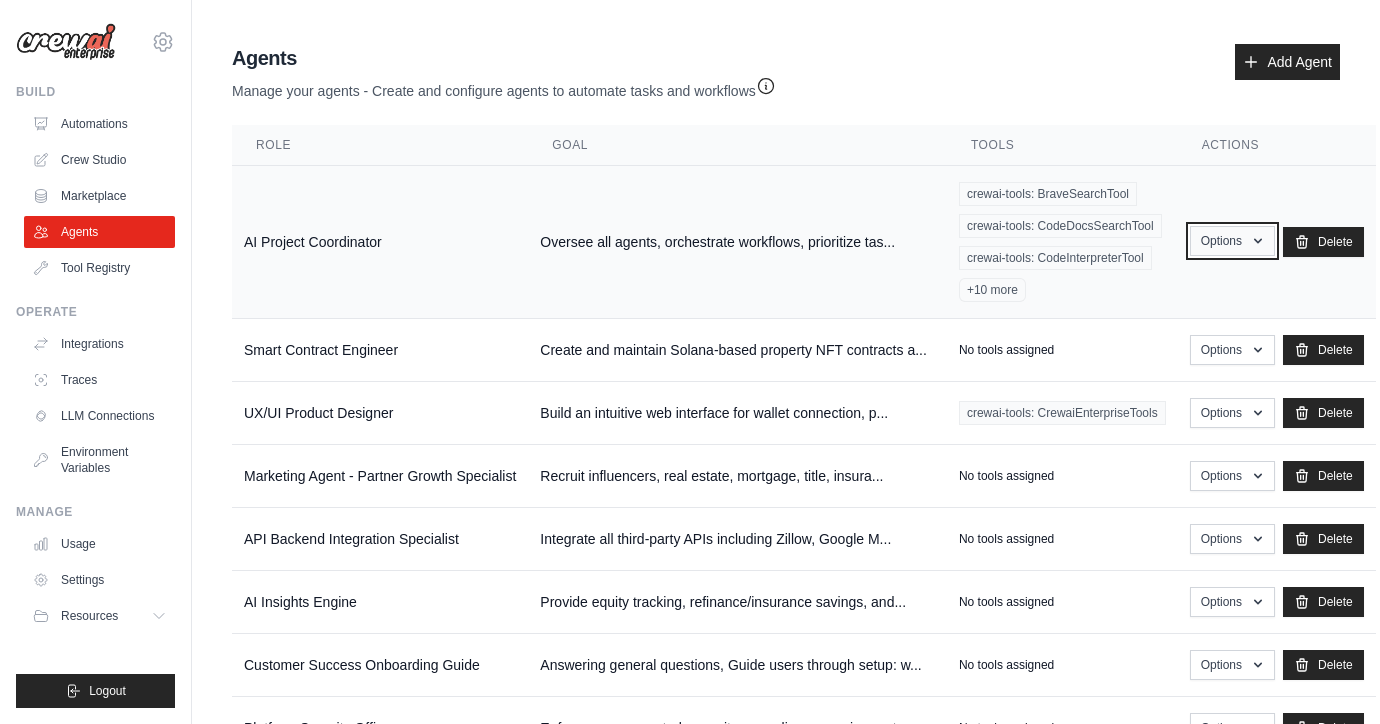 click on "Options" at bounding box center (1232, 241) 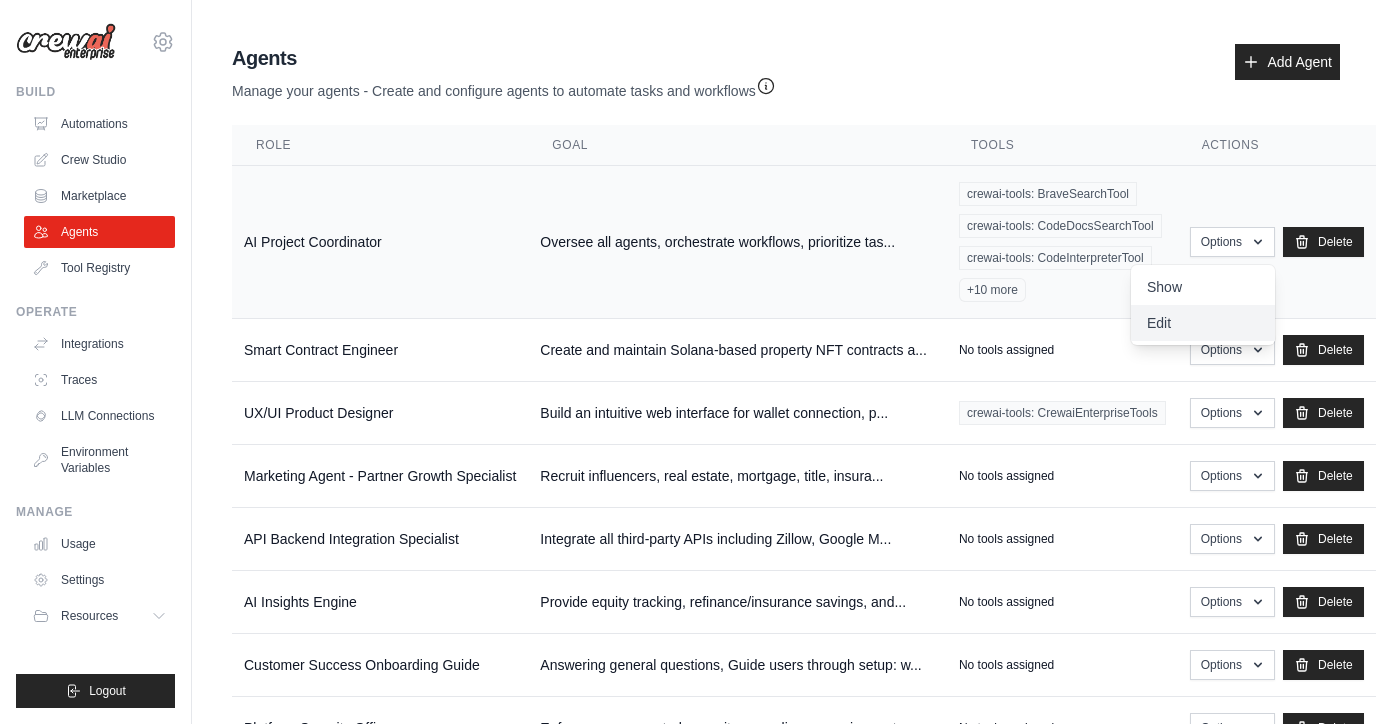 click on "Edit" at bounding box center [1203, 323] 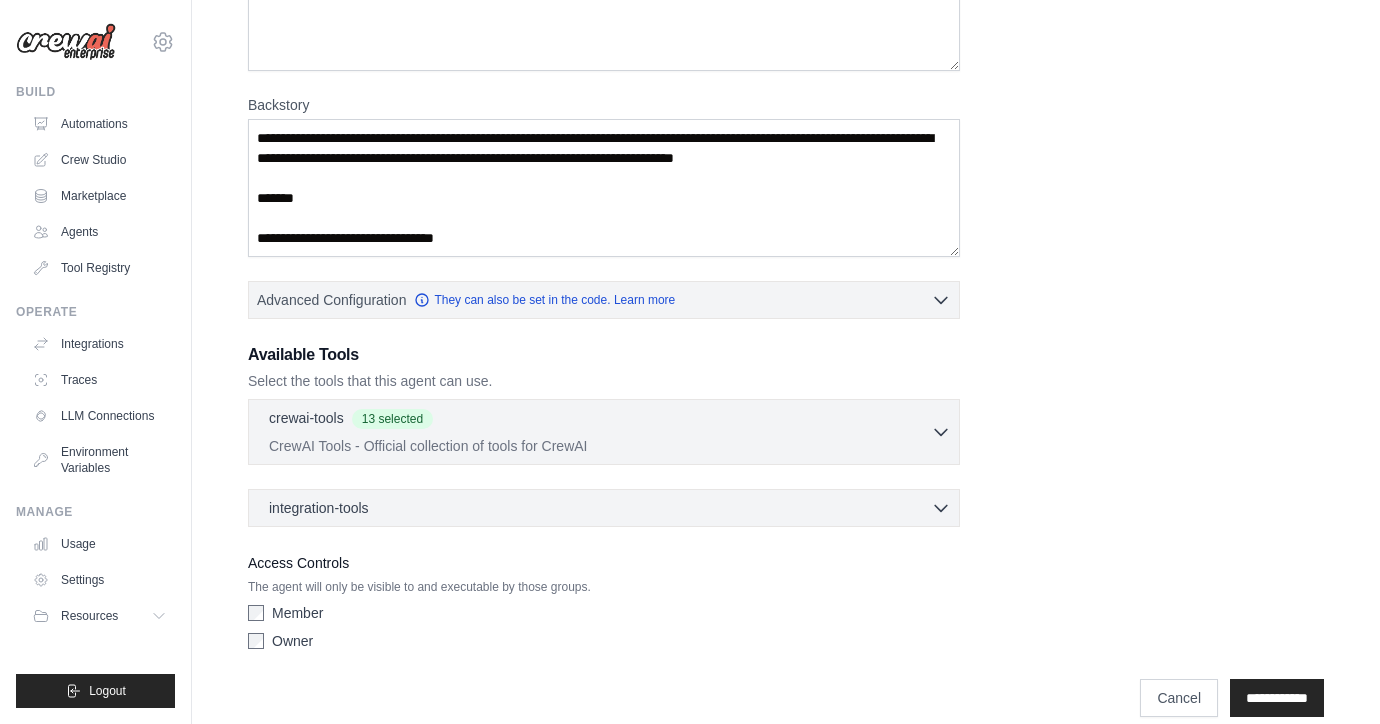 scroll, scrollTop: 315, scrollLeft: 0, axis: vertical 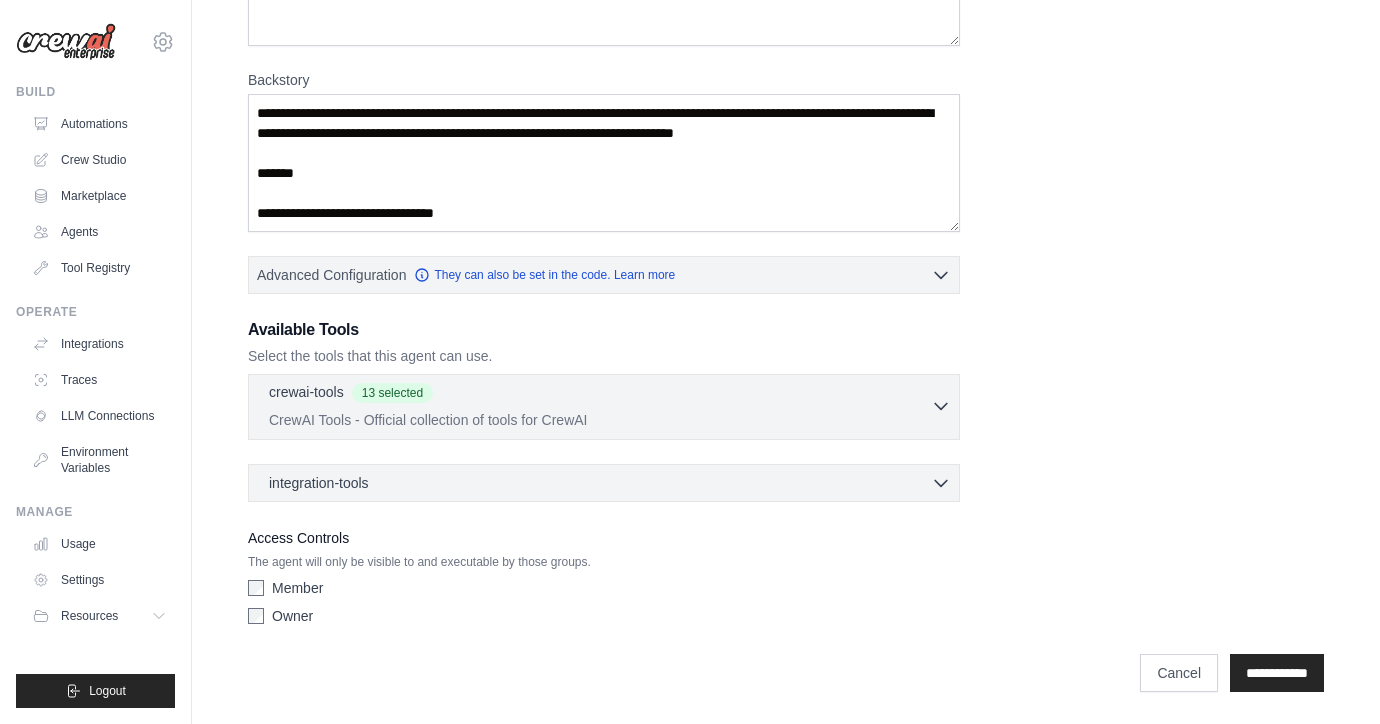 click 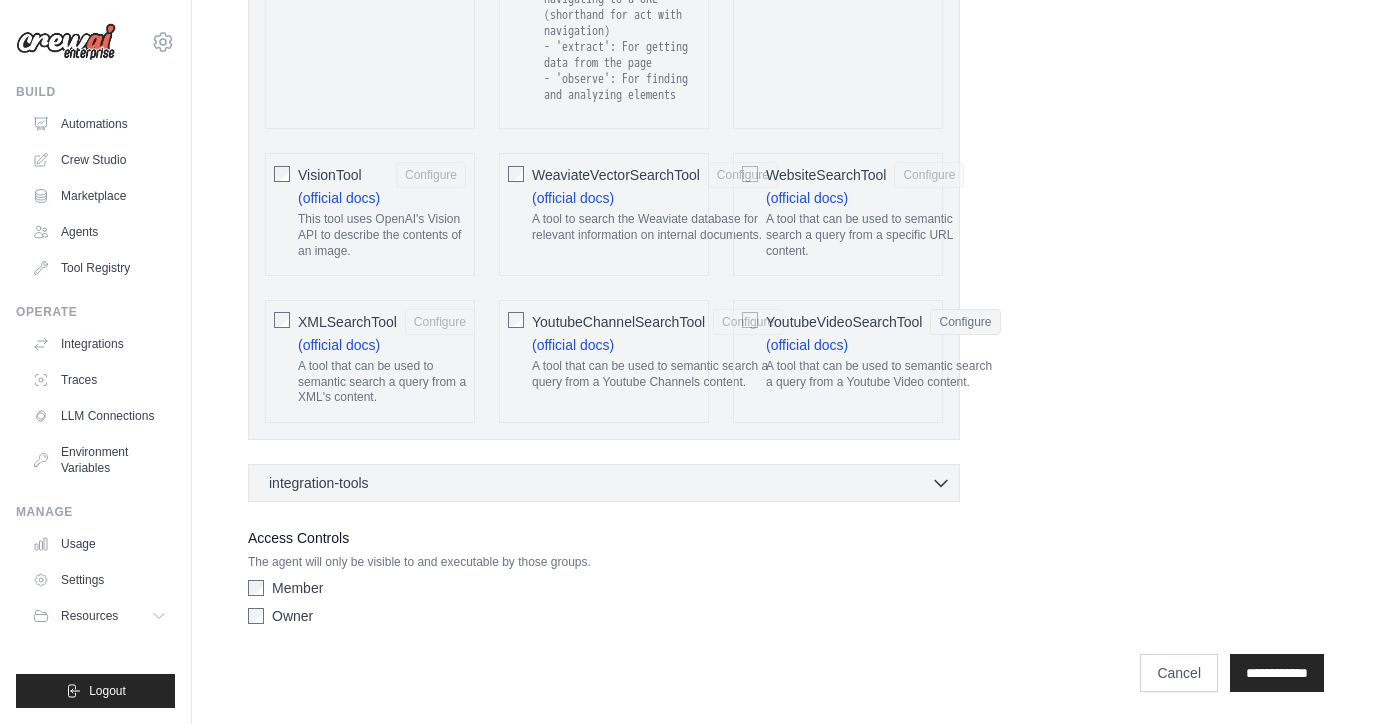 scroll, scrollTop: 4328, scrollLeft: 0, axis: vertical 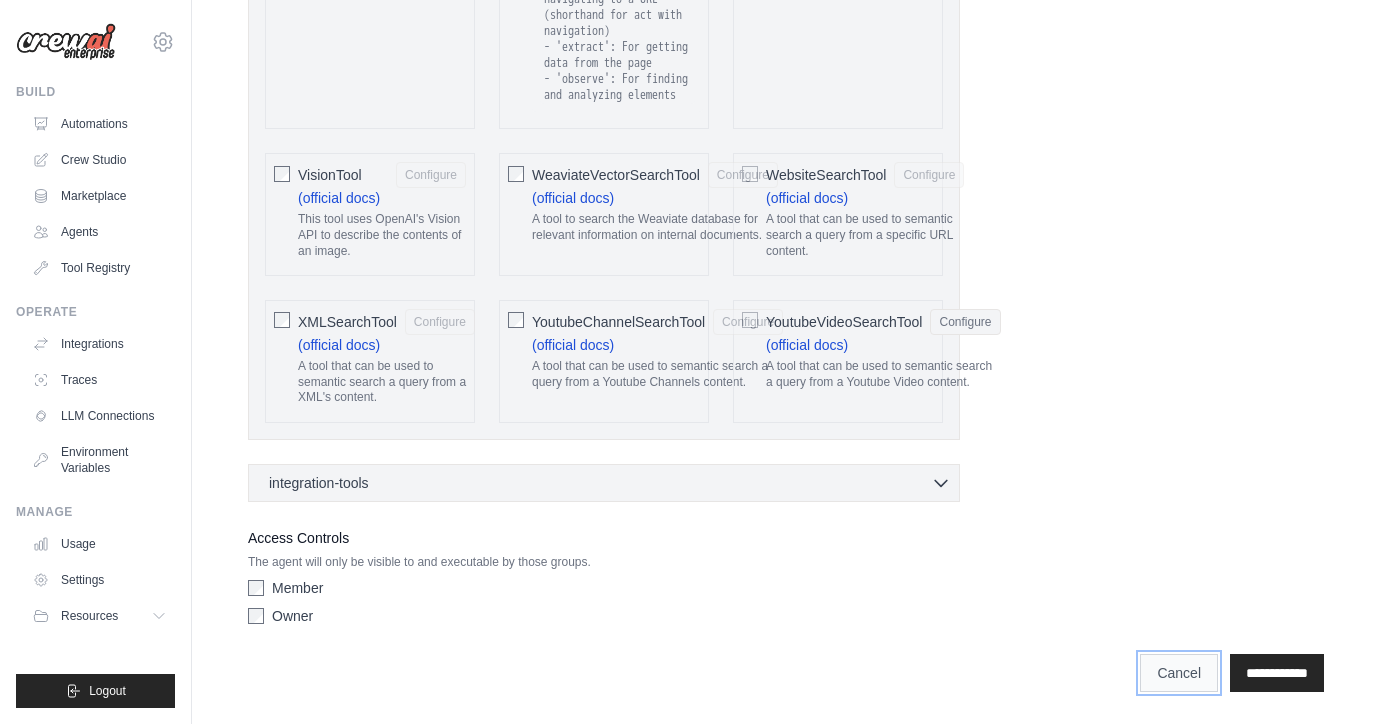 click on "Cancel" at bounding box center (1179, 673) 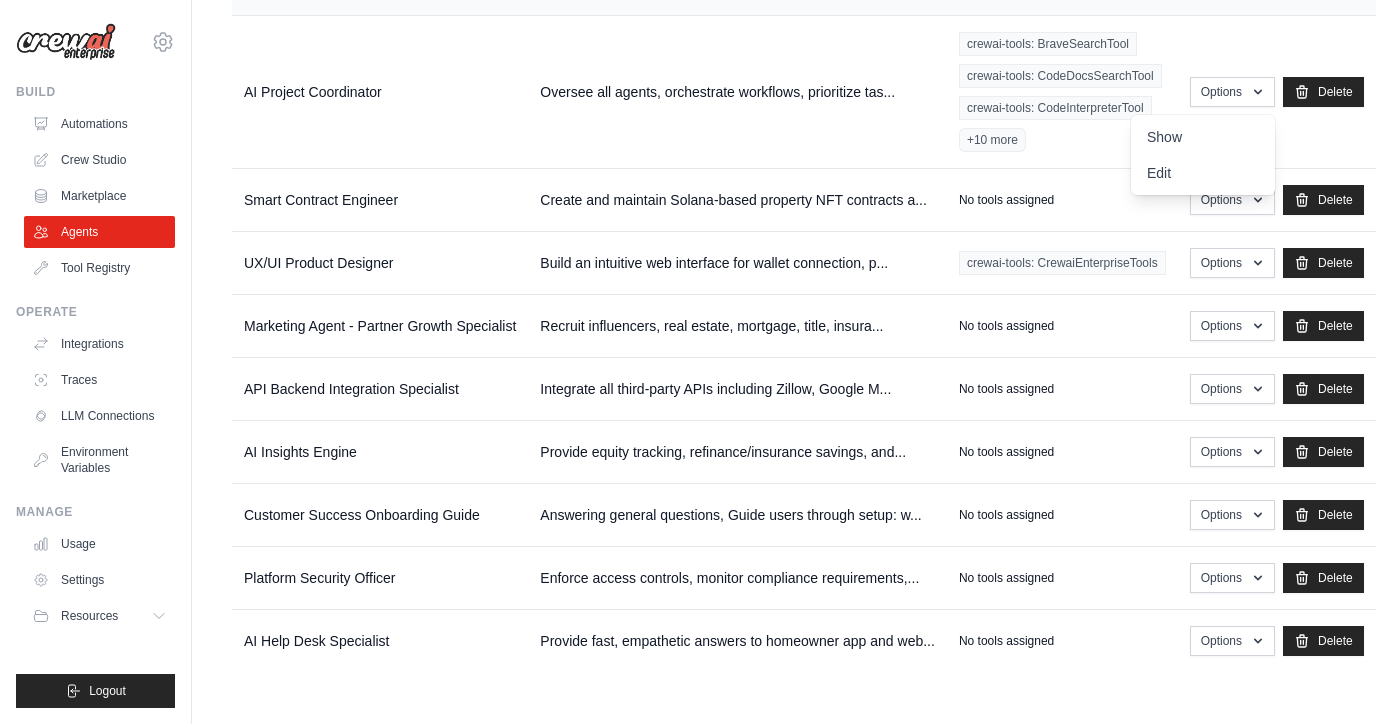 scroll, scrollTop: 0, scrollLeft: 0, axis: both 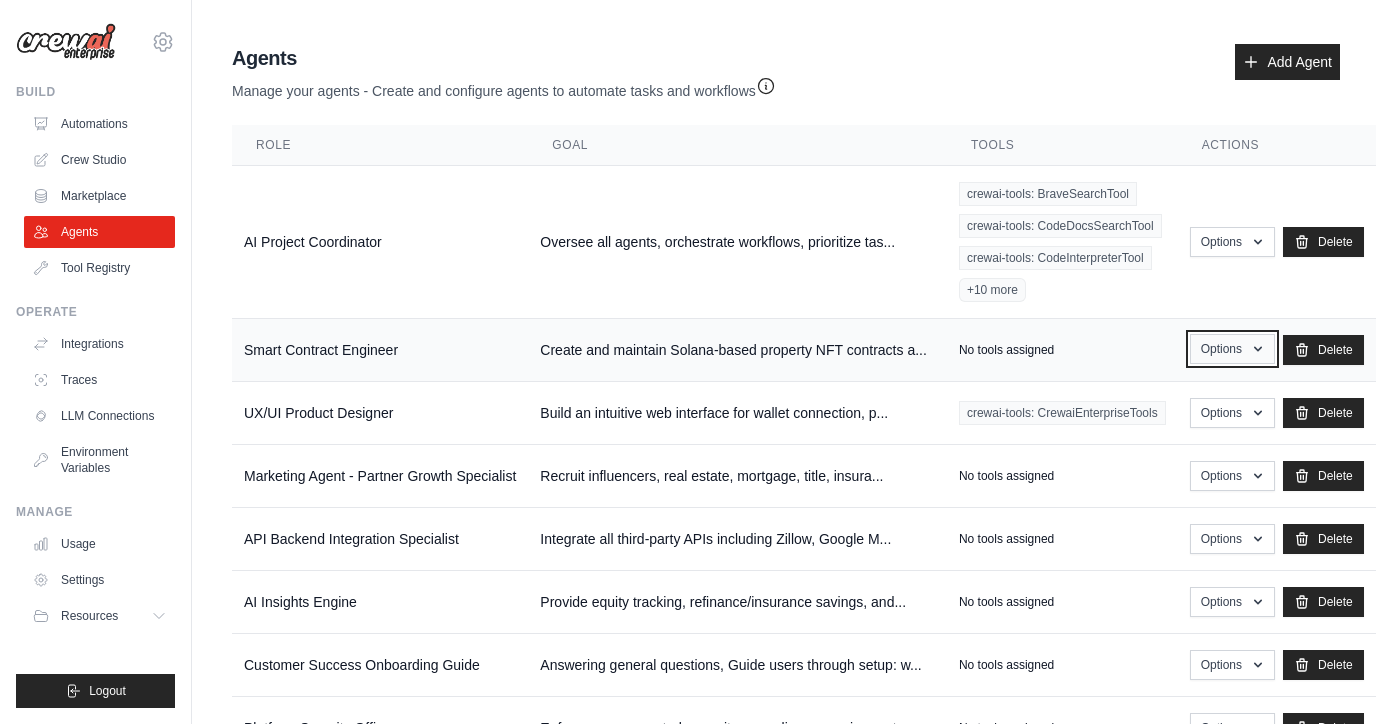 click on "Options" at bounding box center [1232, 349] 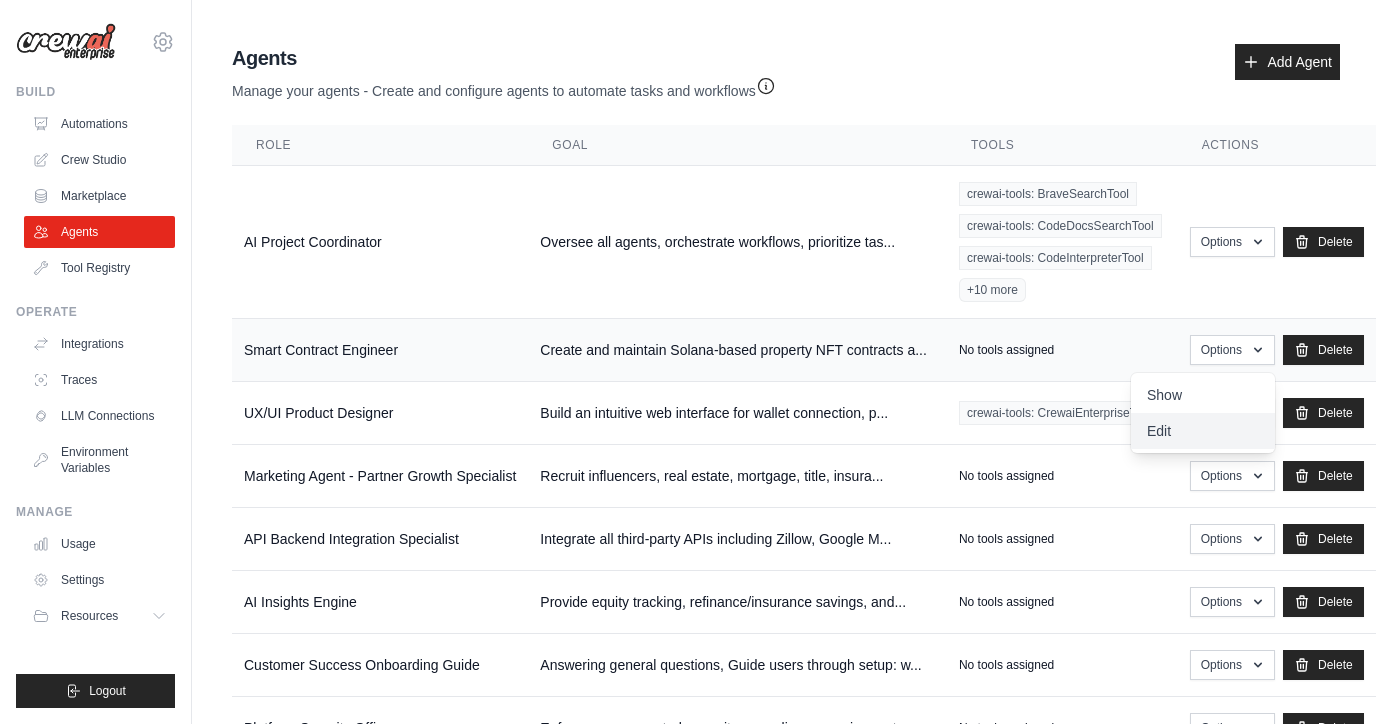 click on "Edit" at bounding box center [1203, 431] 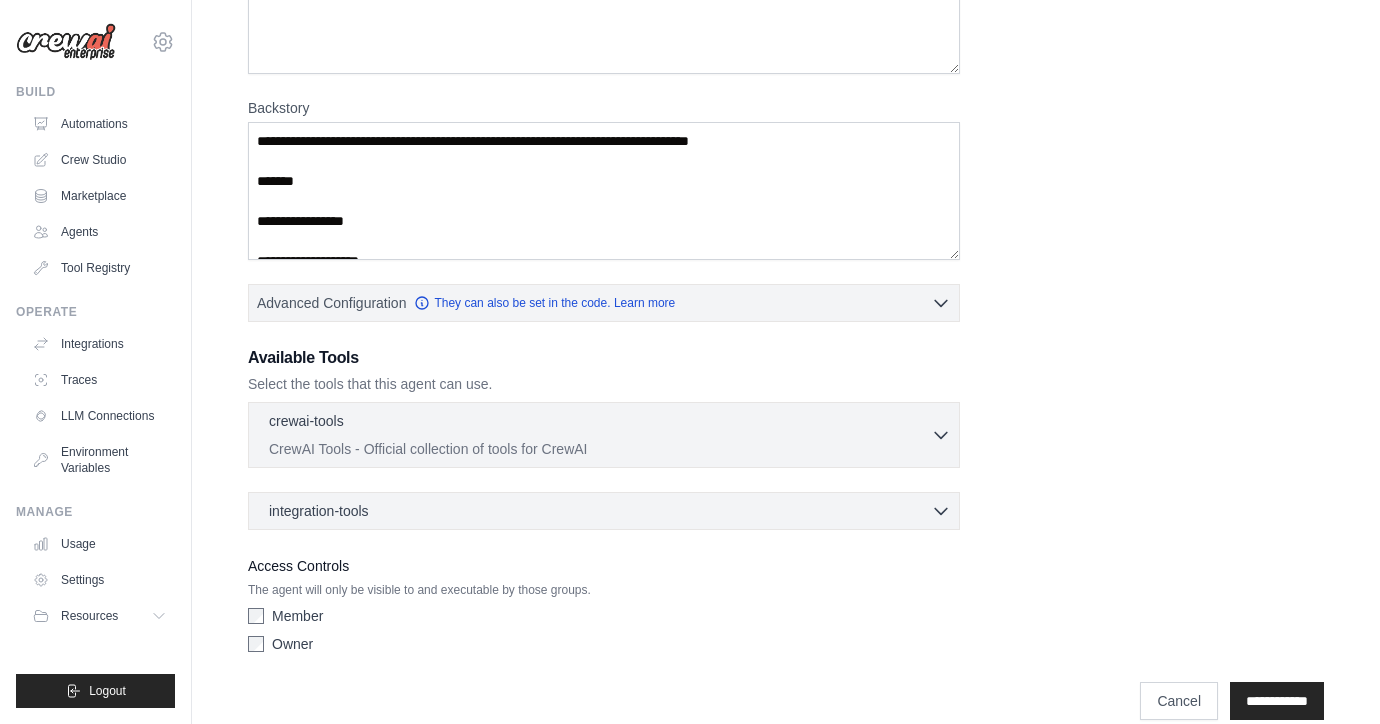 scroll, scrollTop: 300, scrollLeft: 0, axis: vertical 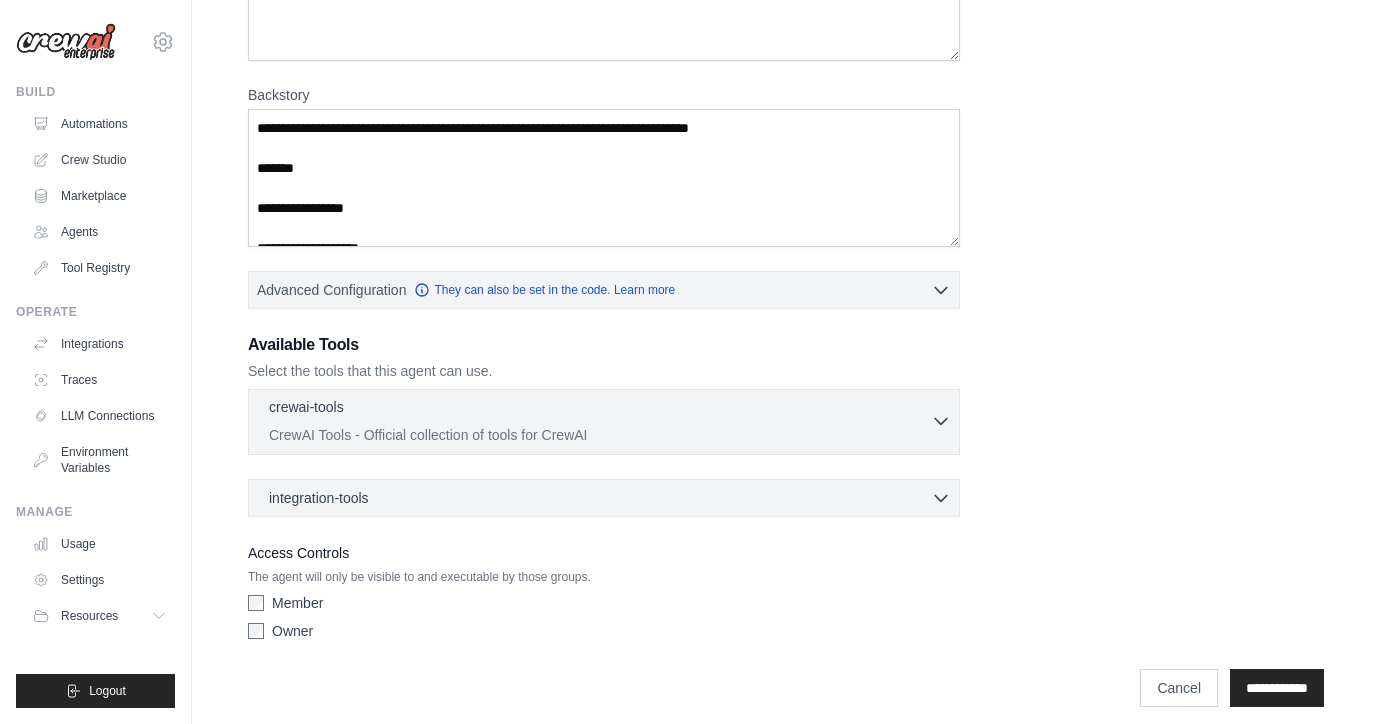 click on "CrewAI Tools - Official collection of tools for CrewAI" at bounding box center [600, 435] 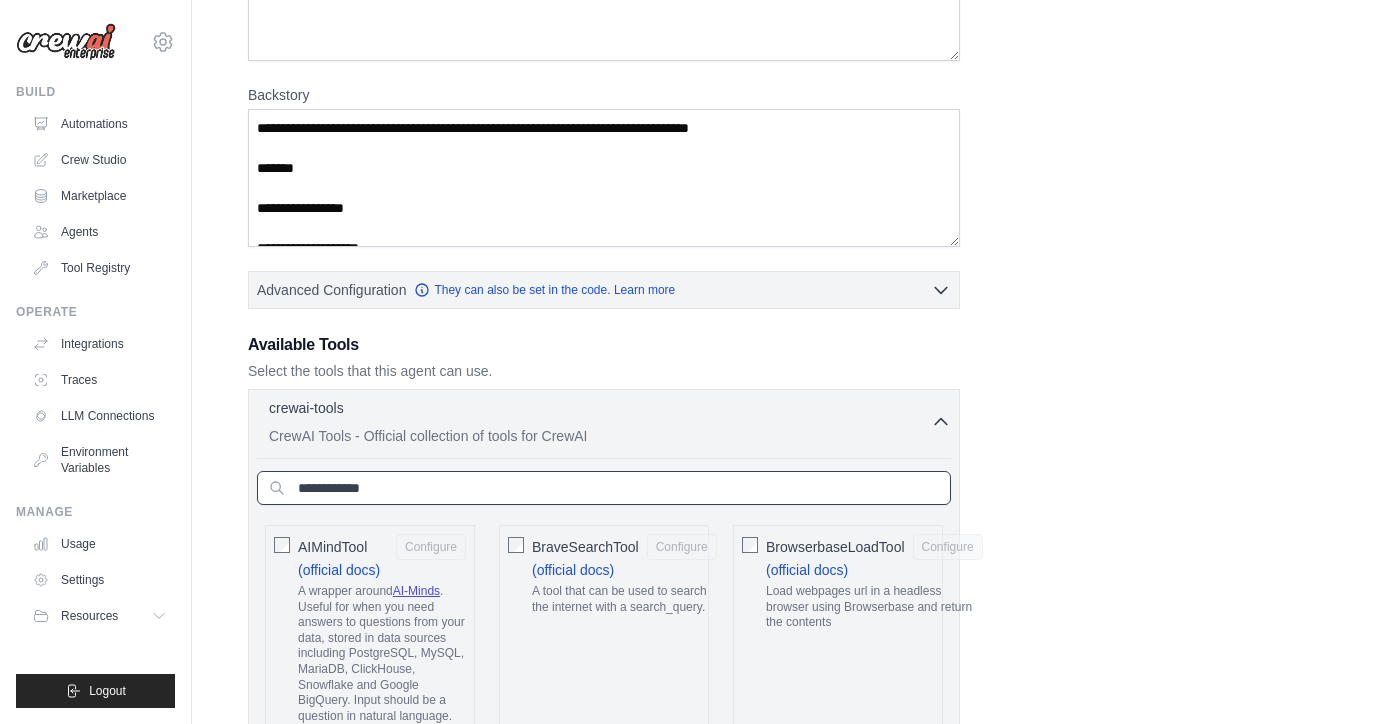 click at bounding box center (604, 488) 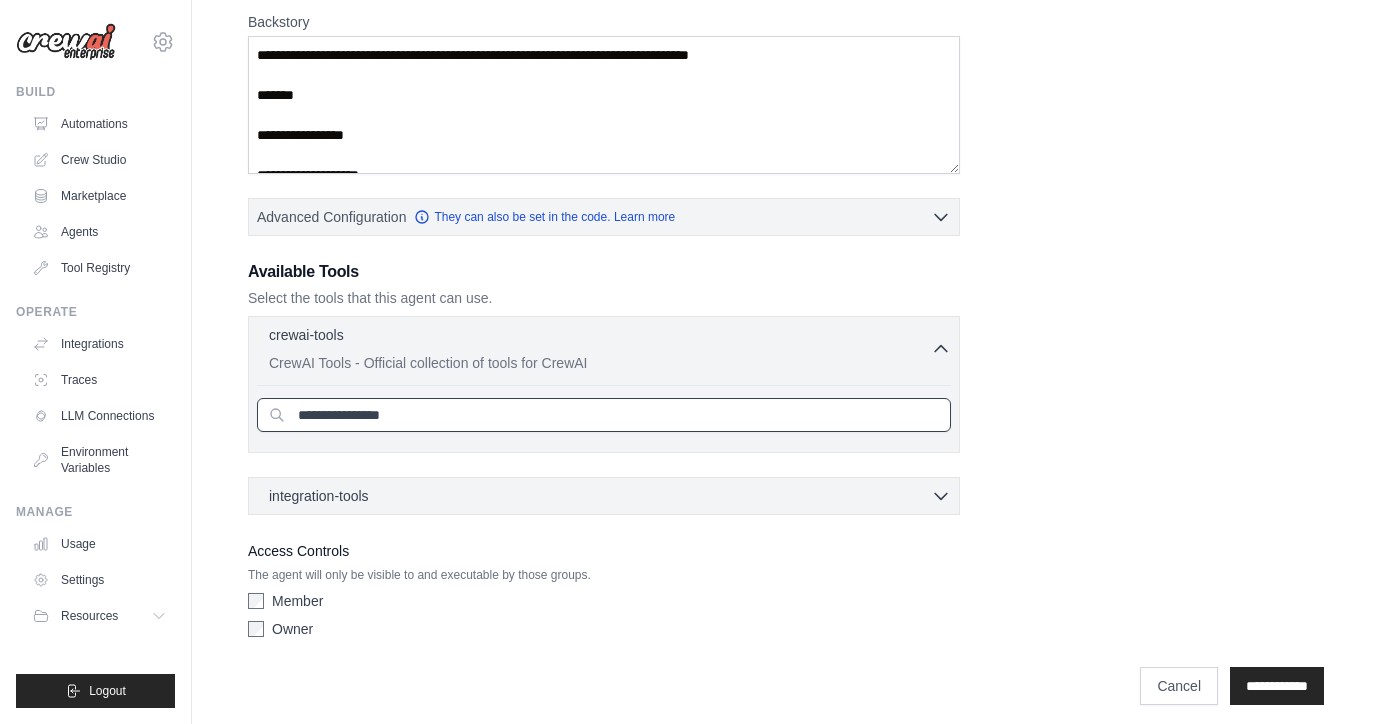 scroll, scrollTop: 386, scrollLeft: 0, axis: vertical 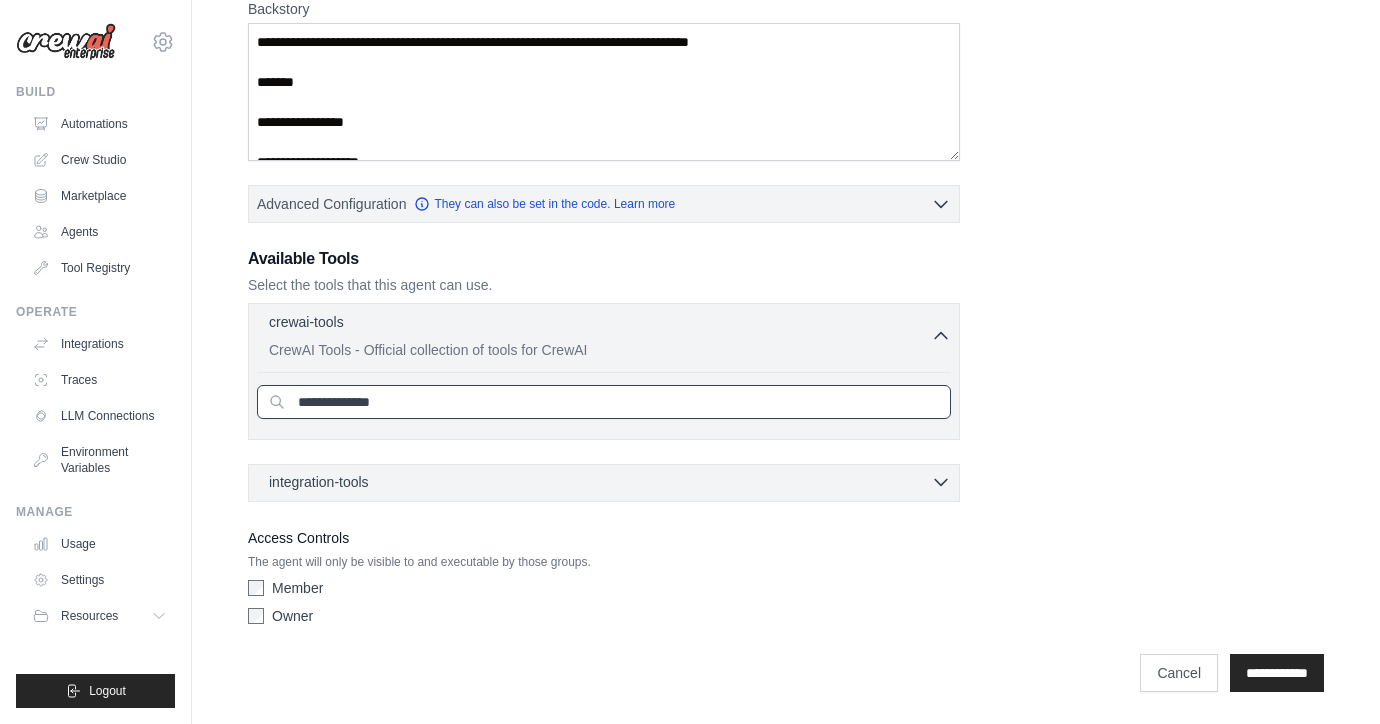 type on "**********" 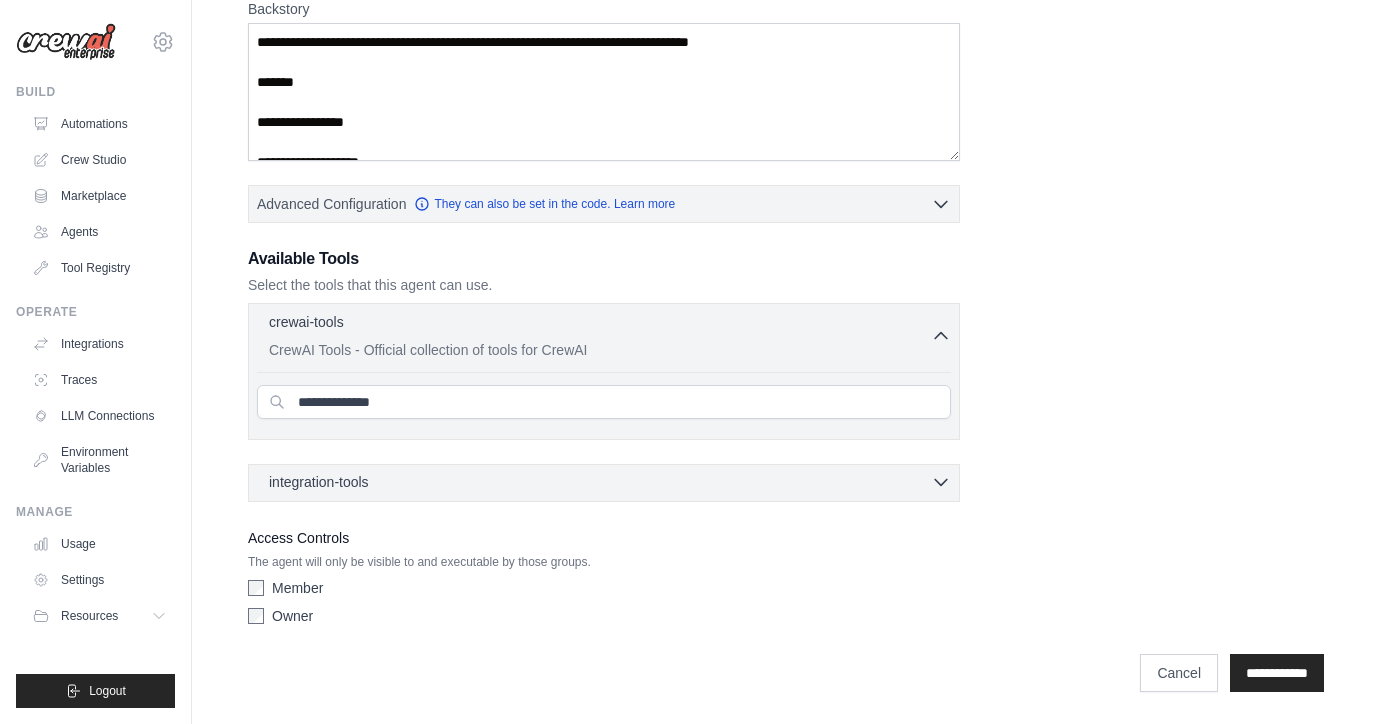 click on "integration-tools
0 selected" at bounding box center [610, 482] 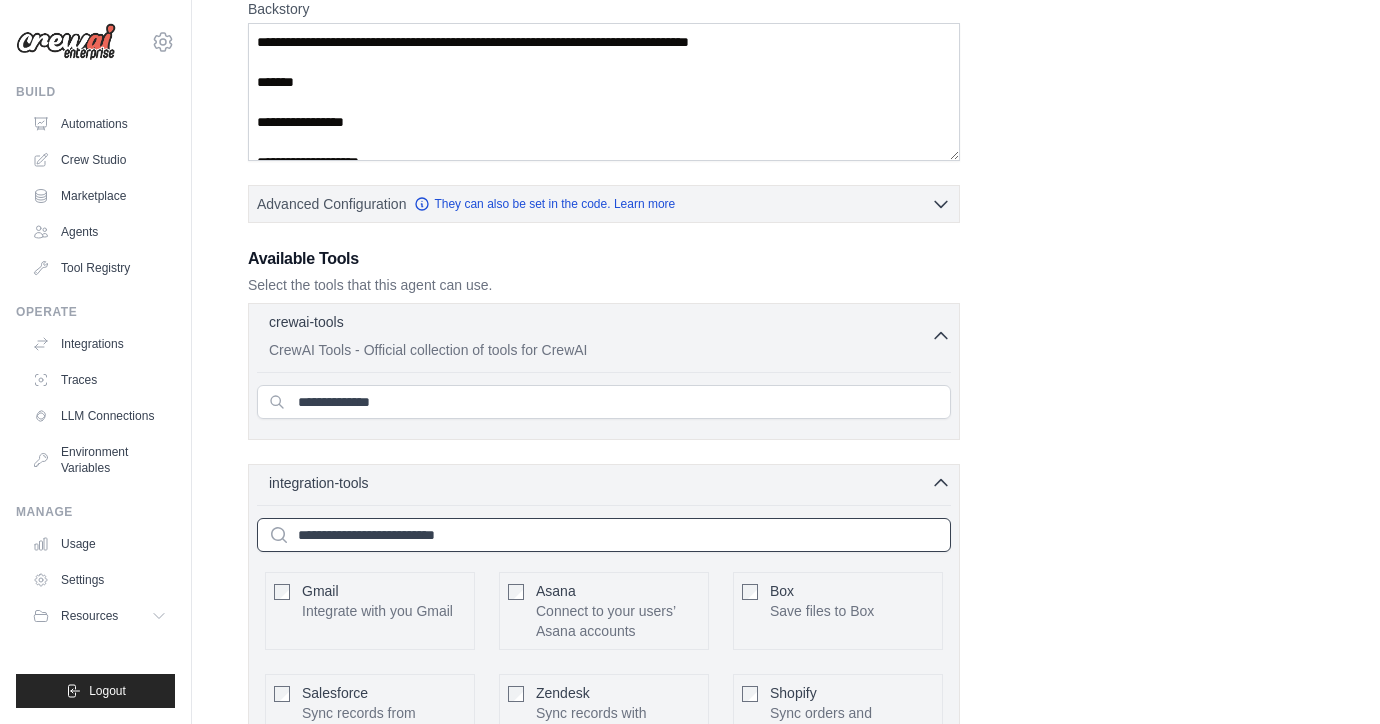 click at bounding box center (604, 535) 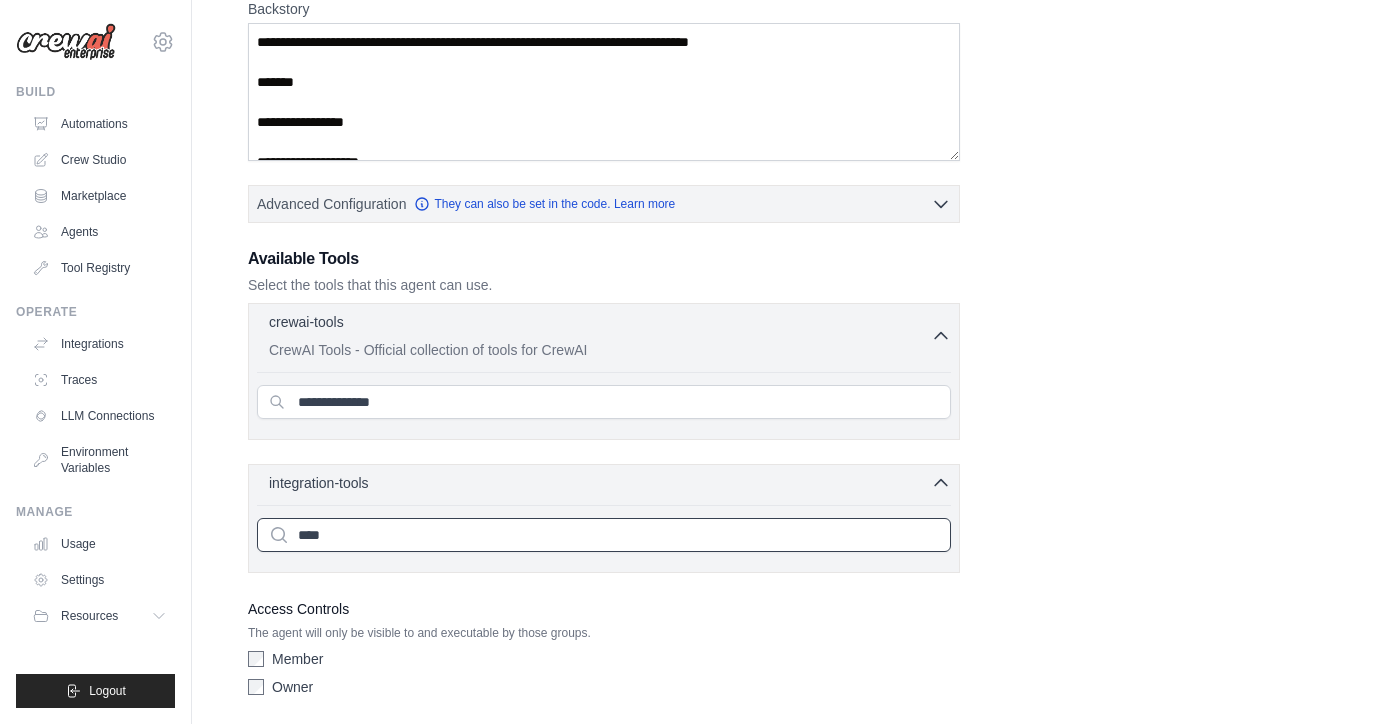 type on "****" 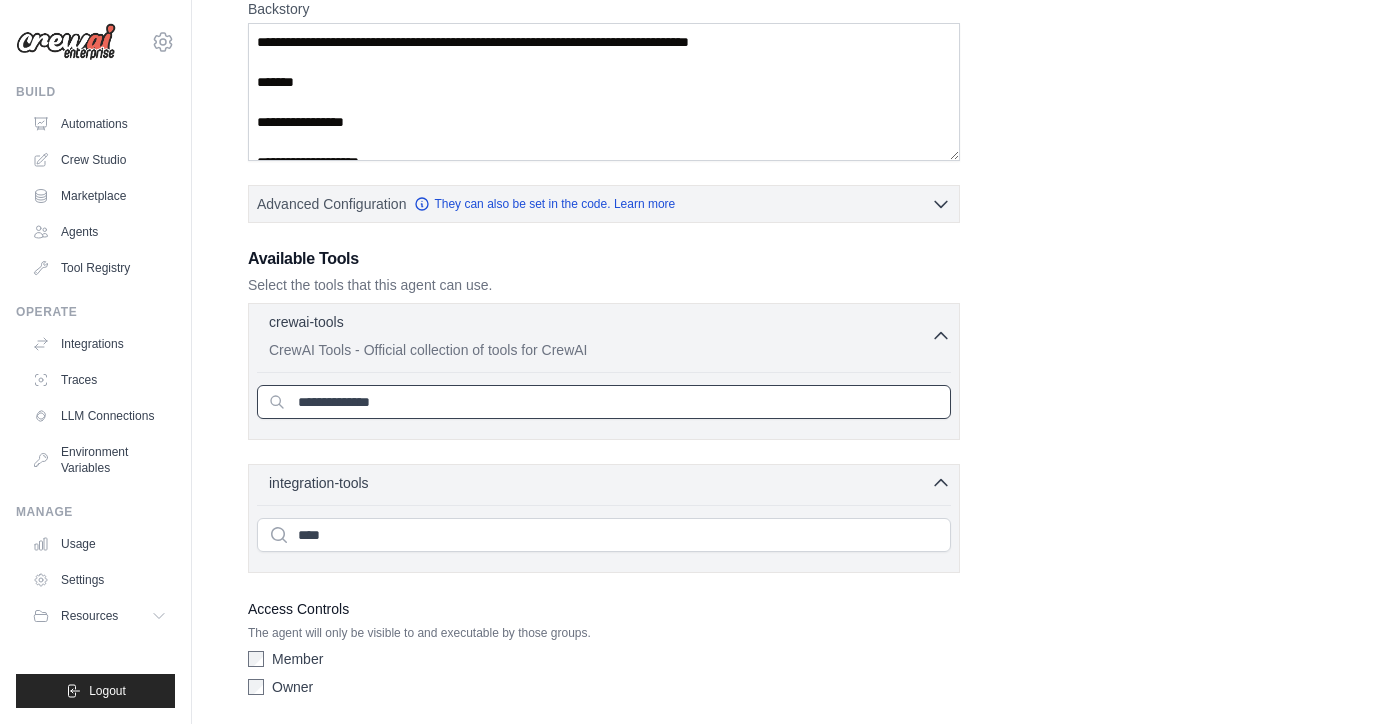 click on "**********" at bounding box center (604, 402) 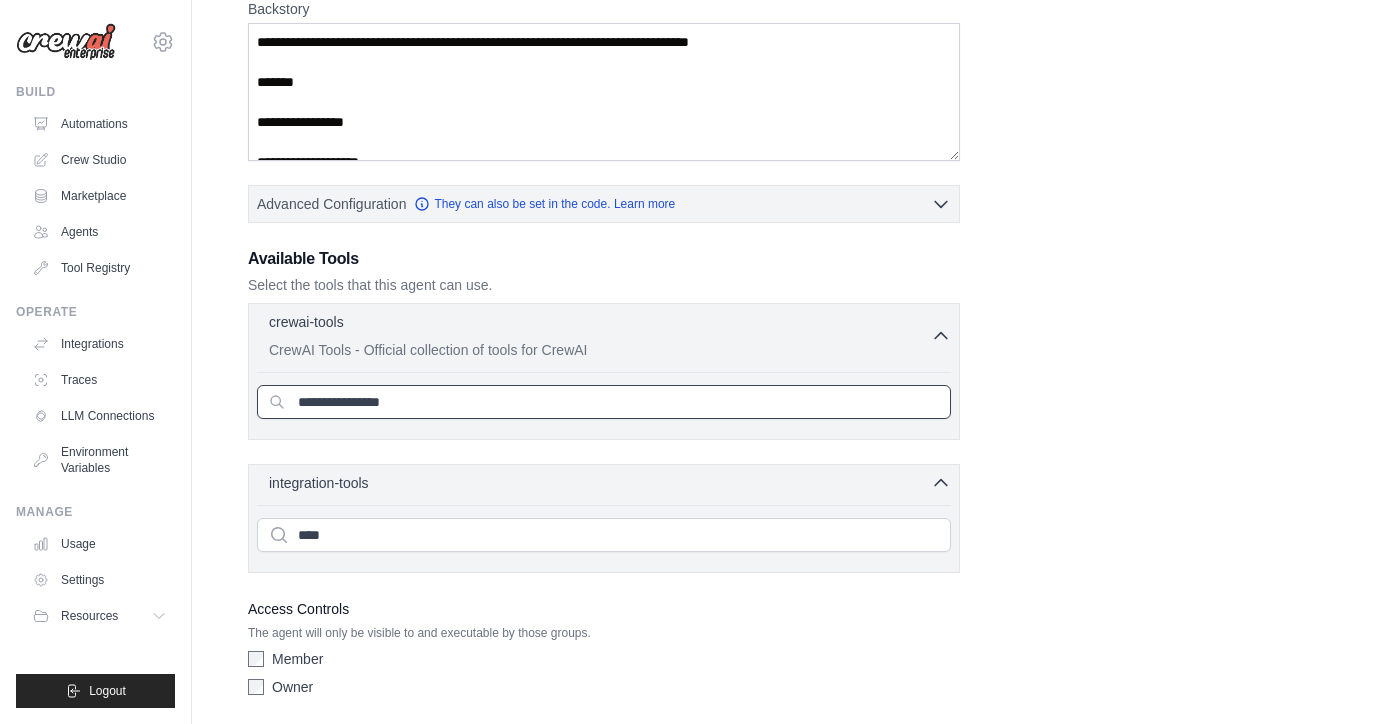 click on "**********" at bounding box center [604, 402] 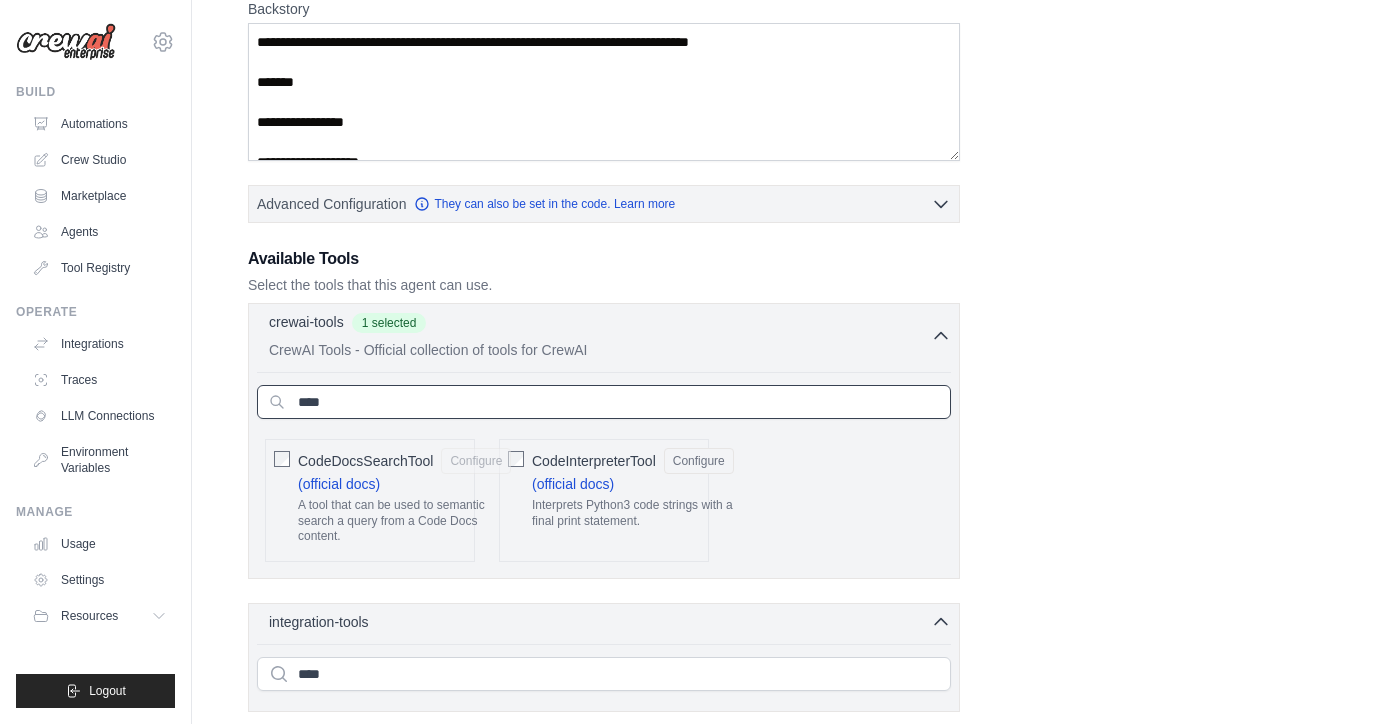 click on "****" at bounding box center (604, 402) 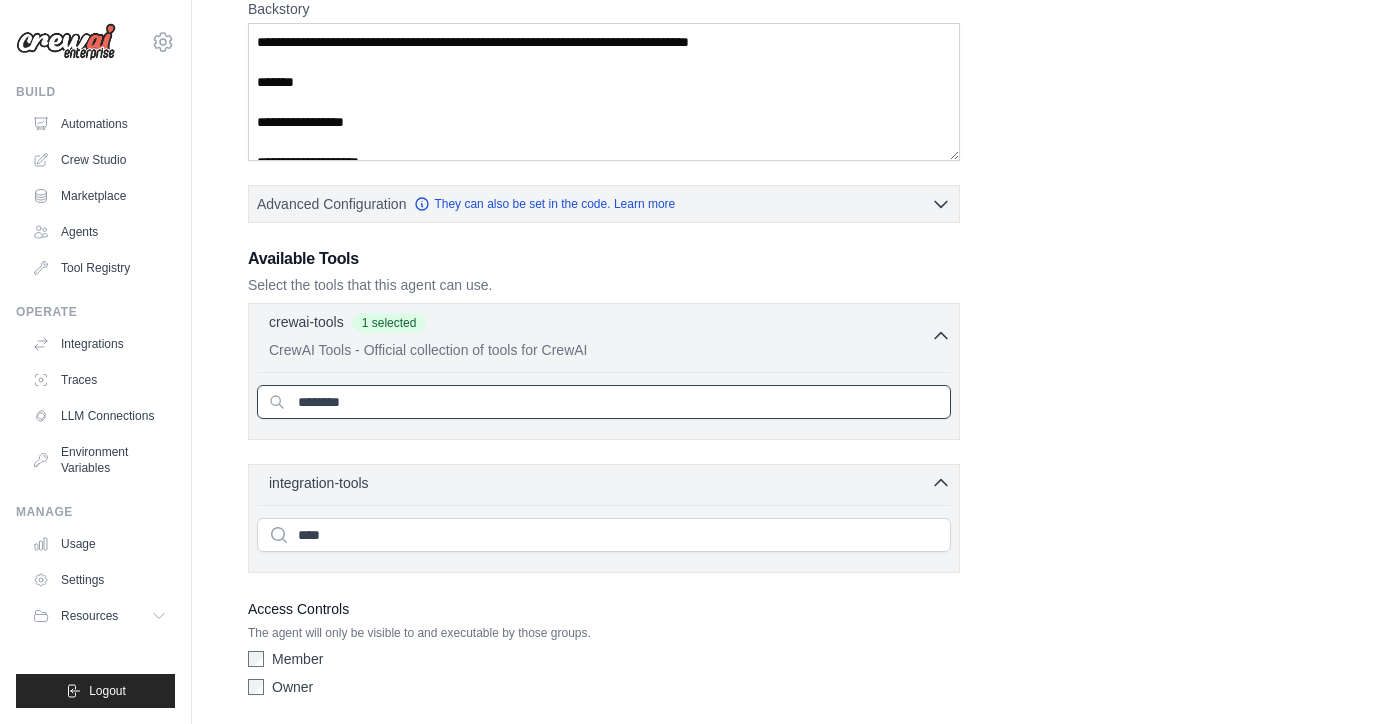 click on "********" at bounding box center [604, 402] 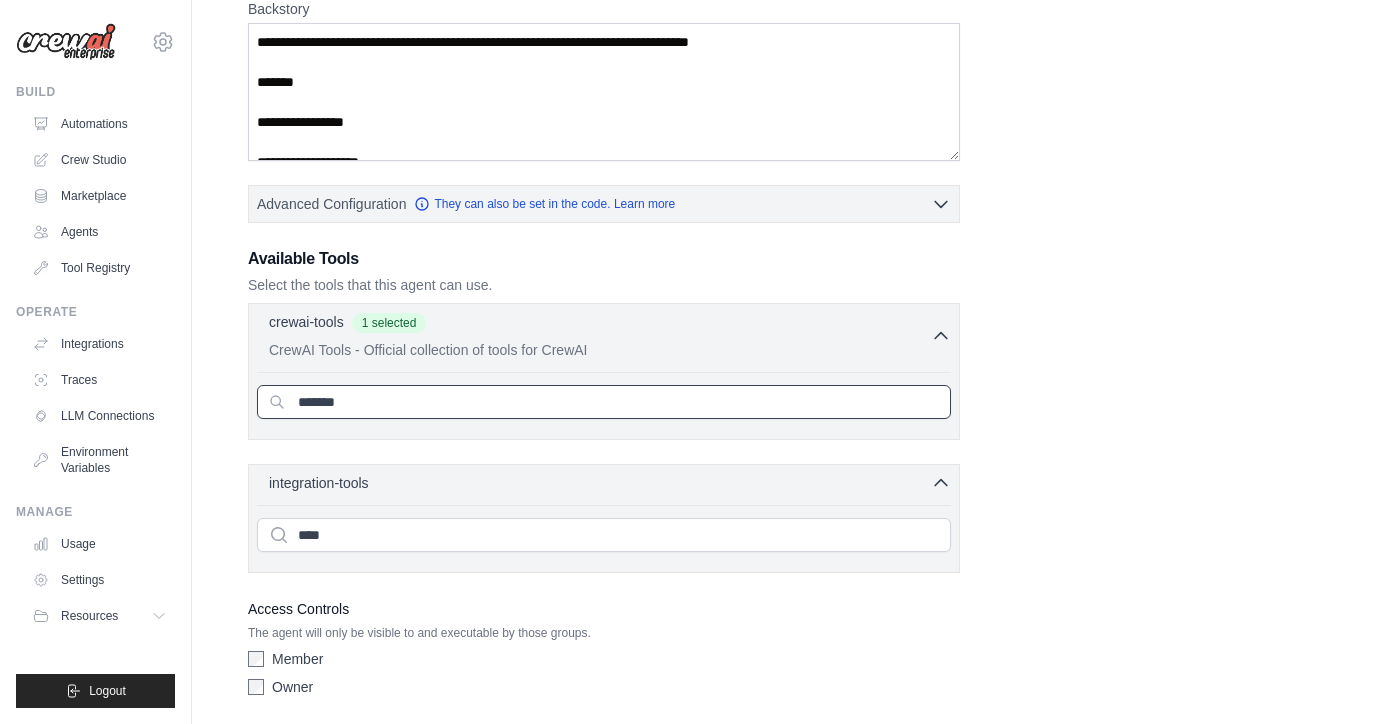 click on "*******" at bounding box center (604, 402) 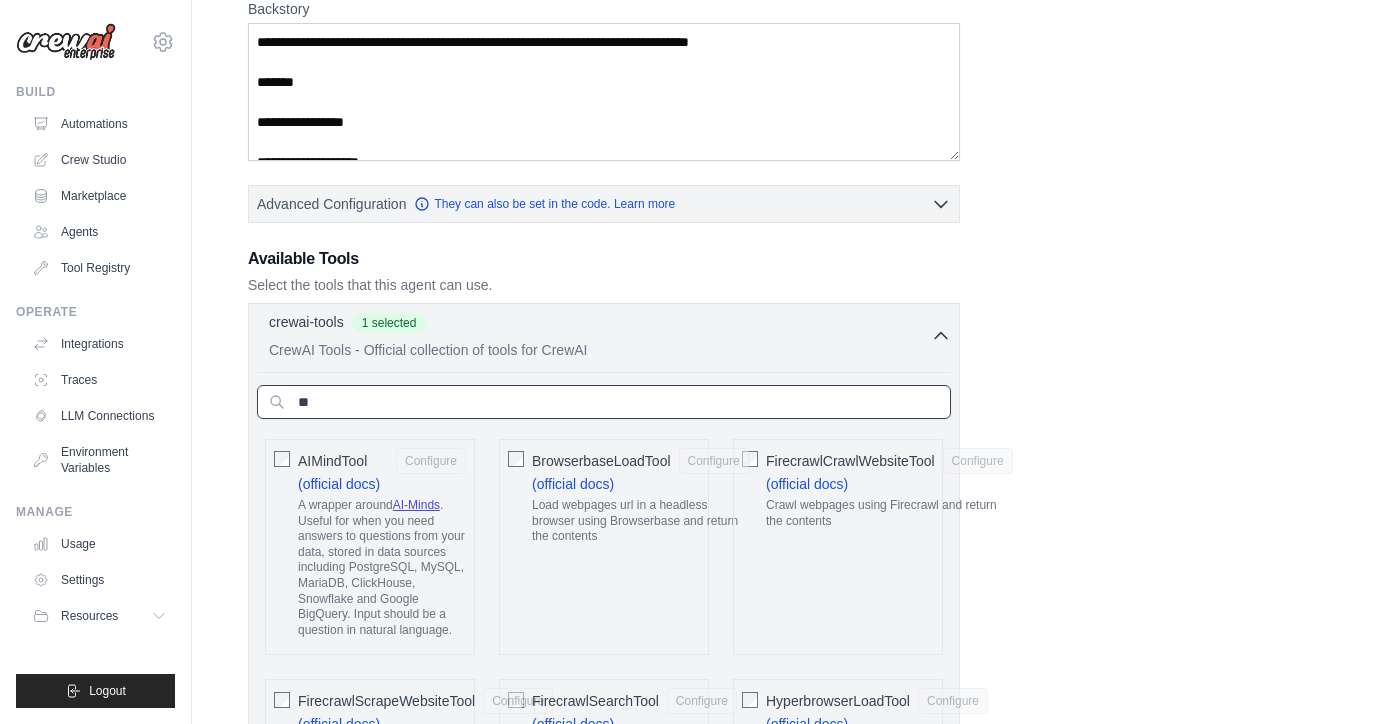 type on "*" 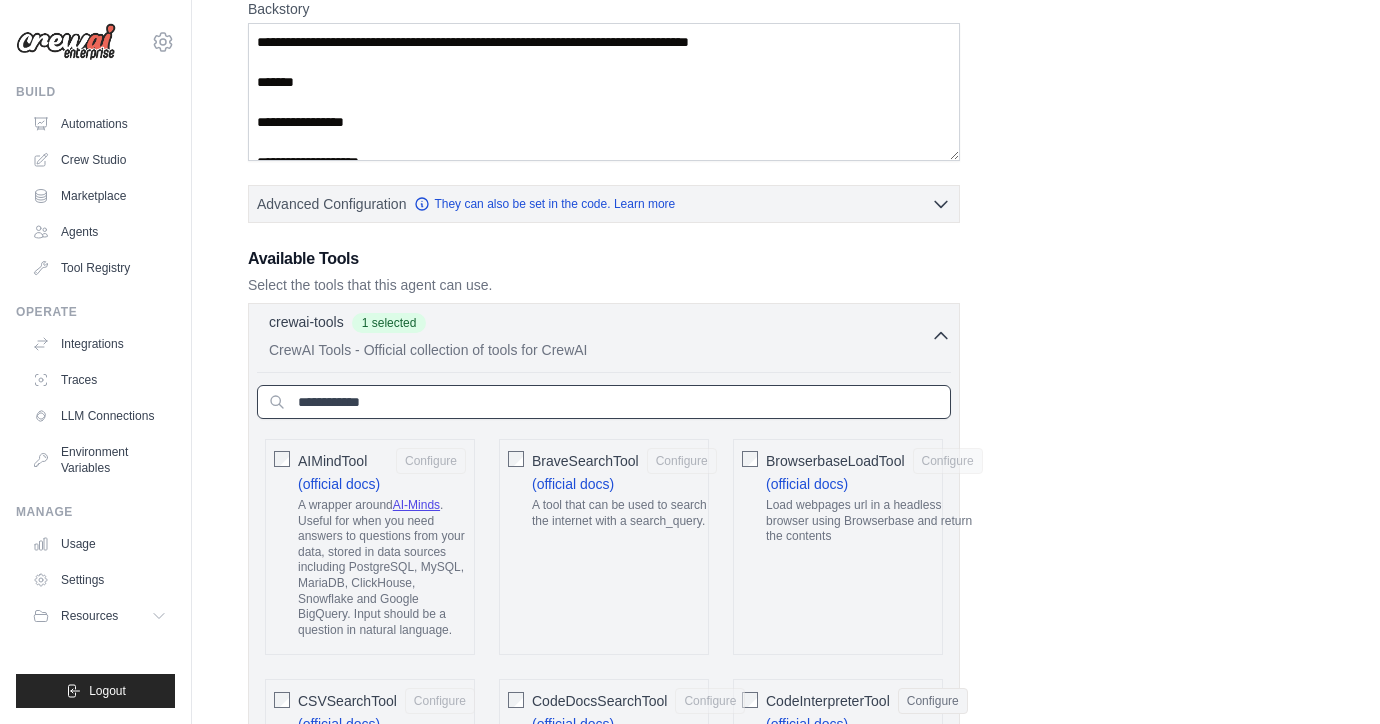 paste on "**********" 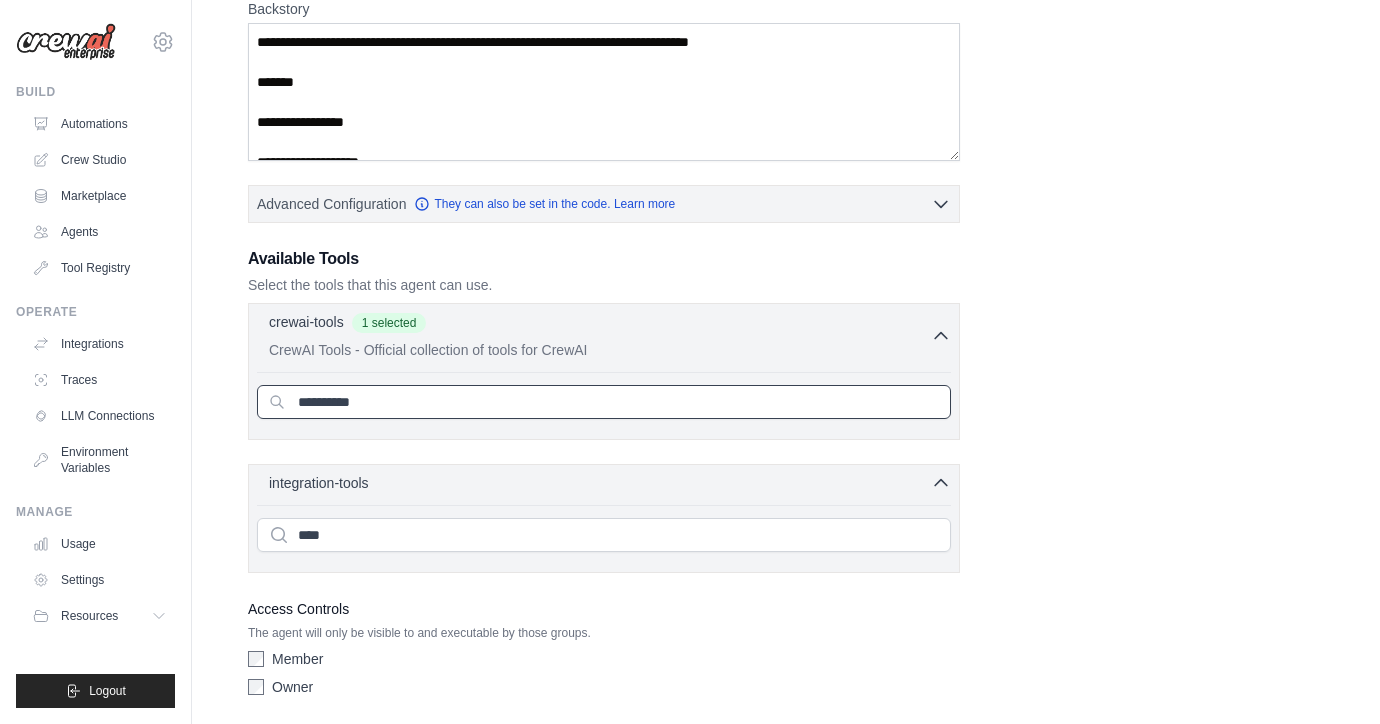 click on "**********" at bounding box center [604, 402] 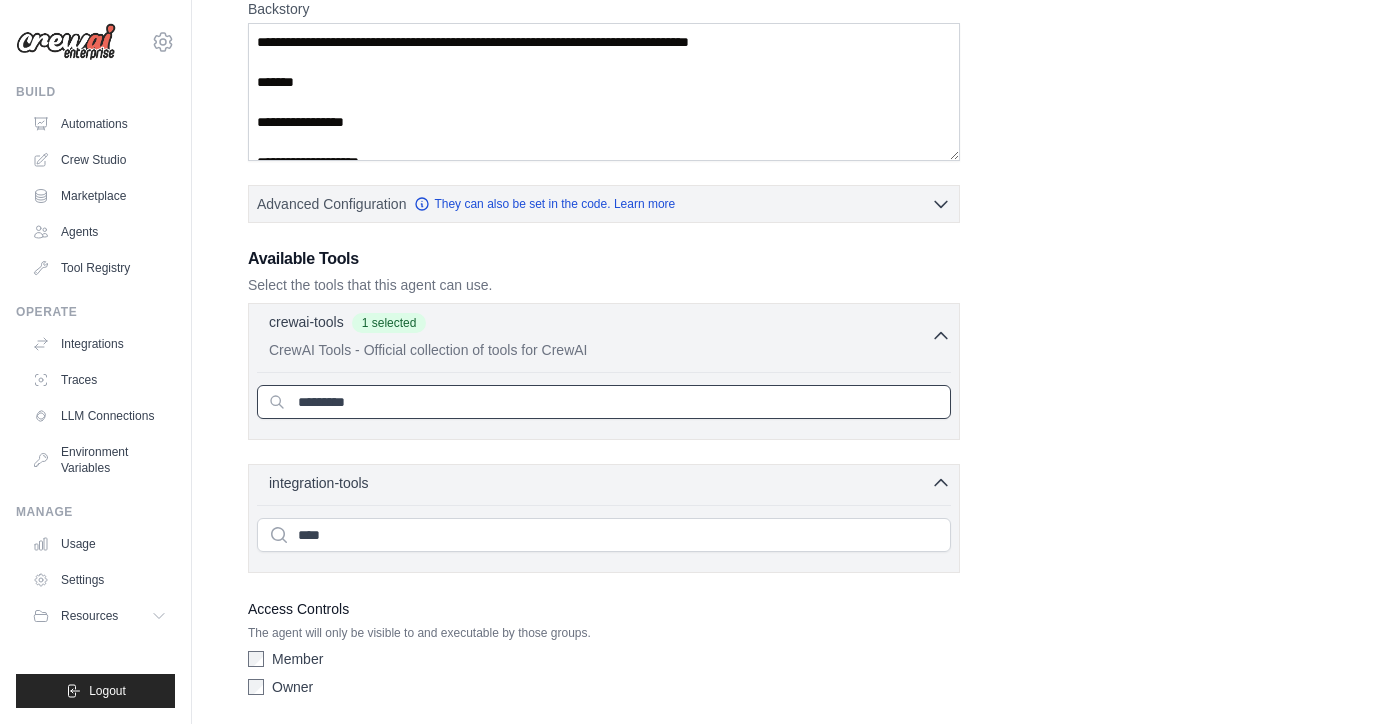 click on "*********" at bounding box center [604, 402] 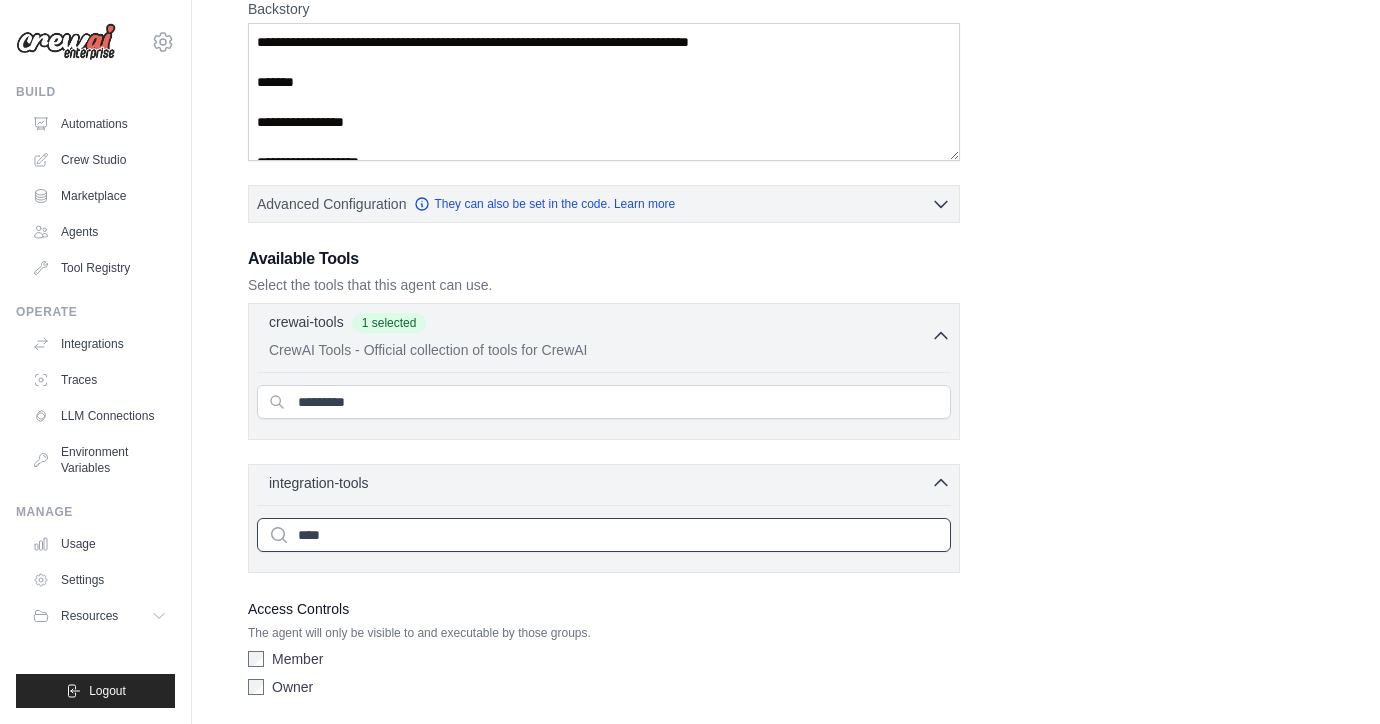 click on "****" at bounding box center (604, 535) 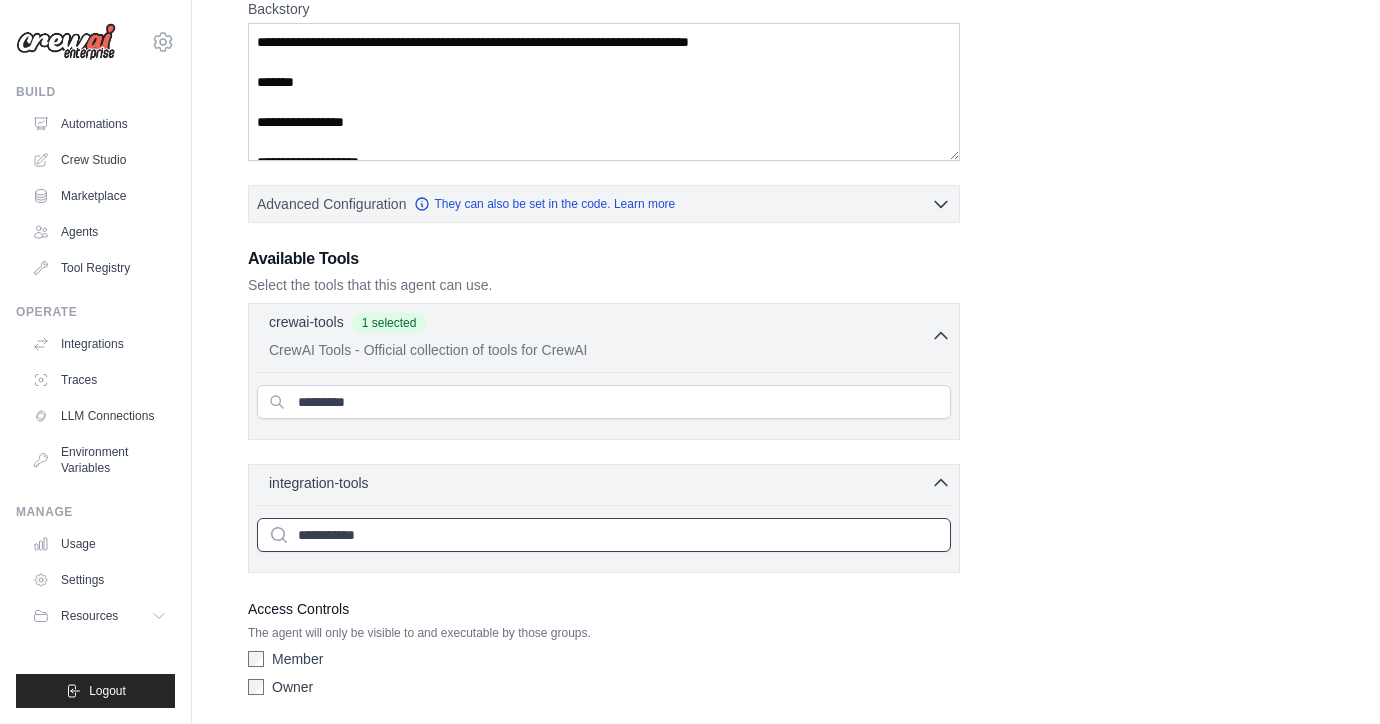 click on "**********" at bounding box center [604, 535] 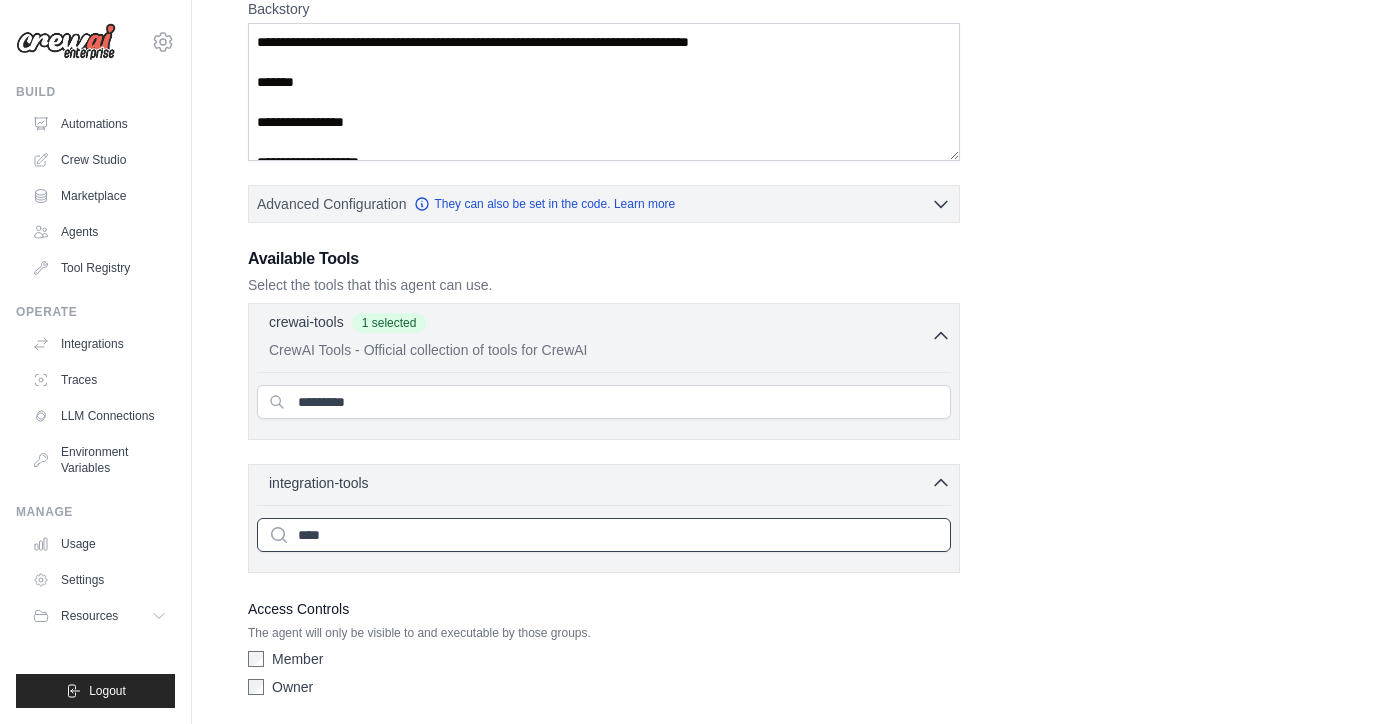 type on "****" 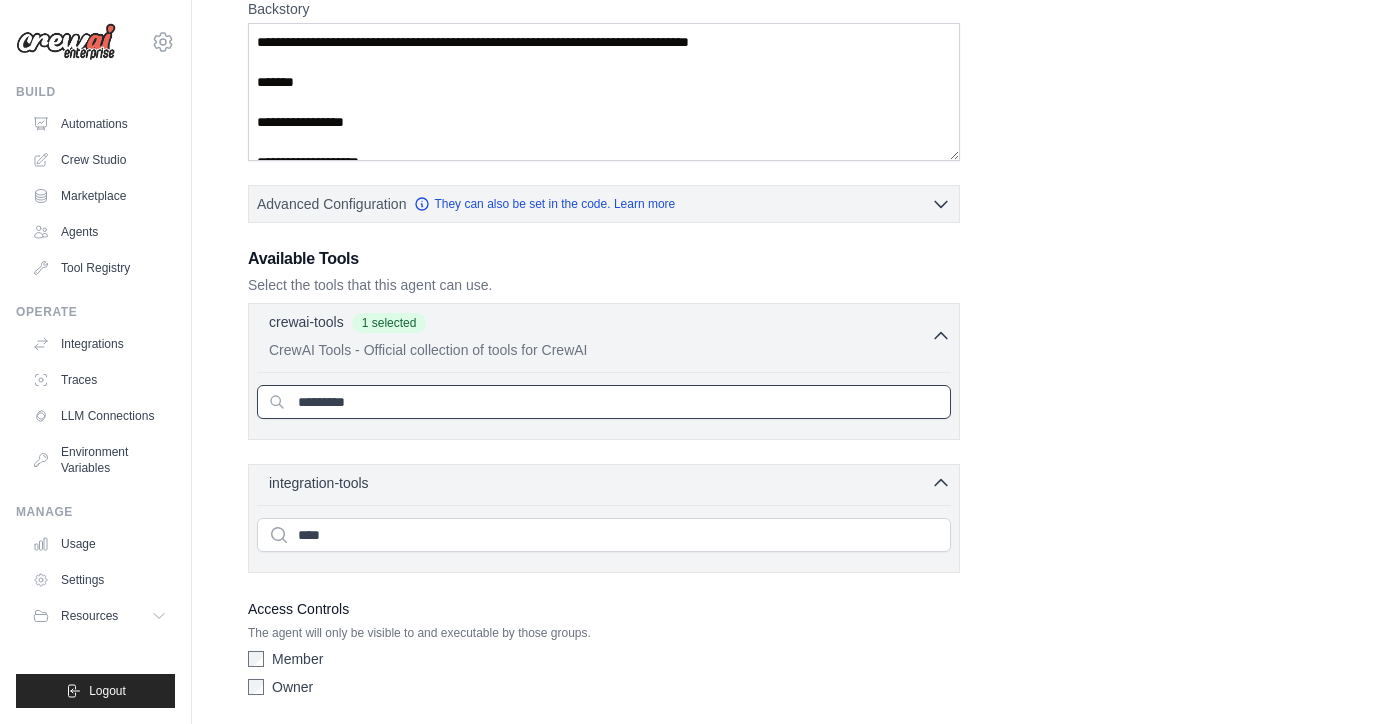 click on "*********" at bounding box center (604, 402) 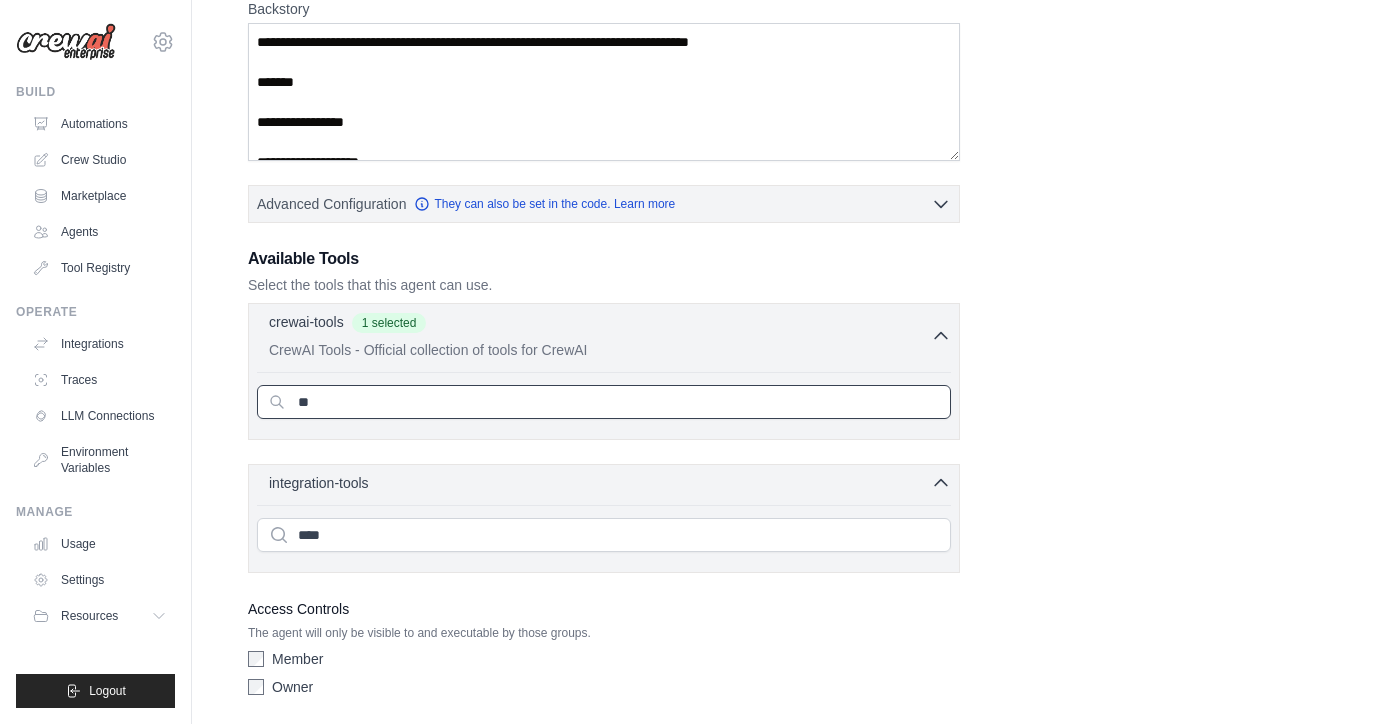 type on "*" 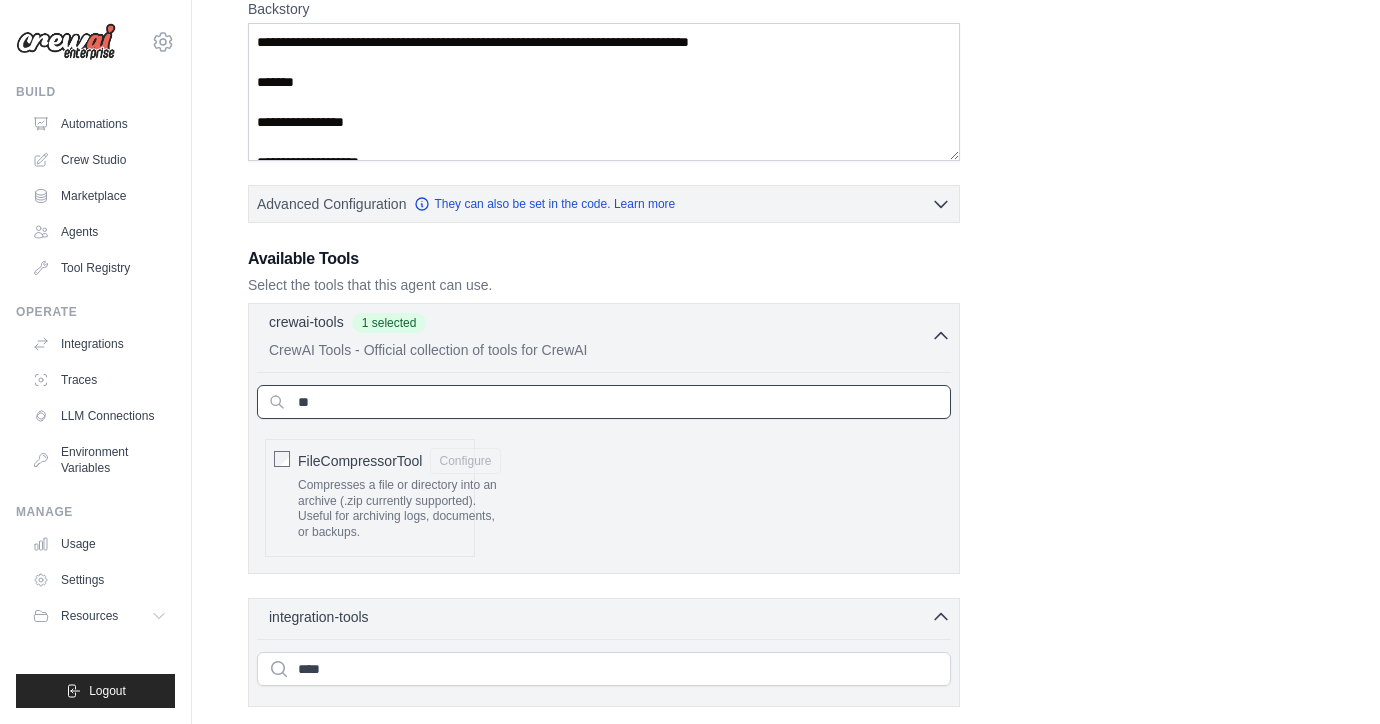 type on "*" 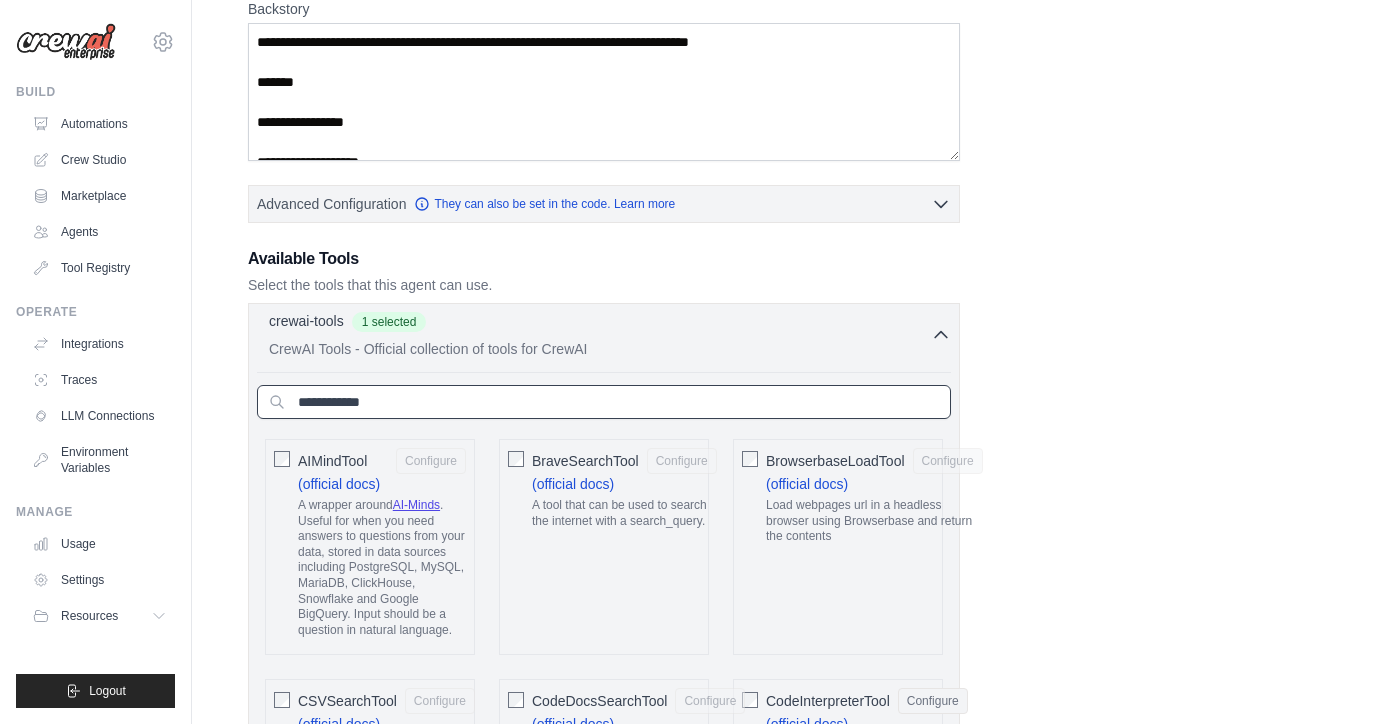 paste on "*******" 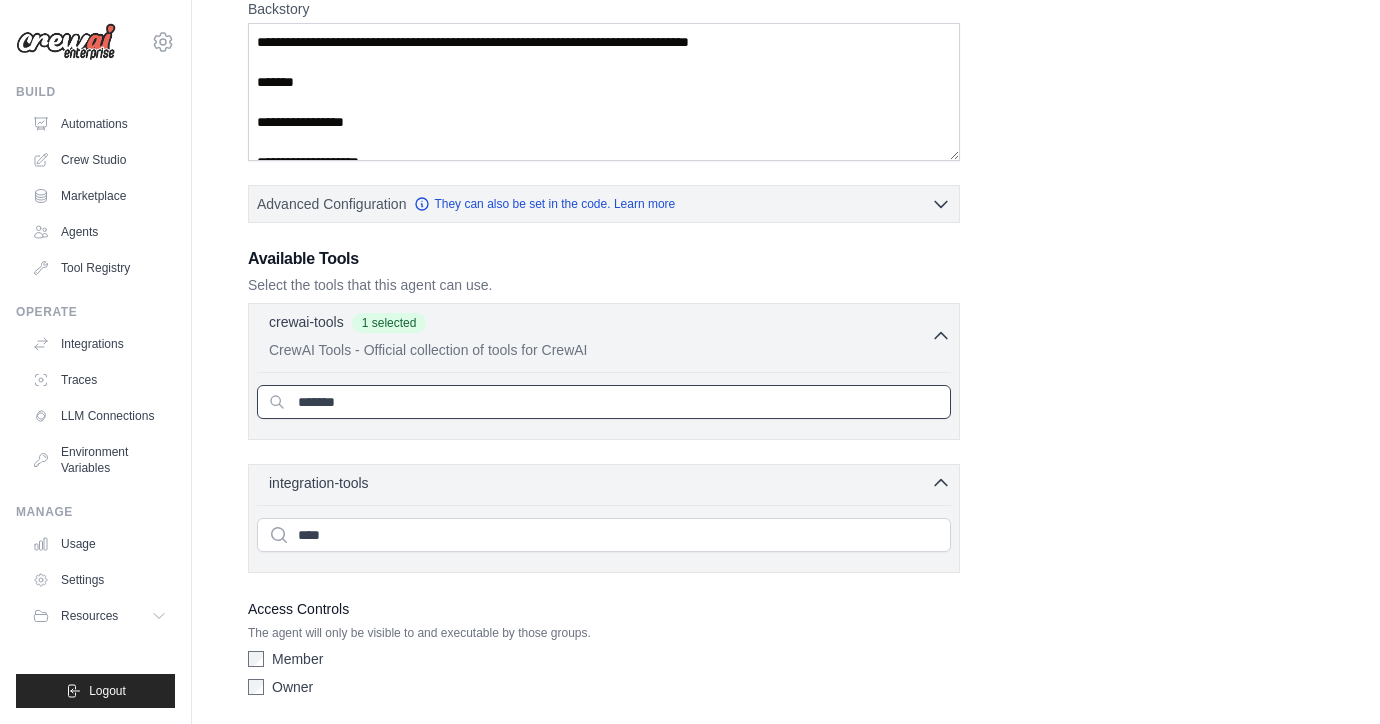 type on "*******" 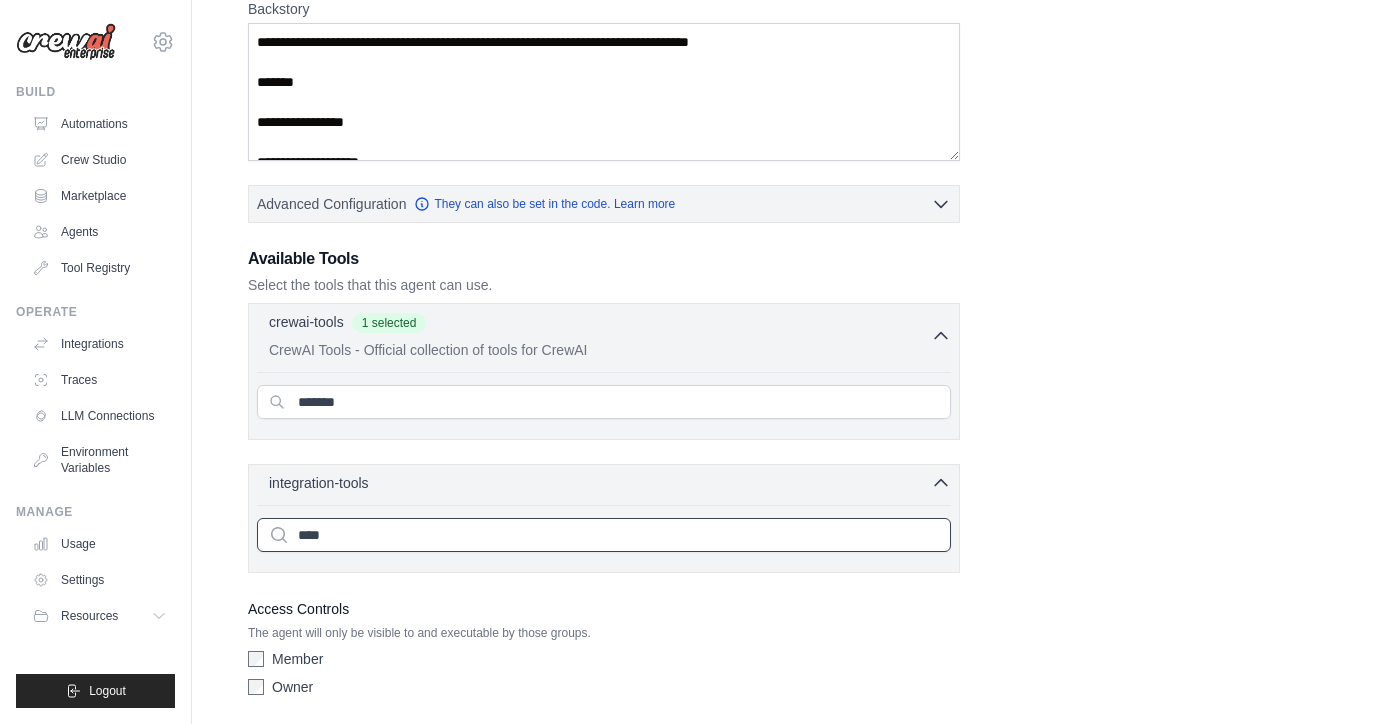 click on "****" at bounding box center (604, 535) 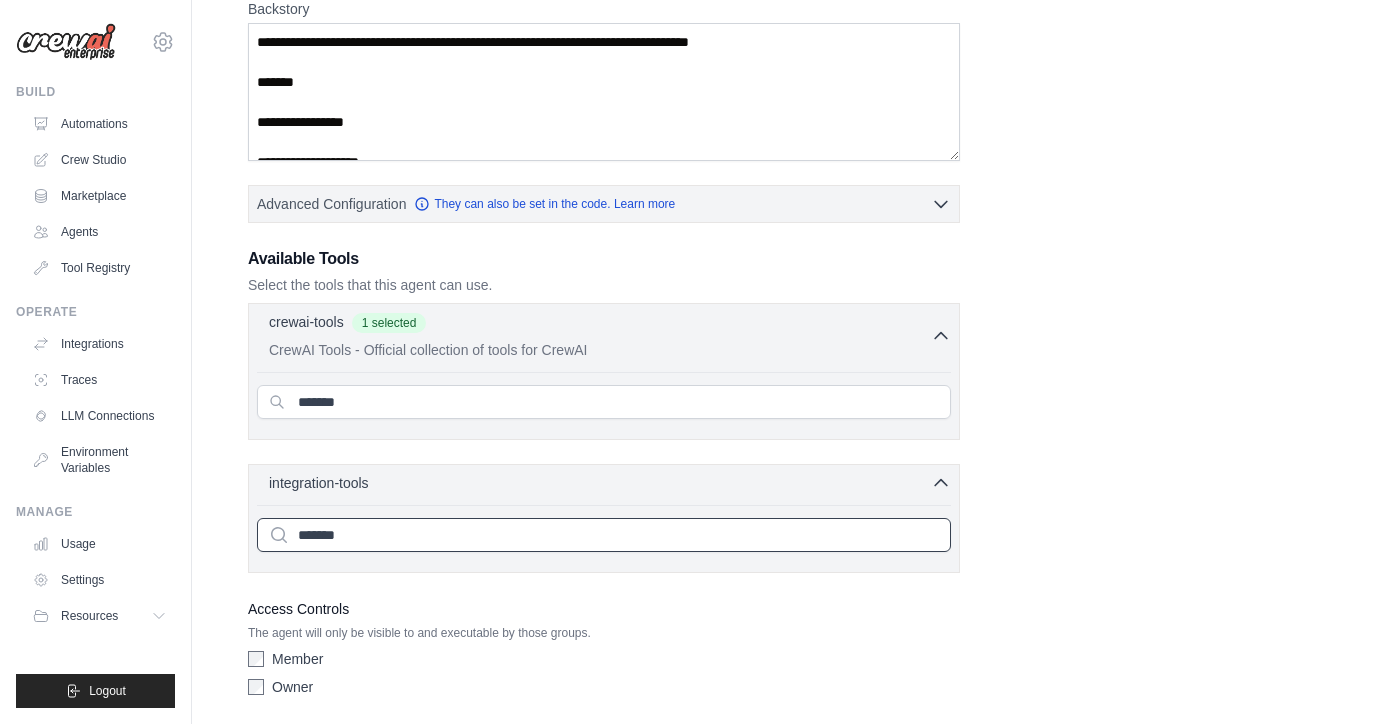 type on "*******" 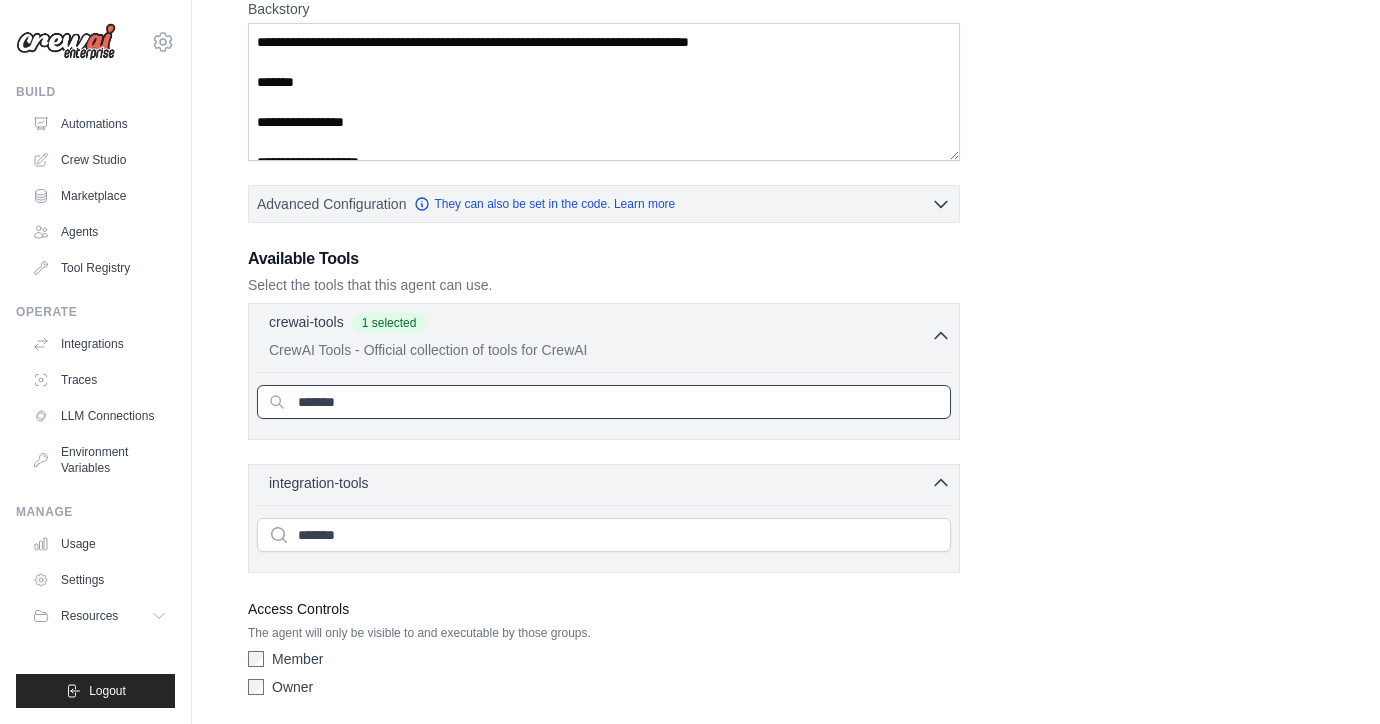 click on "*******" at bounding box center [604, 402] 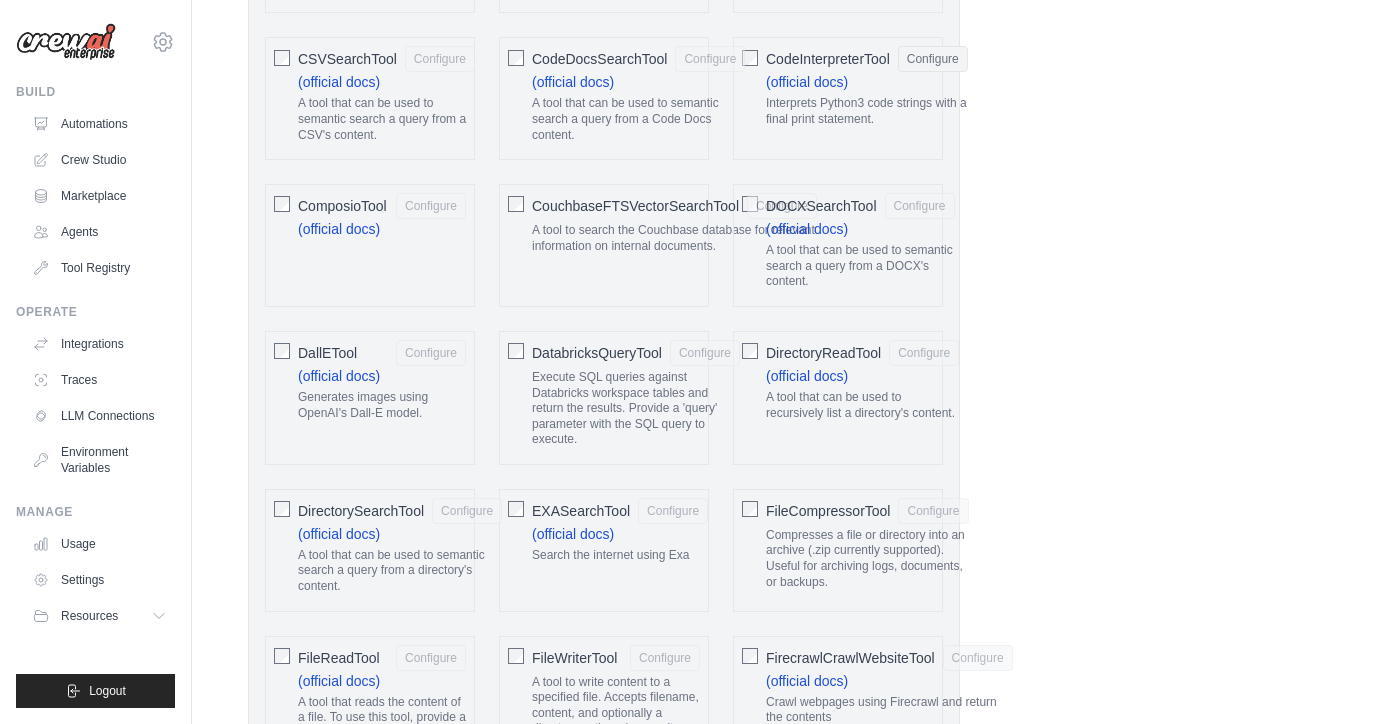 scroll, scrollTop: 1077, scrollLeft: 0, axis: vertical 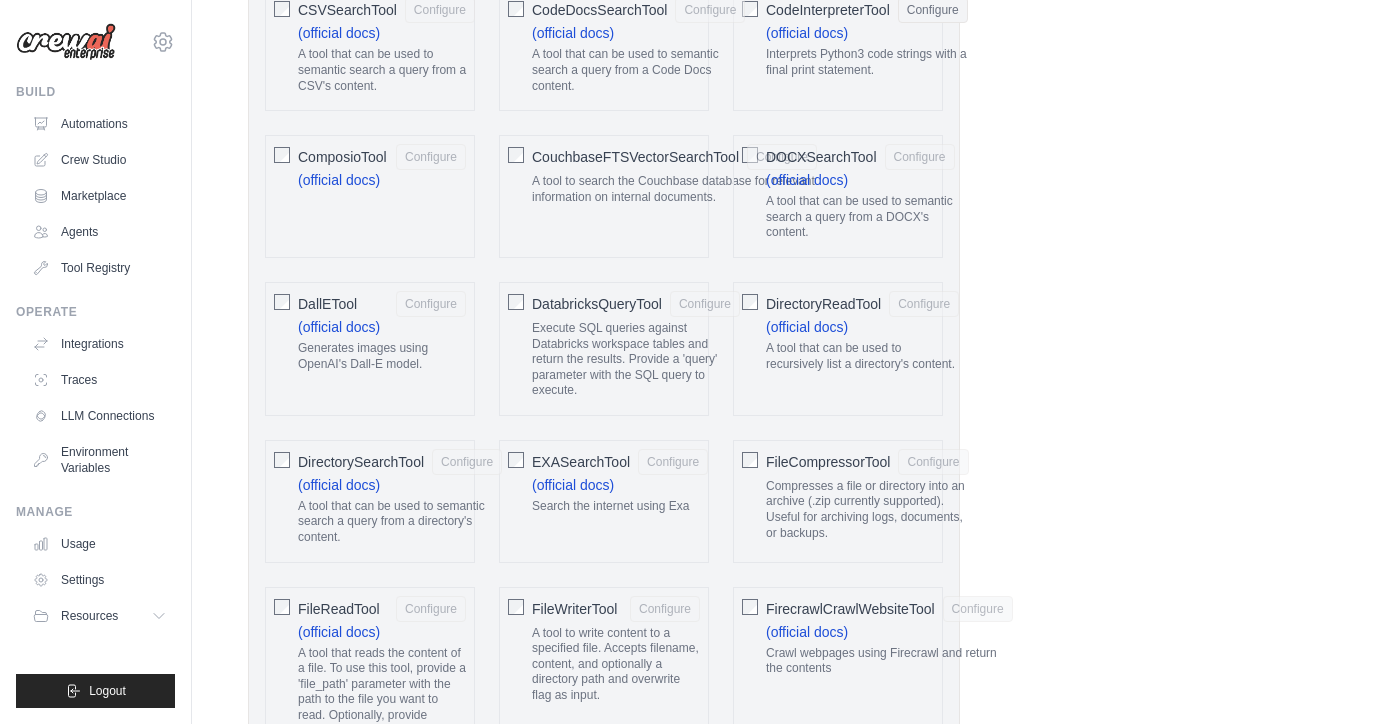 type 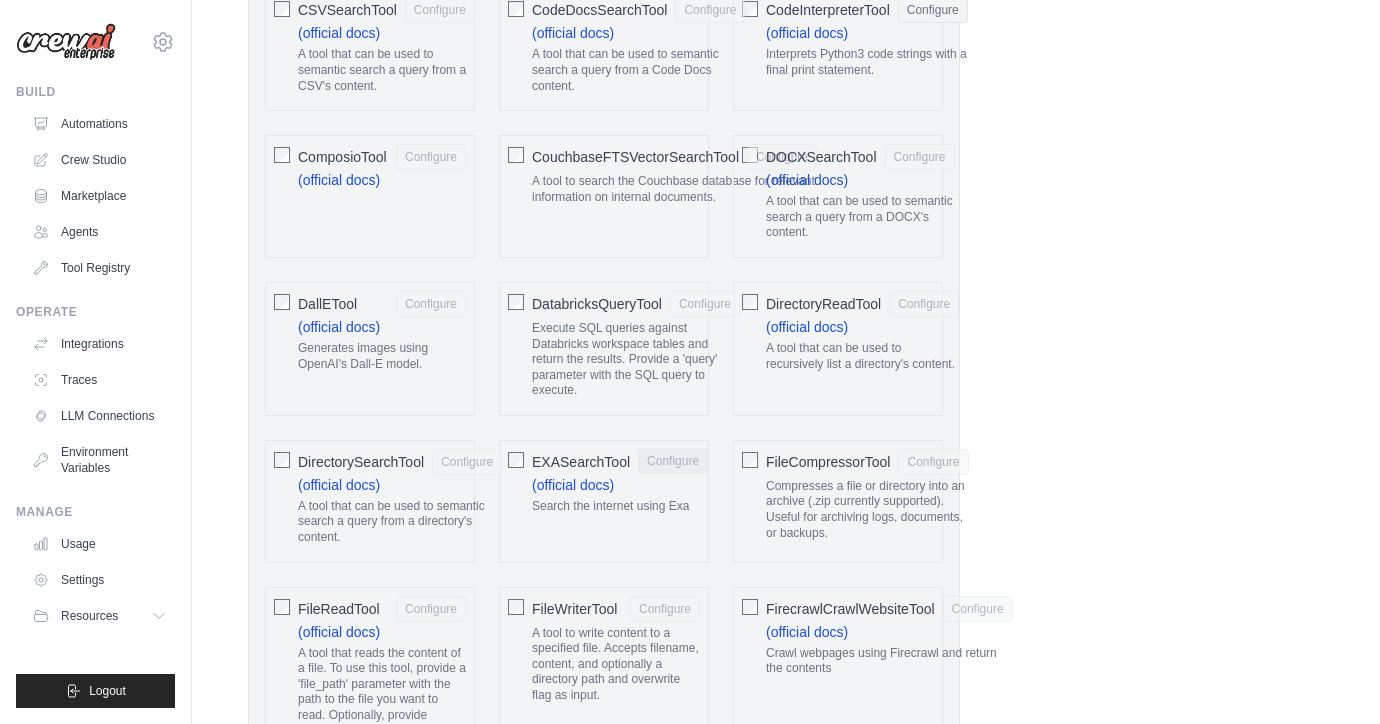 scroll, scrollTop: 0, scrollLeft: 0, axis: both 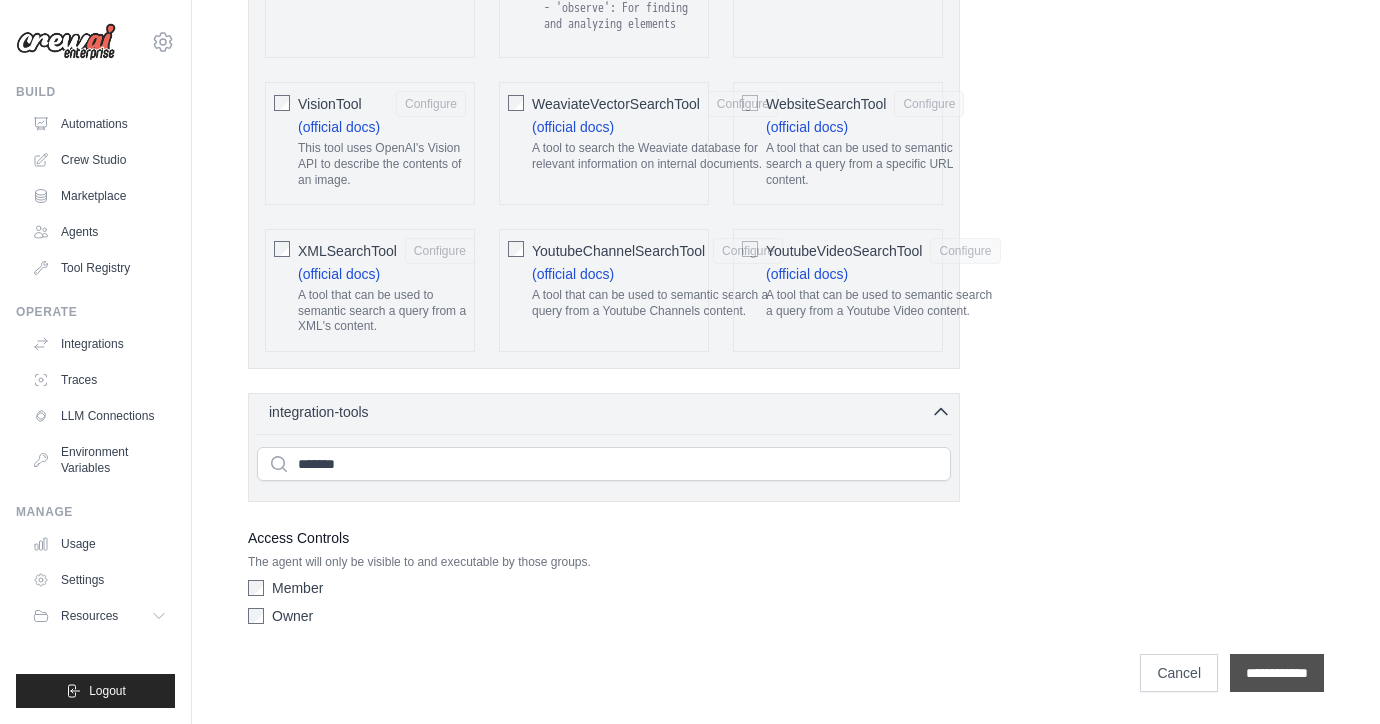 click on "**********" at bounding box center [1277, 673] 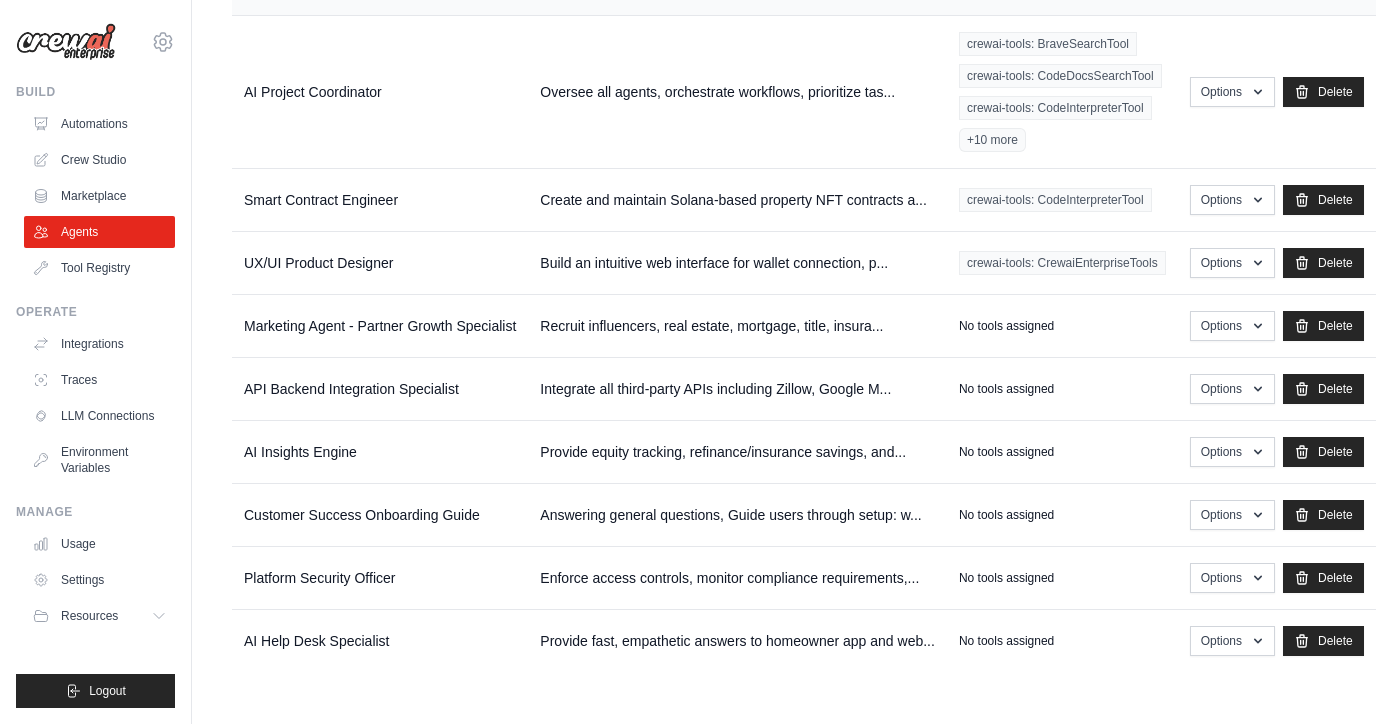 scroll, scrollTop: 0, scrollLeft: 0, axis: both 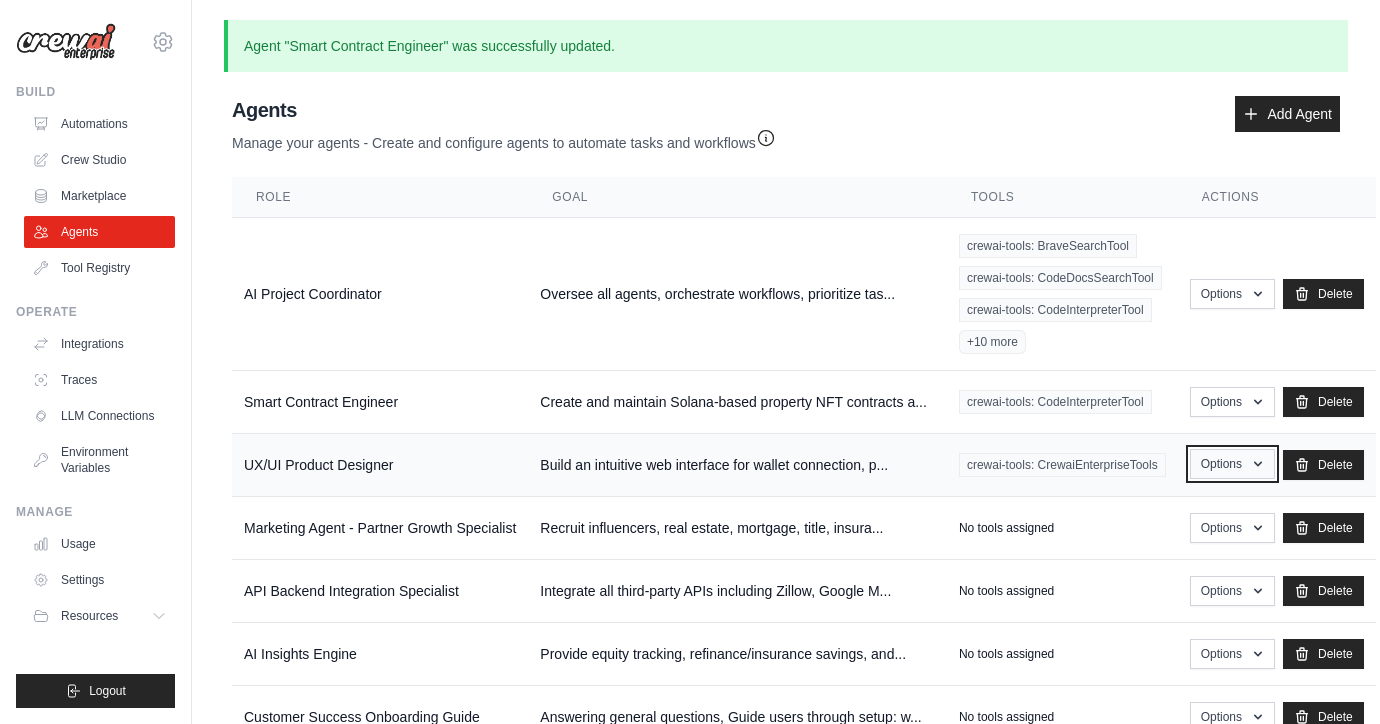 click on "Options" at bounding box center [1232, 464] 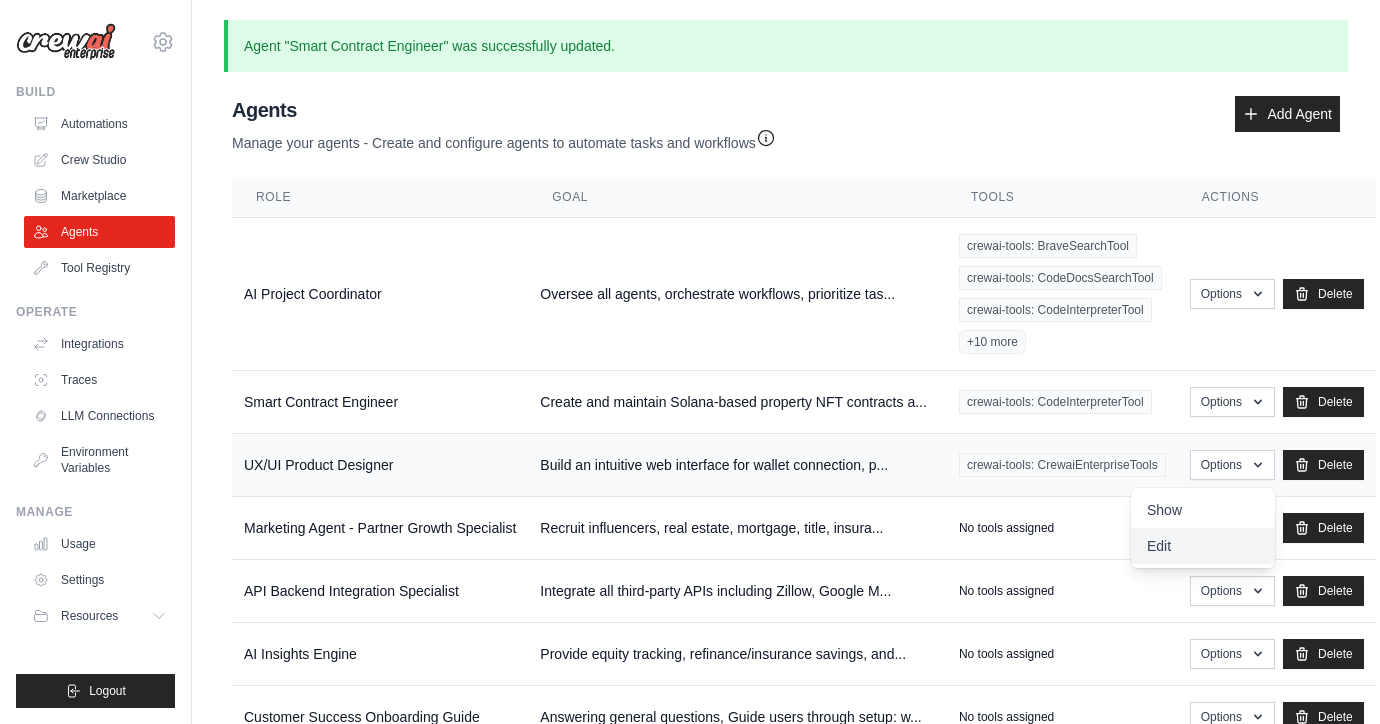 click on "Edit" at bounding box center [1203, 546] 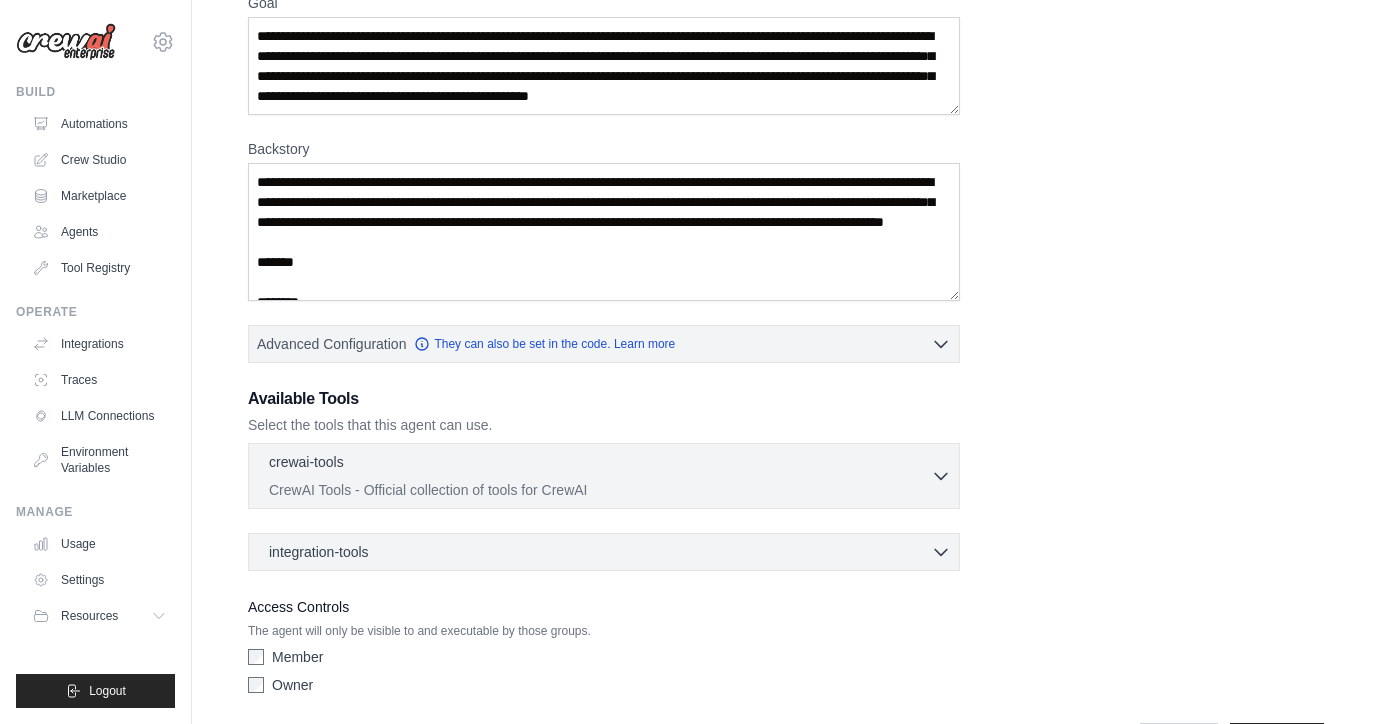 scroll, scrollTop: 315, scrollLeft: 0, axis: vertical 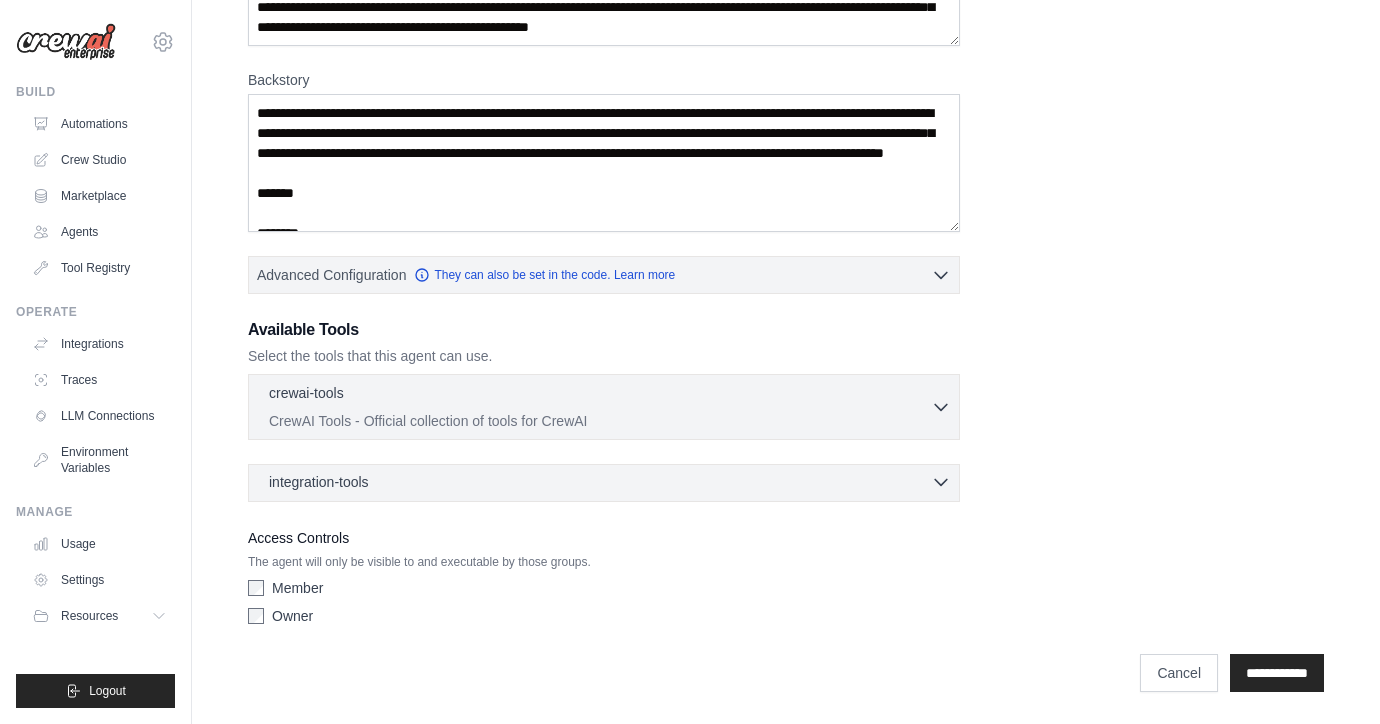 click on "integration-tools
0 selected" at bounding box center (610, 482) 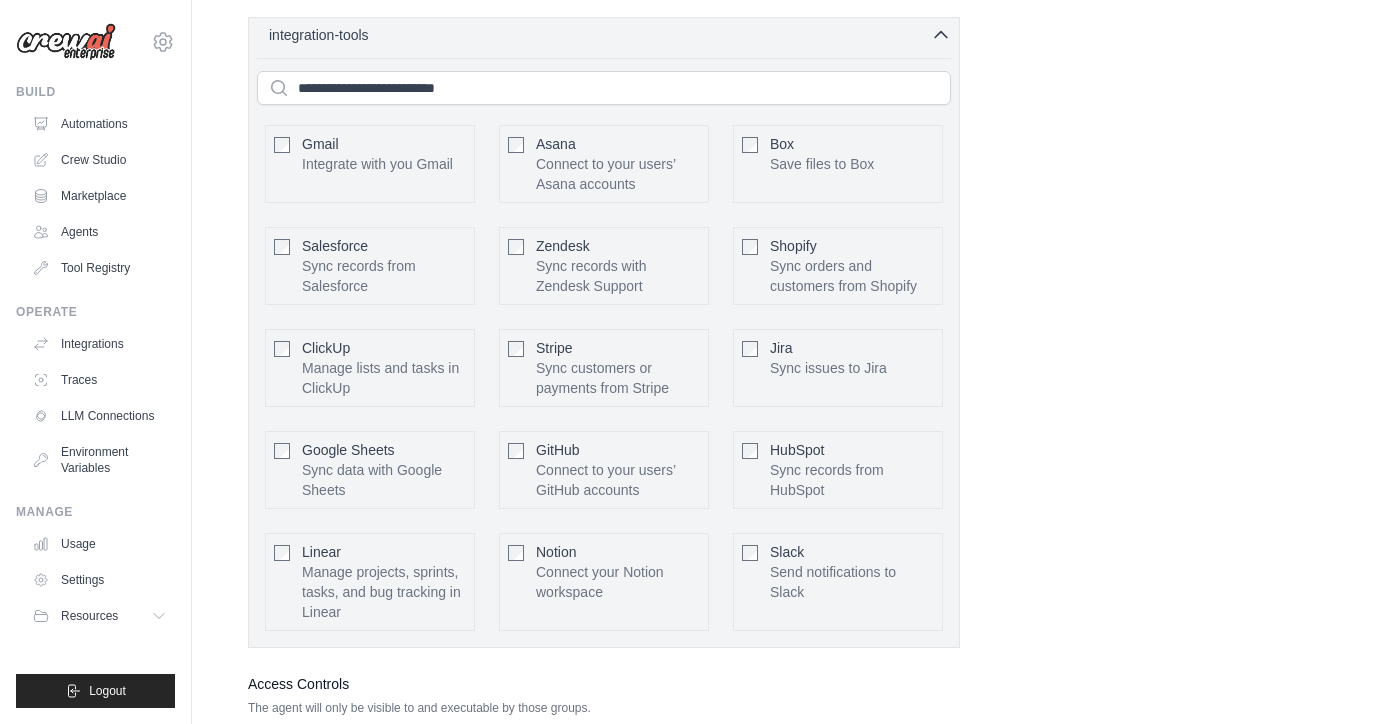 scroll, scrollTop: 765, scrollLeft: 0, axis: vertical 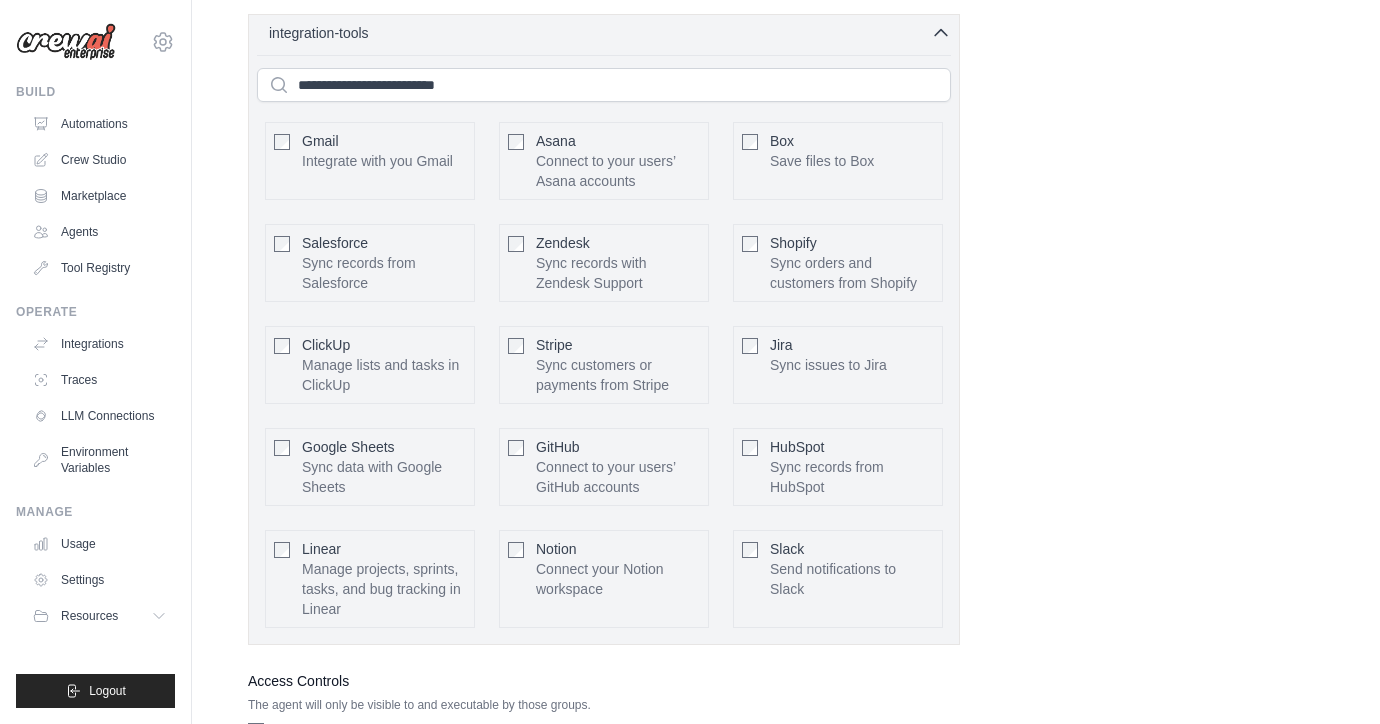 click on "**********" at bounding box center (786, 82) 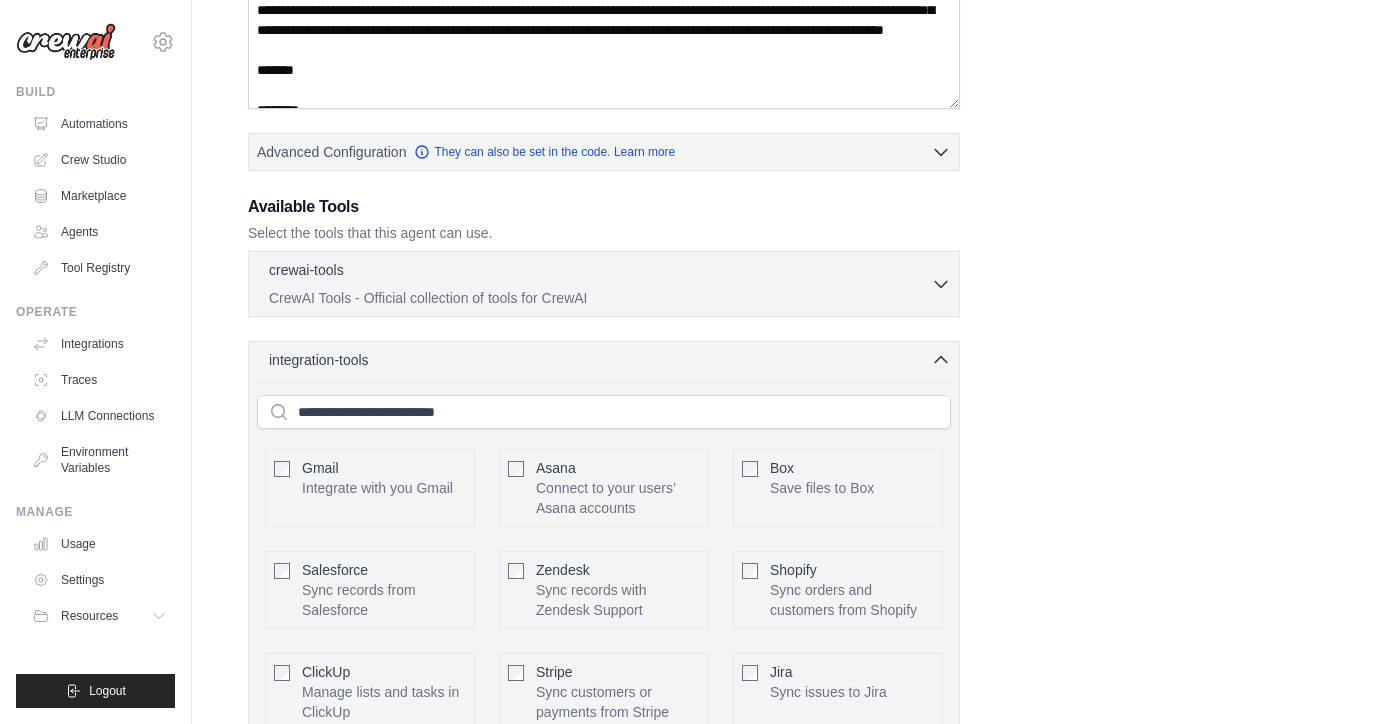 scroll, scrollTop: 279, scrollLeft: 0, axis: vertical 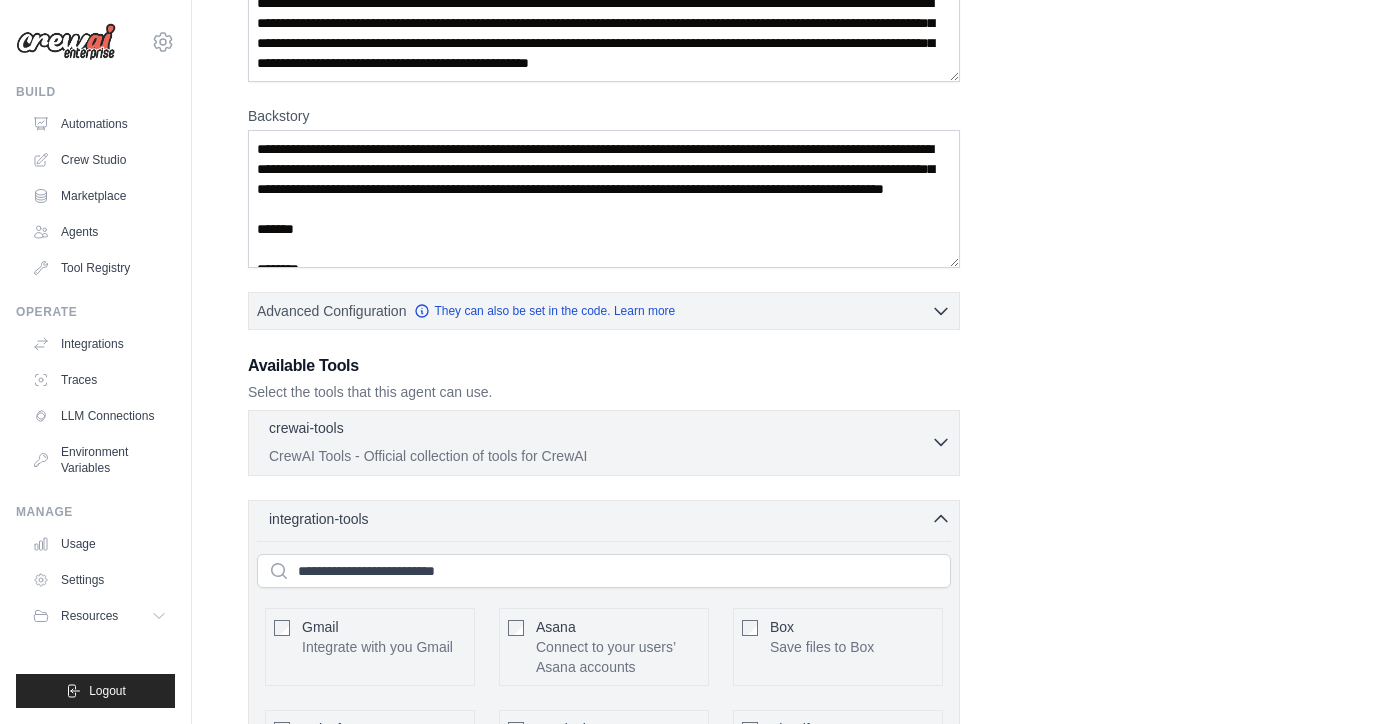 click on "crewai-tools
0 selected
CrewAI Tools - Official collection of tools for CrewAI" at bounding box center (600, 442) 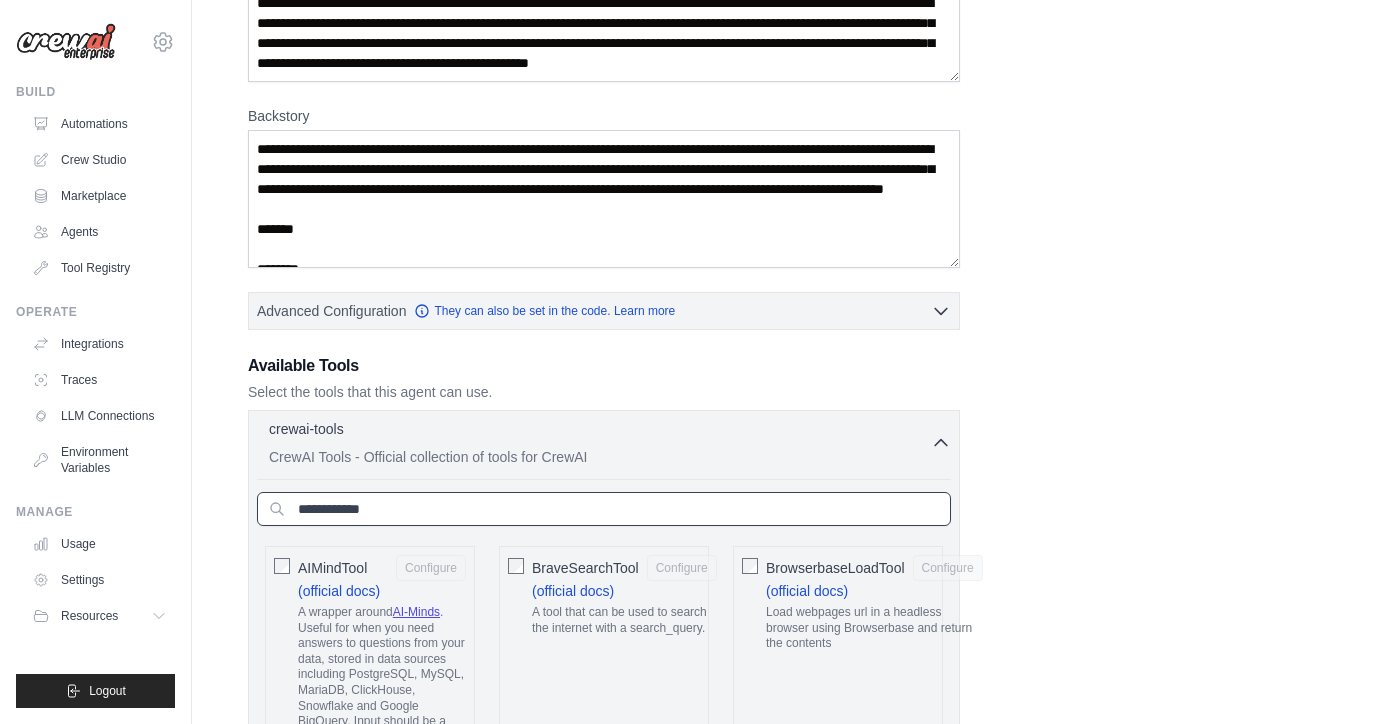 click at bounding box center (604, 509) 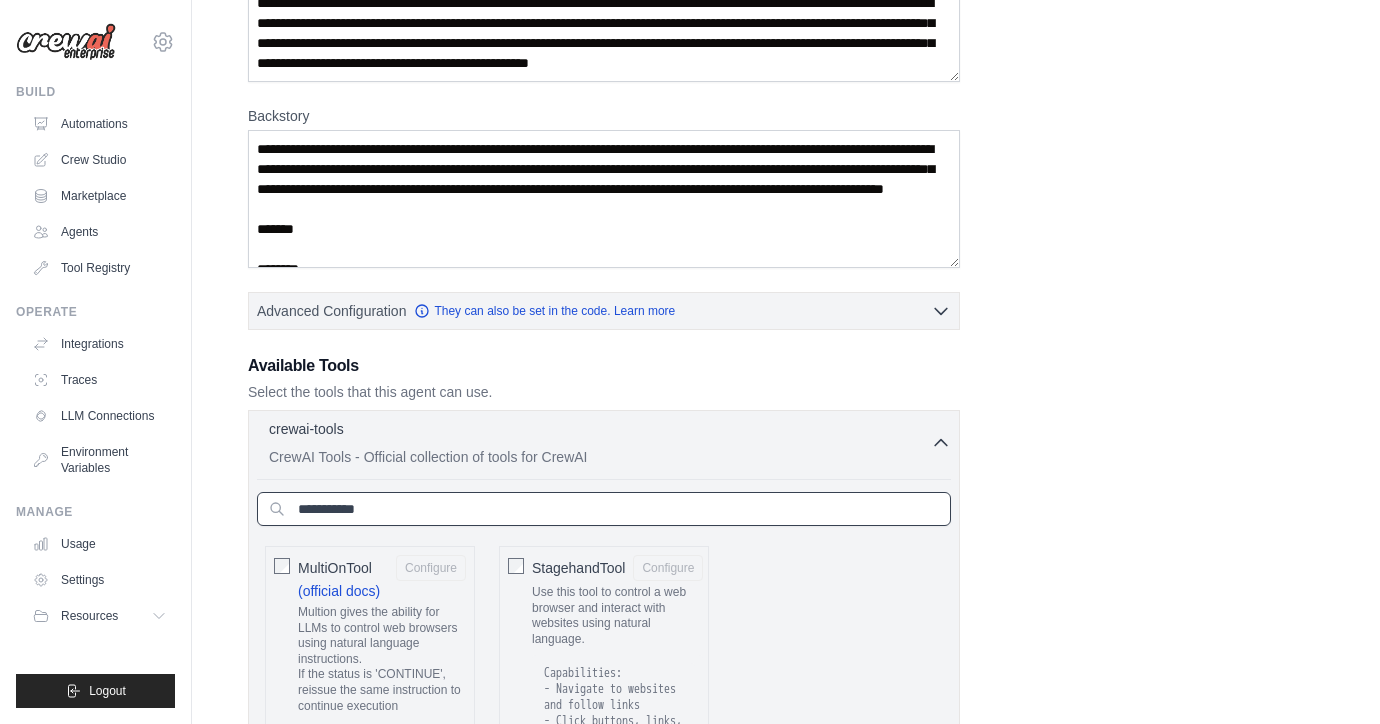 click on "**********" at bounding box center [604, 509] 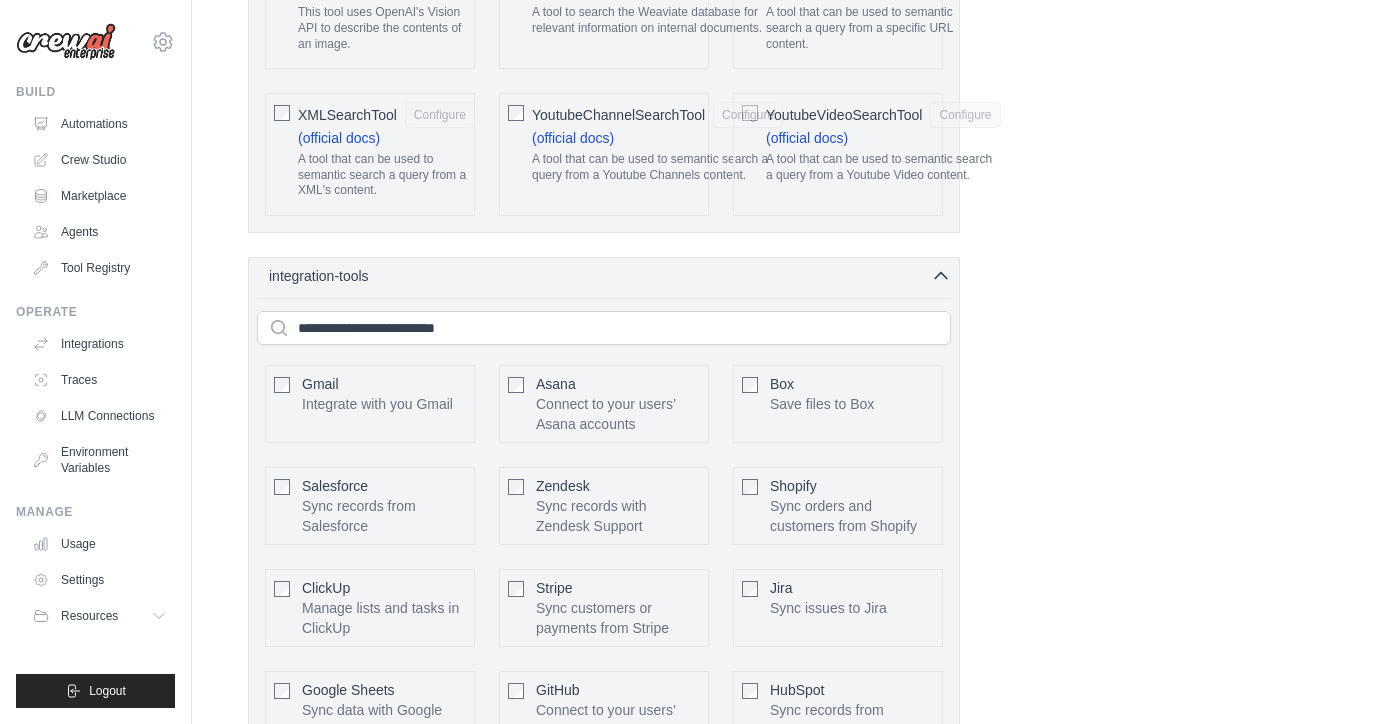 scroll, scrollTop: 4921, scrollLeft: 0, axis: vertical 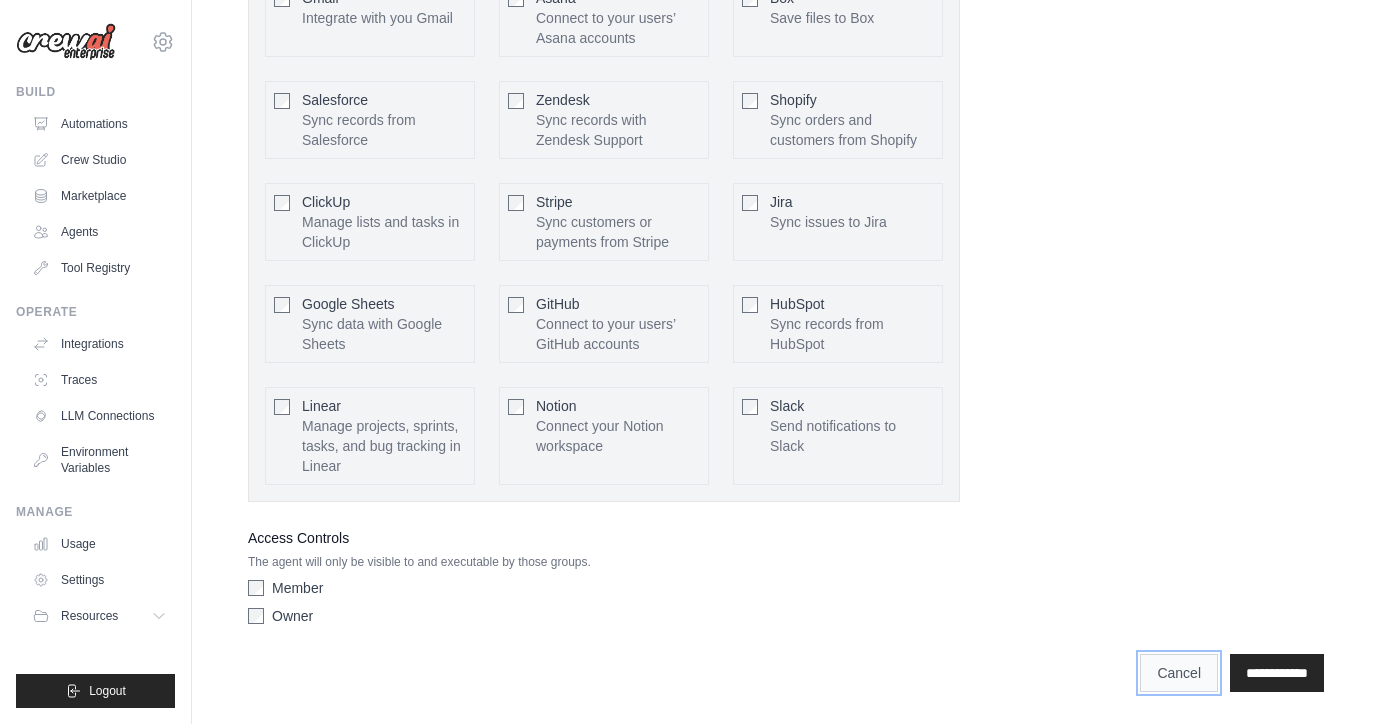 click on "Cancel" at bounding box center (1179, 673) 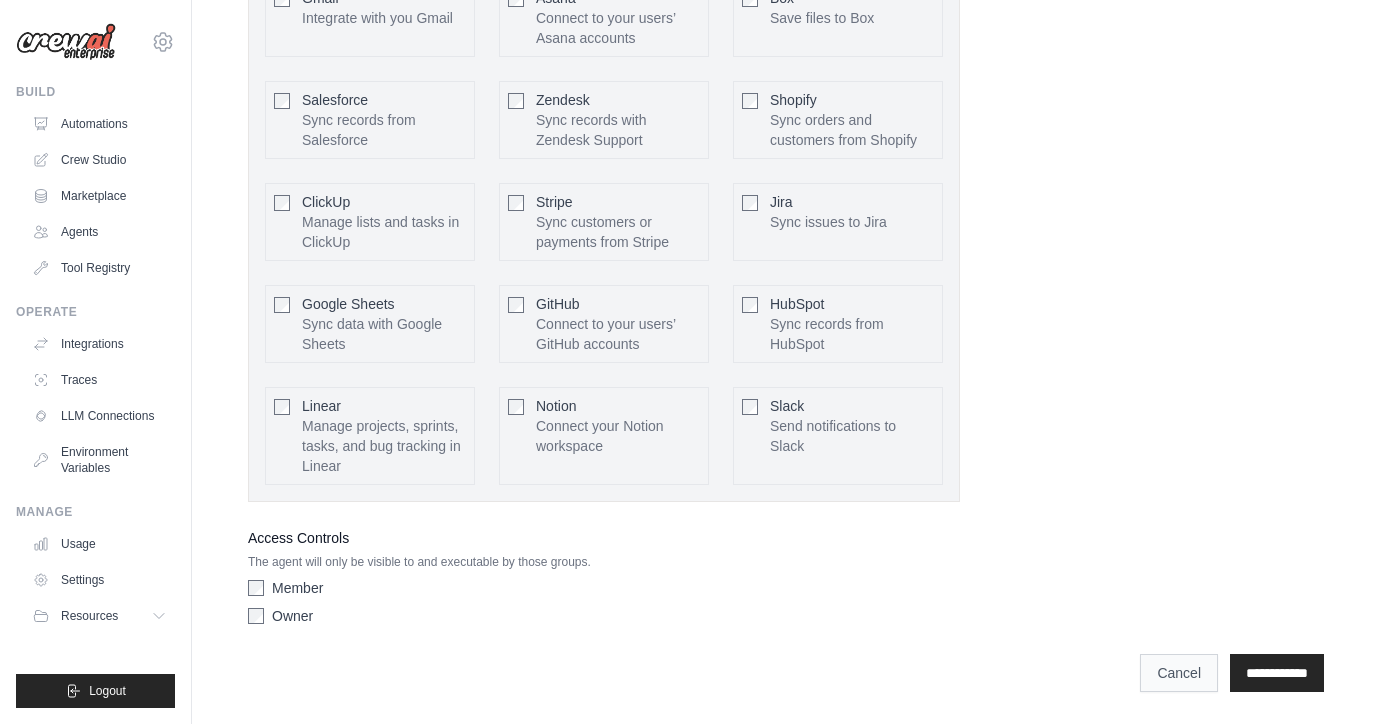 scroll, scrollTop: 0, scrollLeft: 0, axis: both 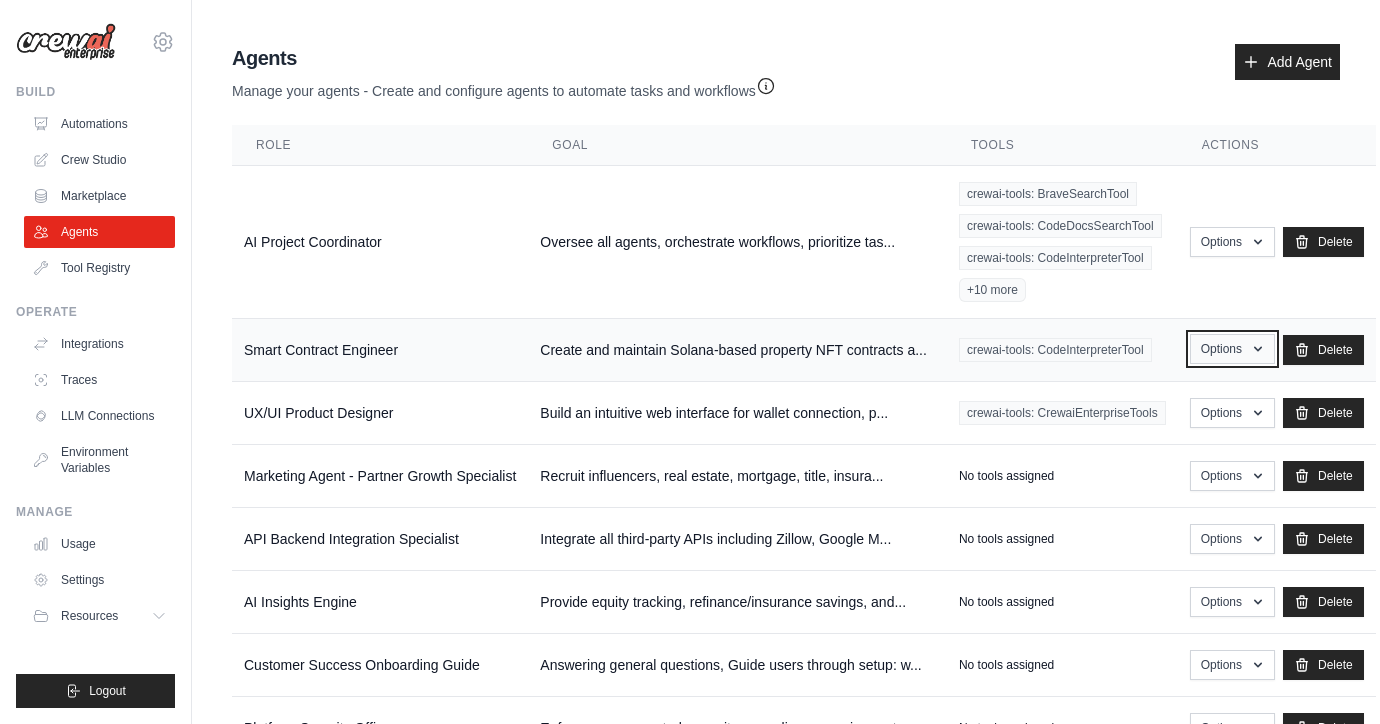 click on "Options" at bounding box center [1232, 349] 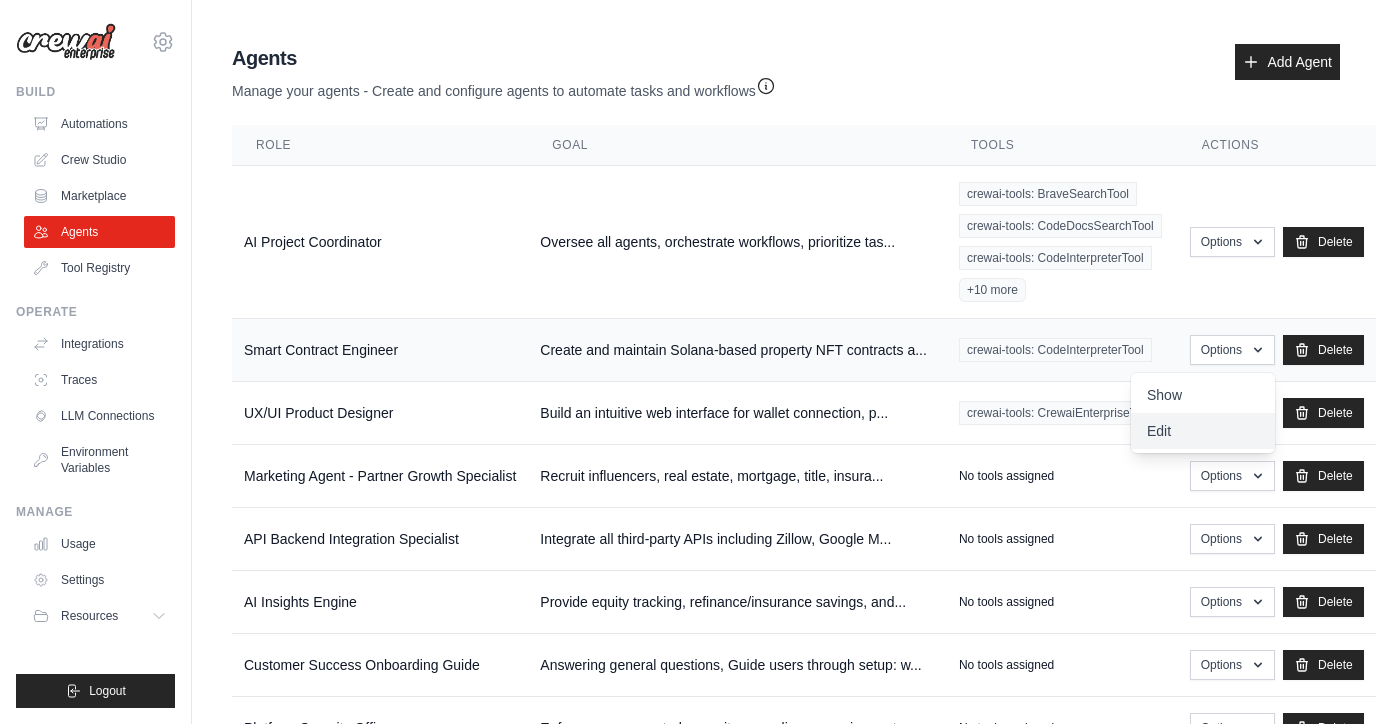 click on "Edit" at bounding box center [1203, 431] 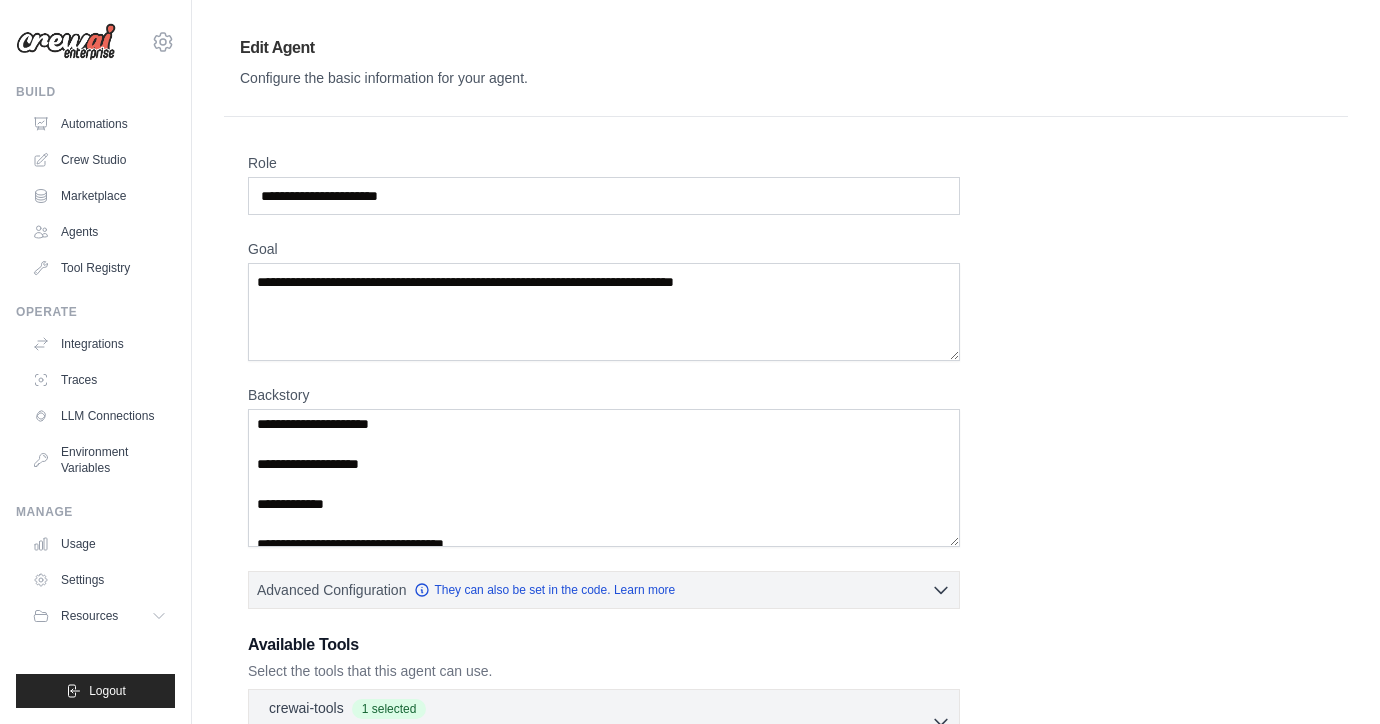 scroll, scrollTop: 291, scrollLeft: 0, axis: vertical 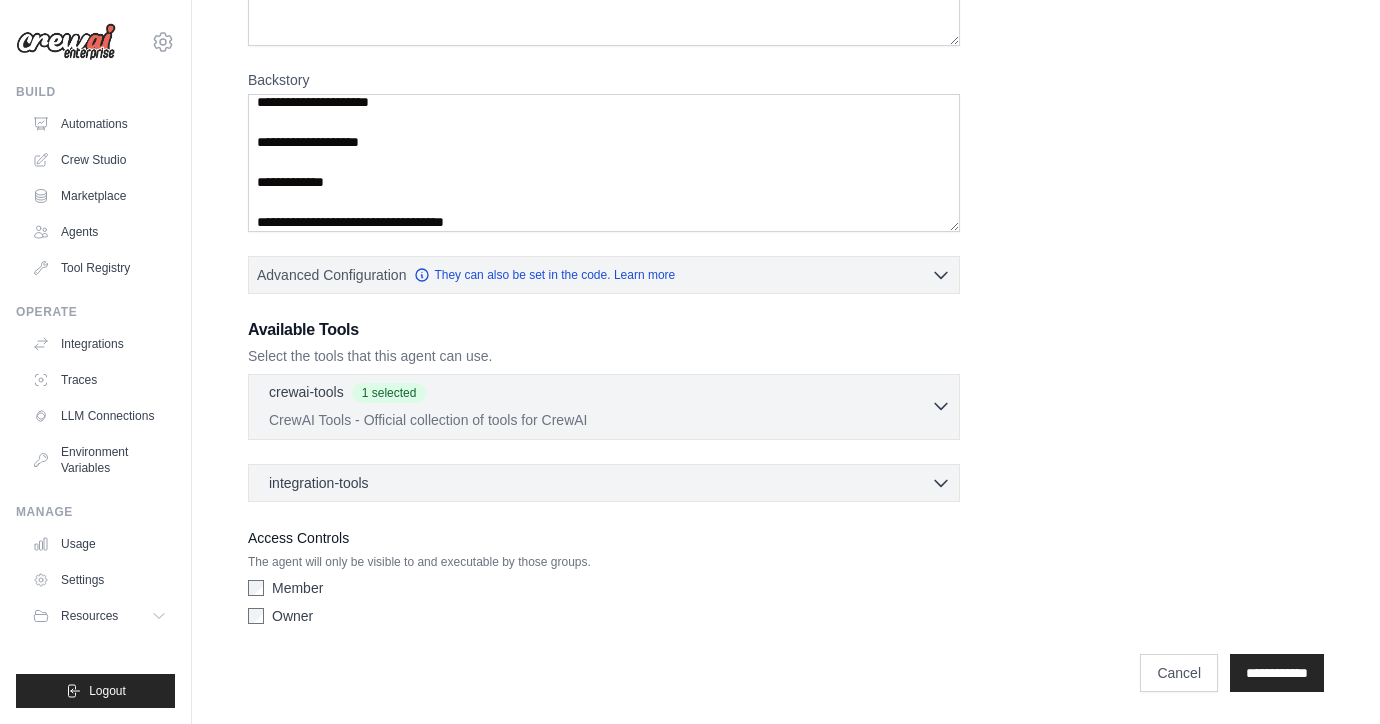 click on "CrewAI Tools - Official collection of tools for CrewAI" at bounding box center [600, 420] 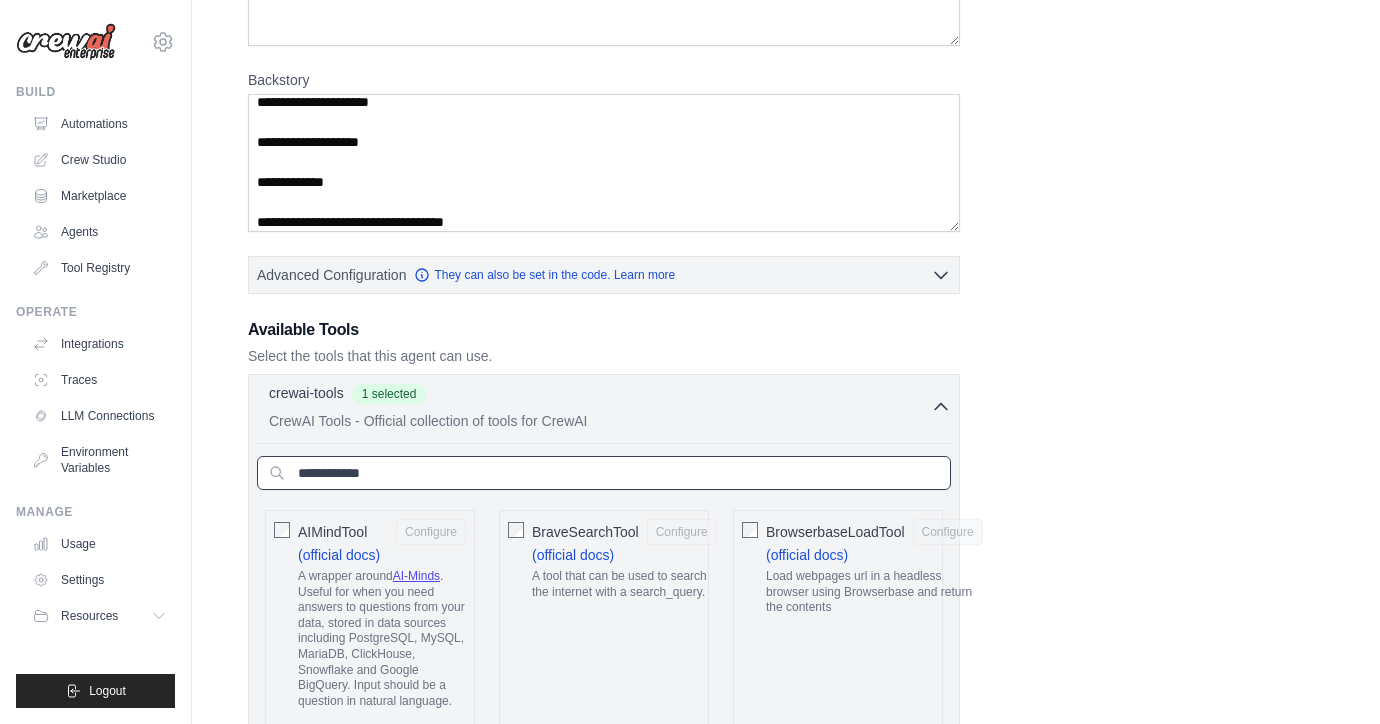click at bounding box center [604, 473] 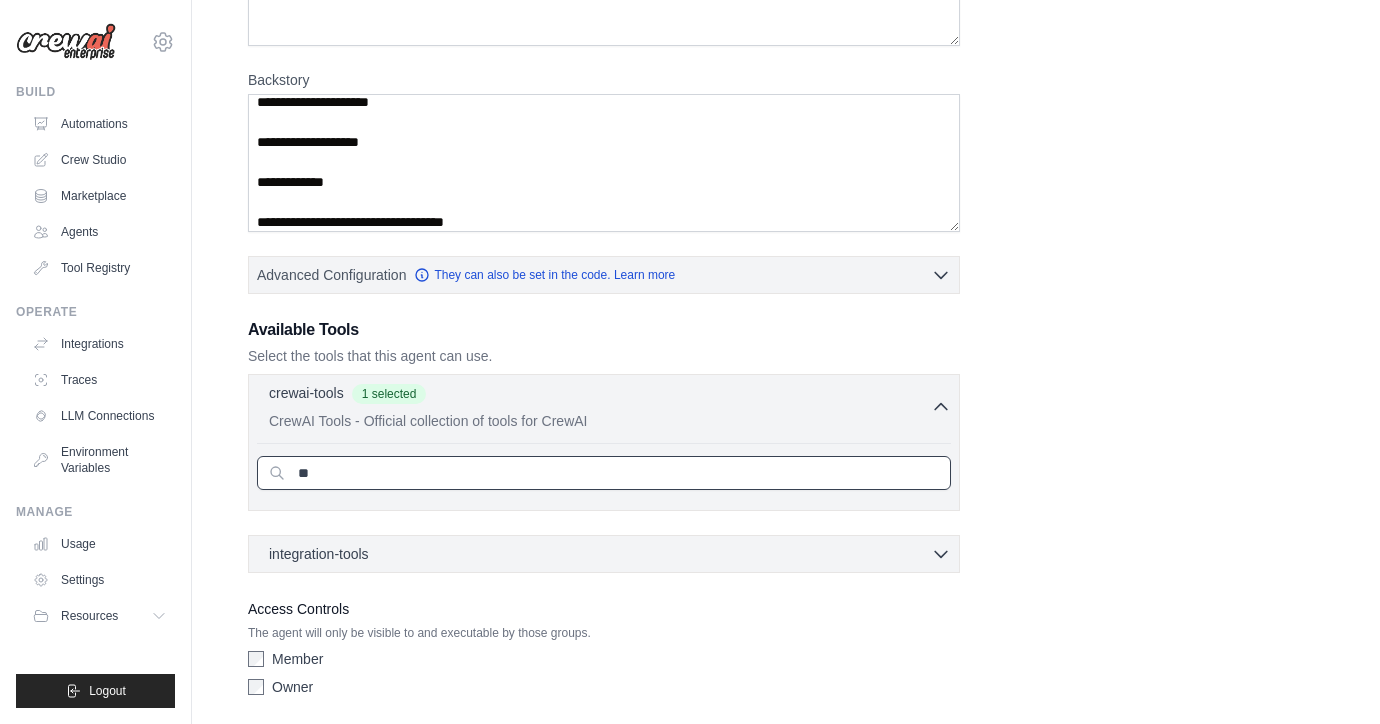 type on "*" 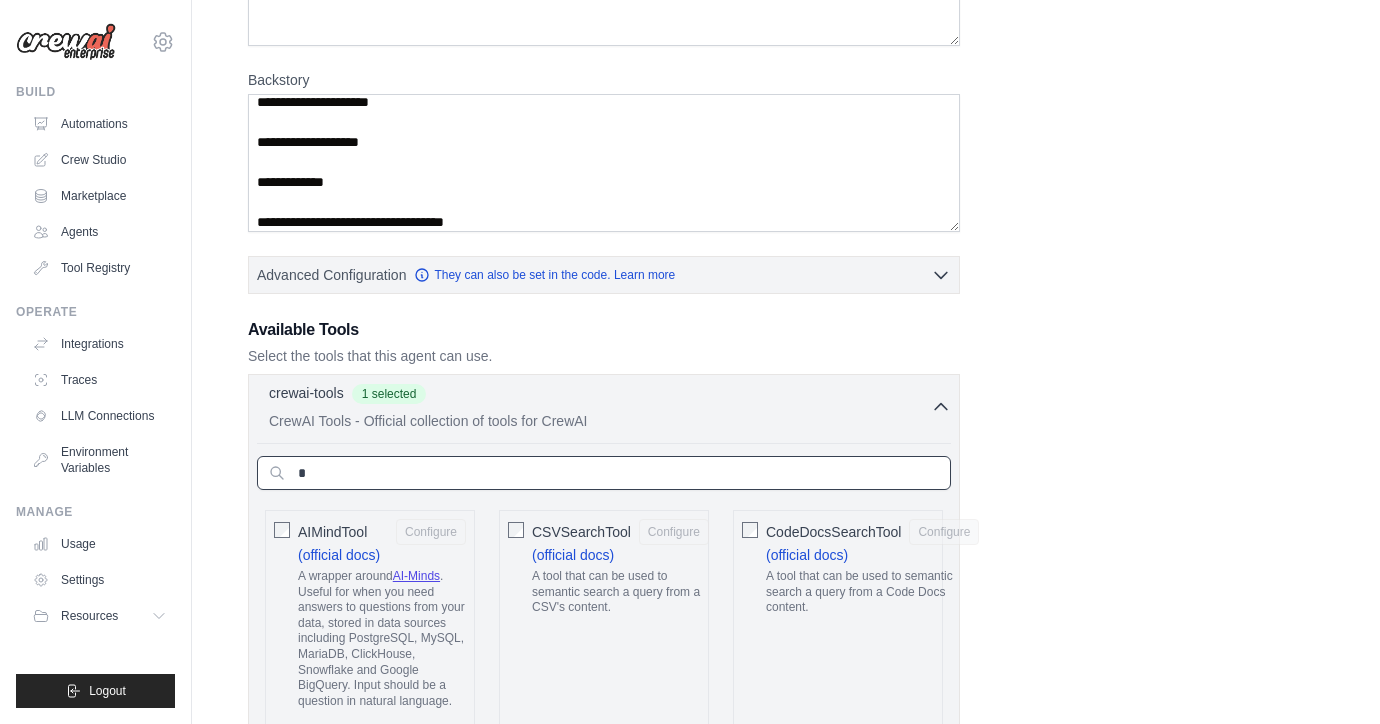 type 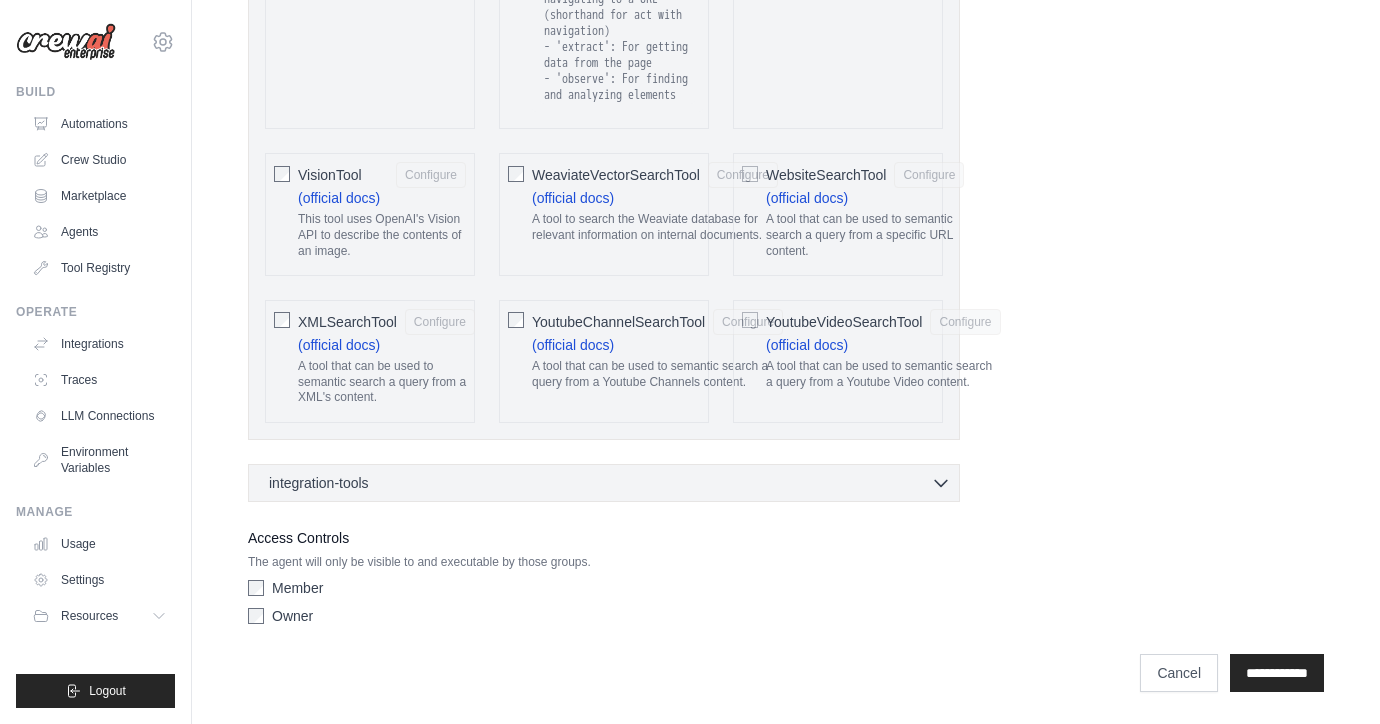 scroll, scrollTop: 4328, scrollLeft: 0, axis: vertical 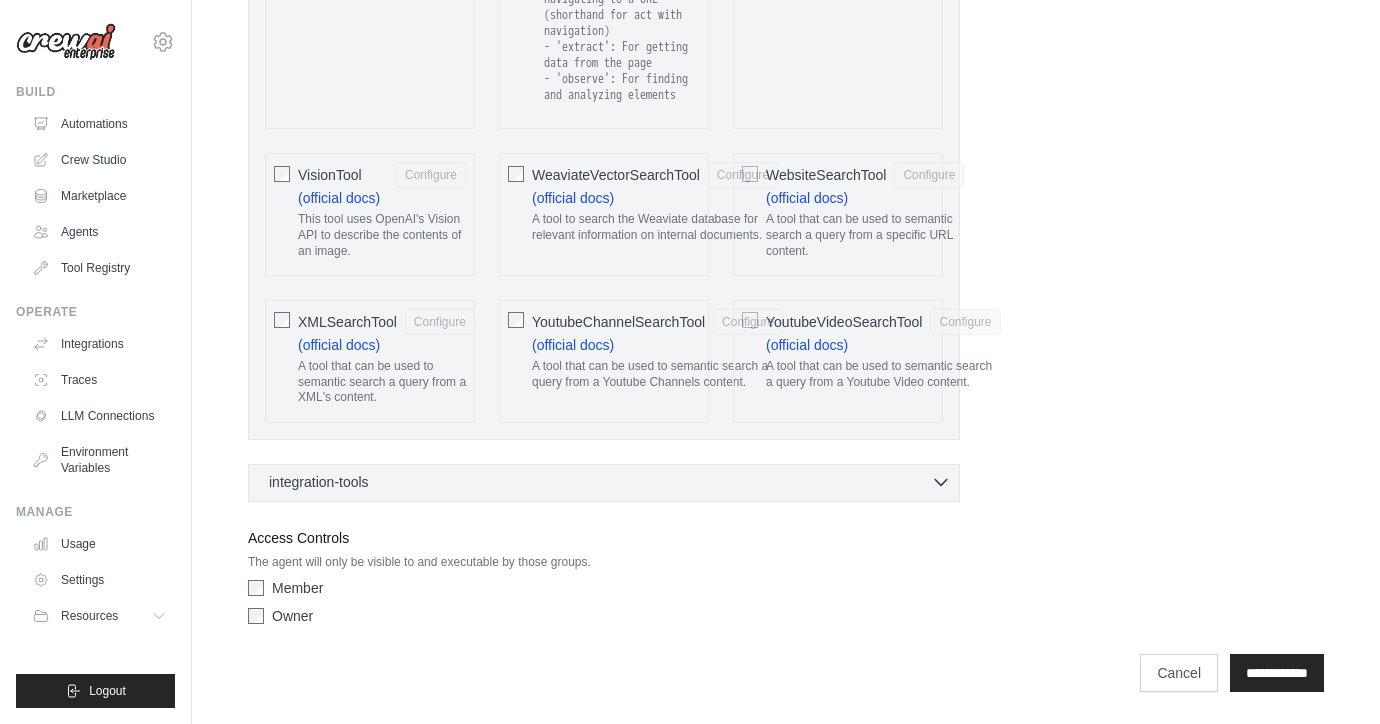 click on "integration-tools
0 selected" at bounding box center (610, 482) 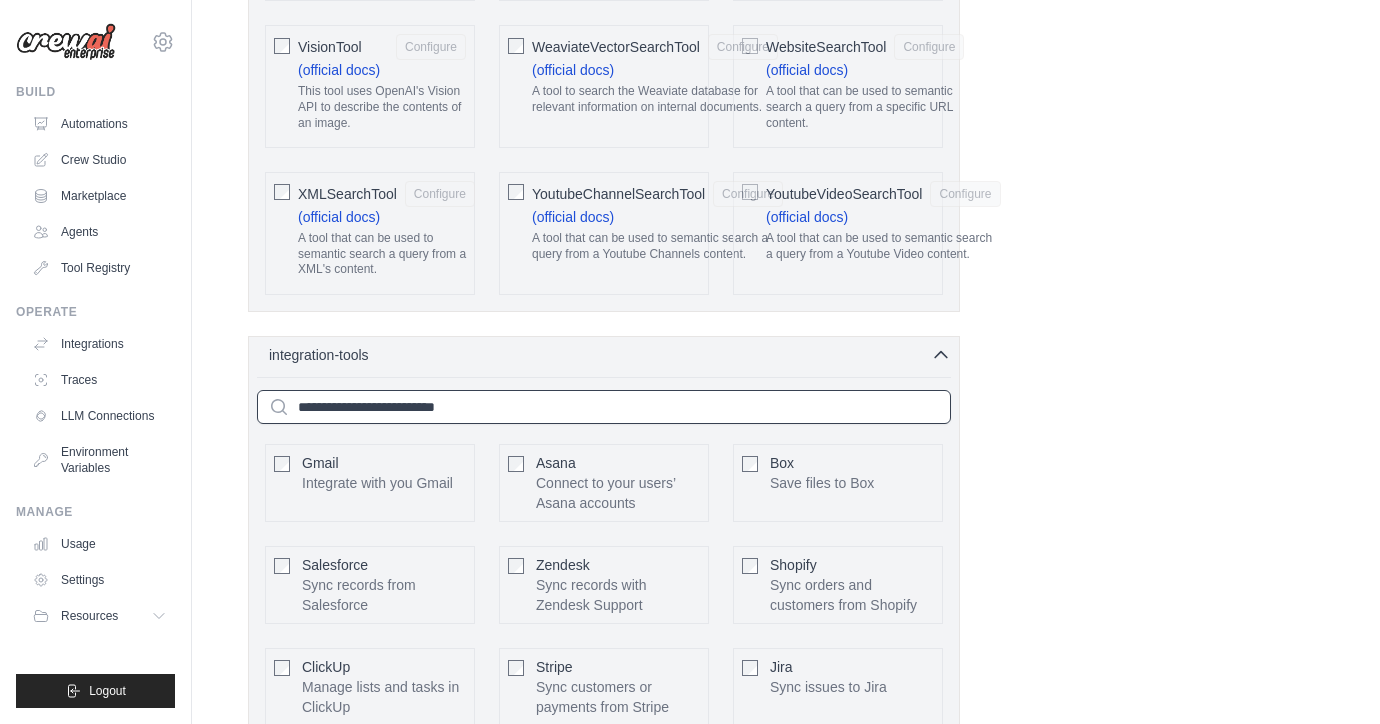 click at bounding box center [604, 407] 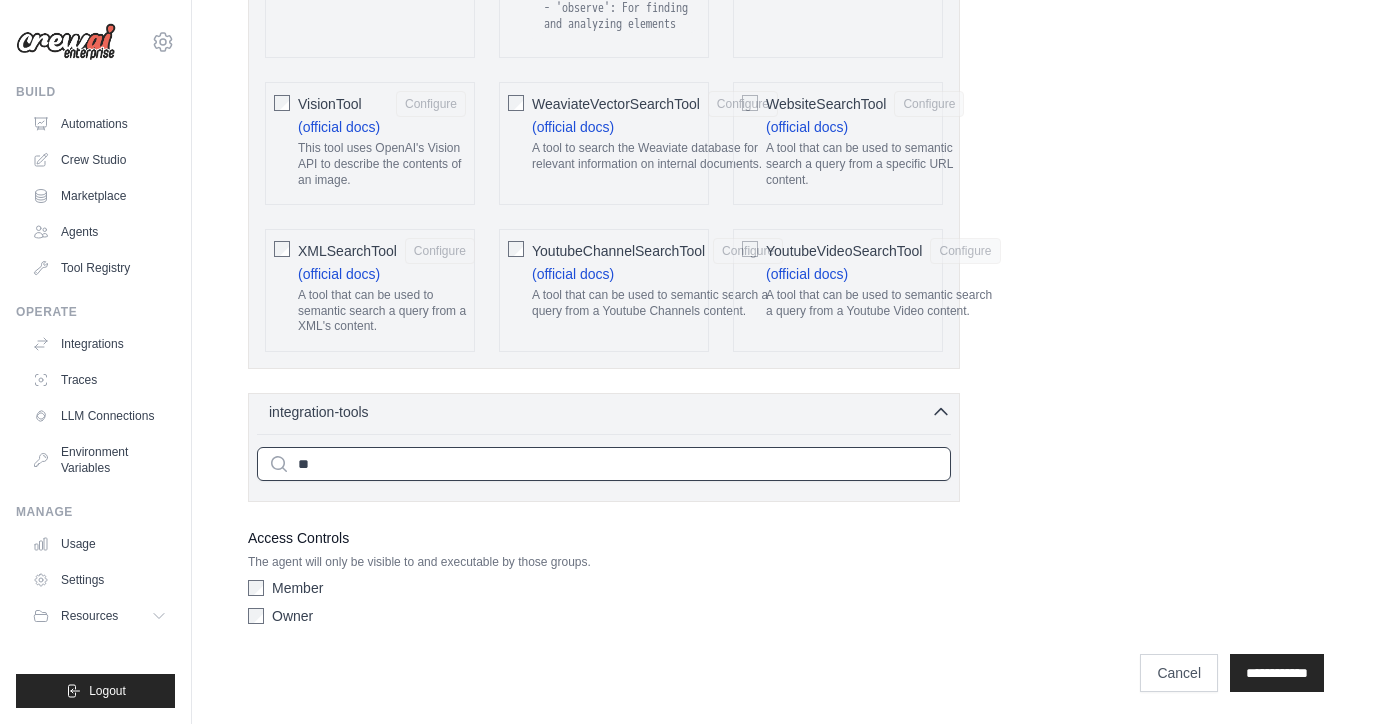 type on "*" 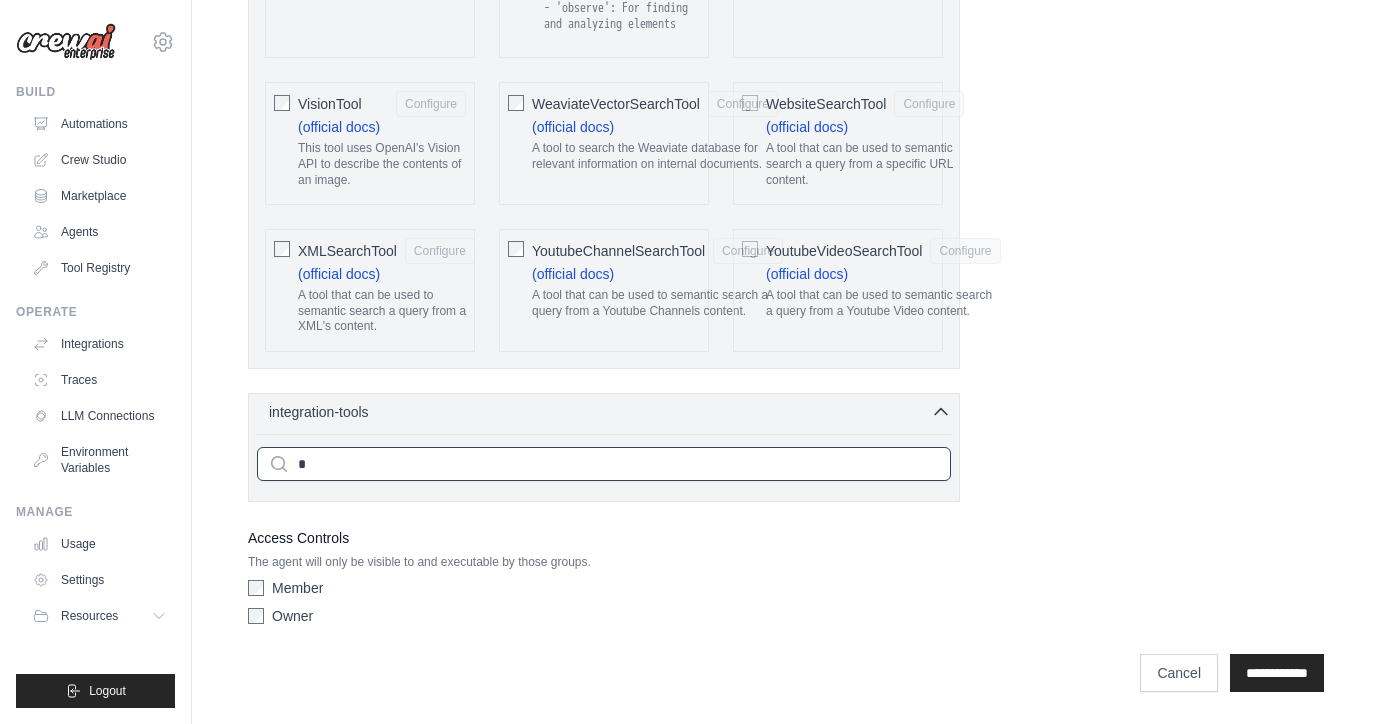 type 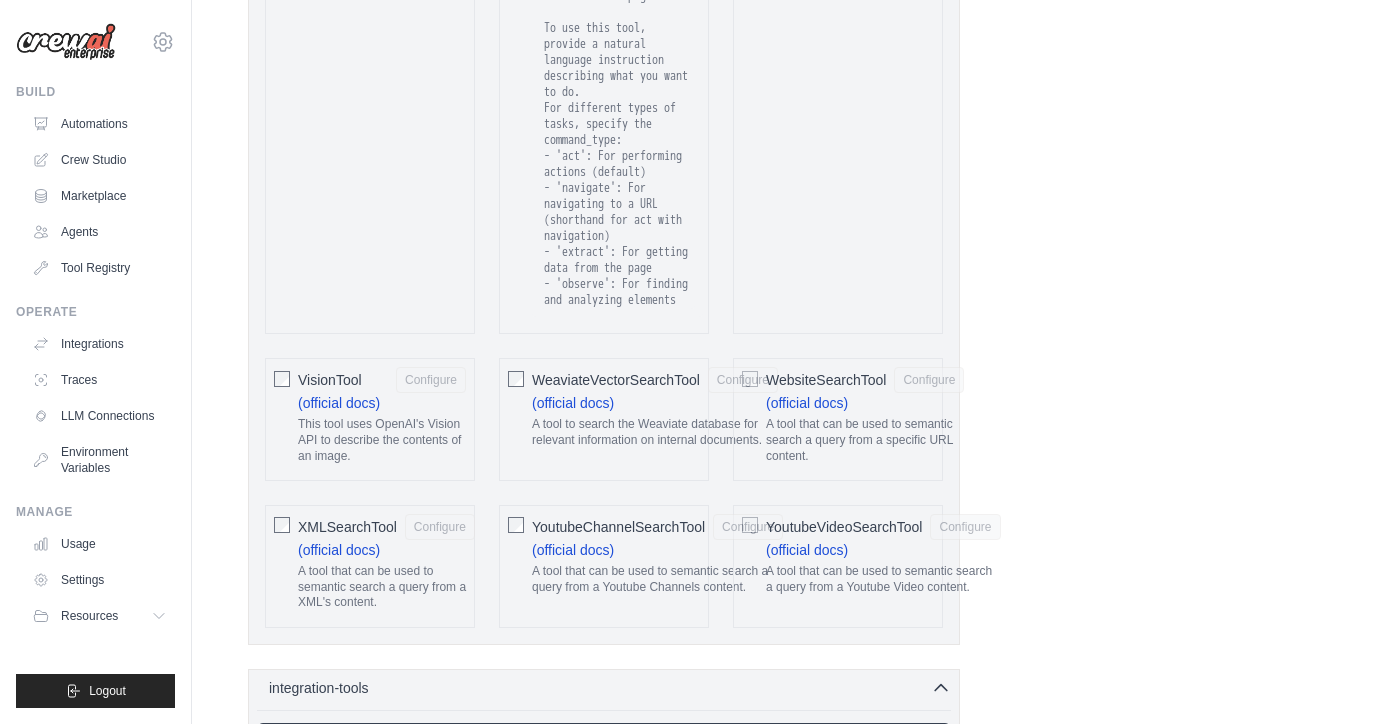 scroll, scrollTop: 4921, scrollLeft: 0, axis: vertical 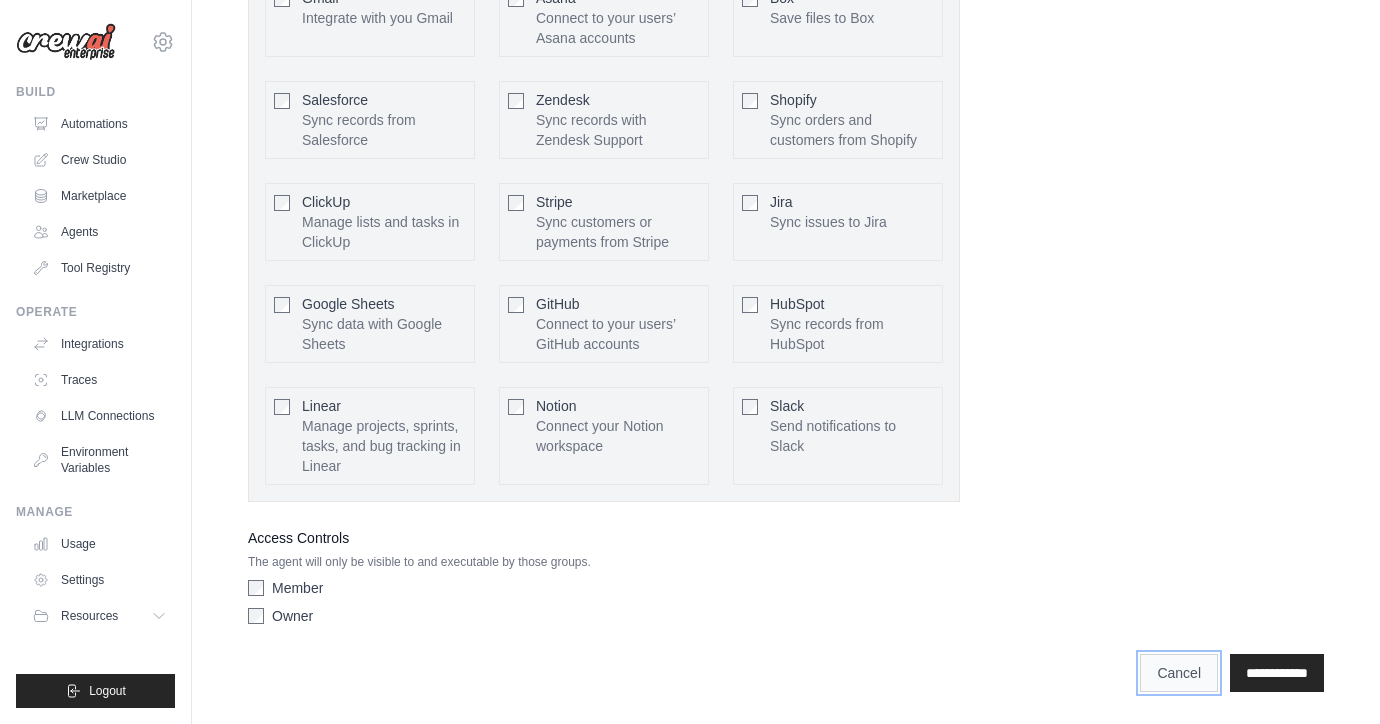 click on "Cancel" at bounding box center [1179, 673] 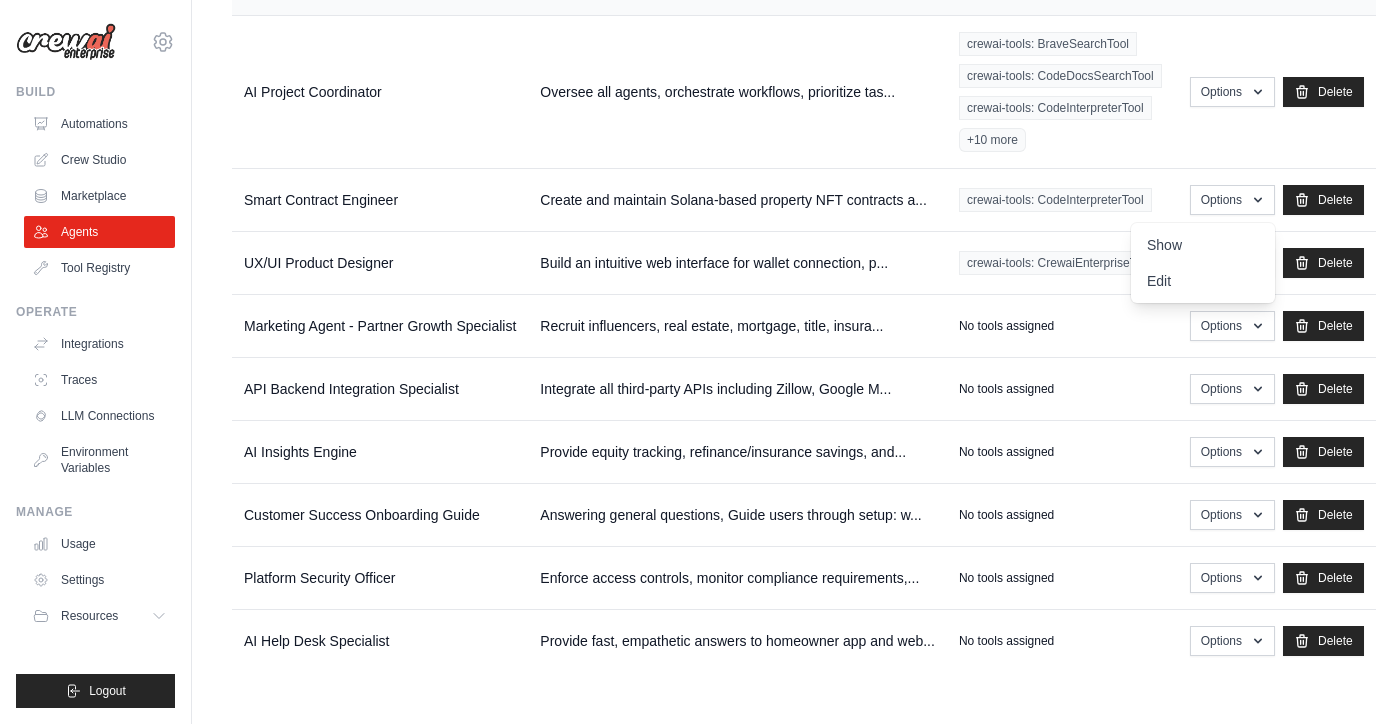 scroll, scrollTop: 0, scrollLeft: 0, axis: both 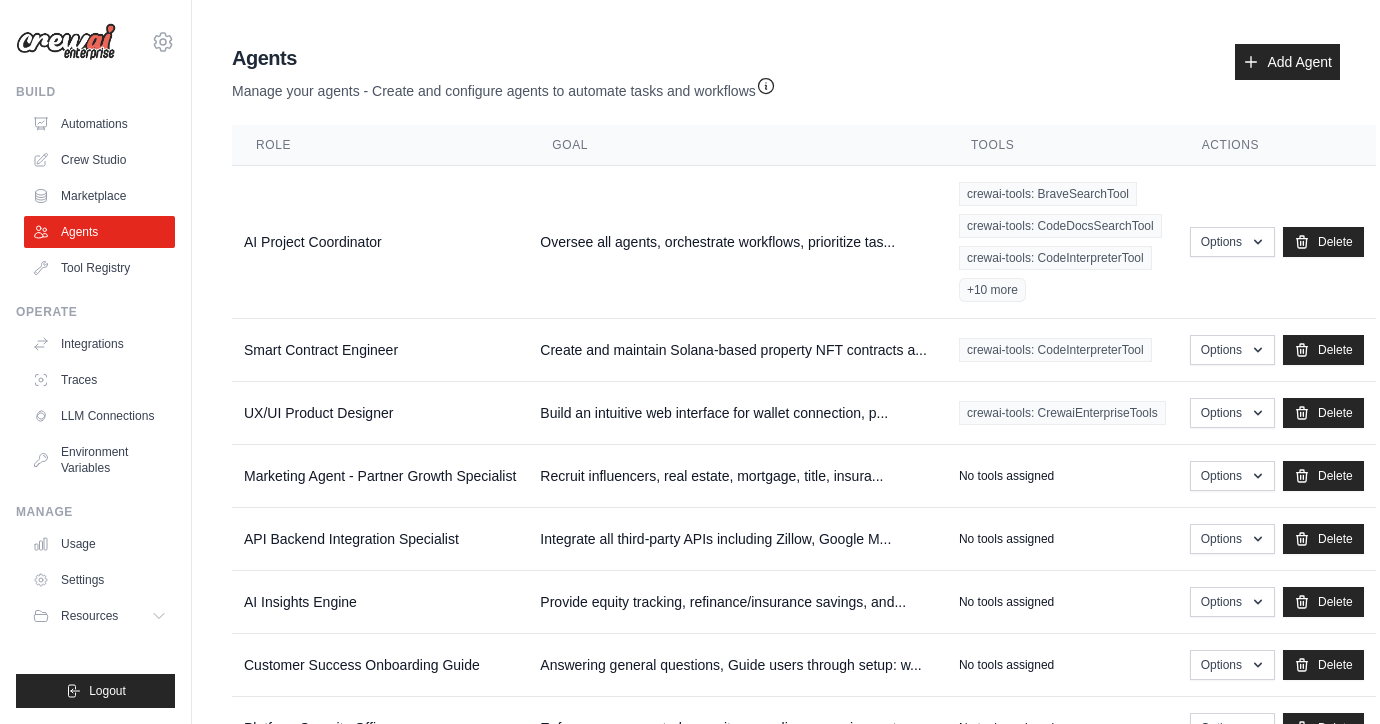 click on "cwjstone@example.com
Settings
Build
Automations
Crew Studio
Marketplace" at bounding box center (96, 362) 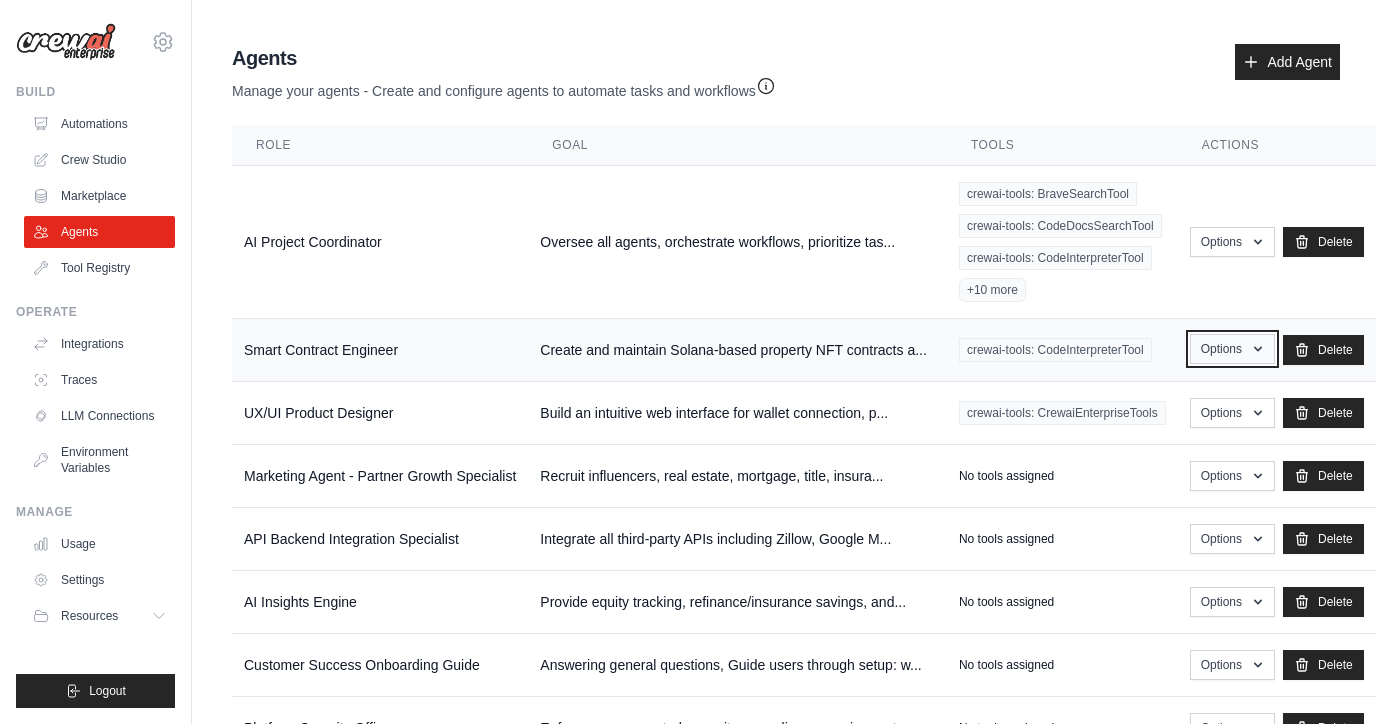 click on "Options" at bounding box center (1232, 349) 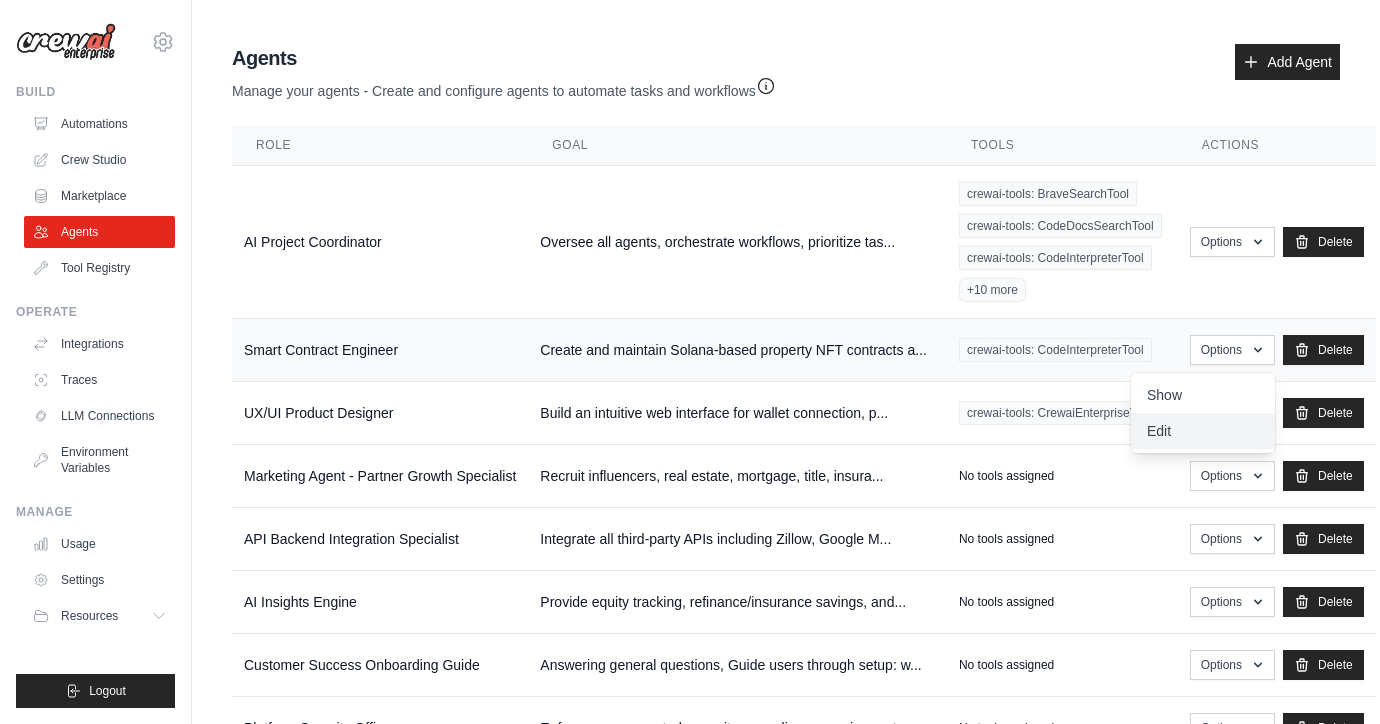 click on "Edit" at bounding box center (1203, 431) 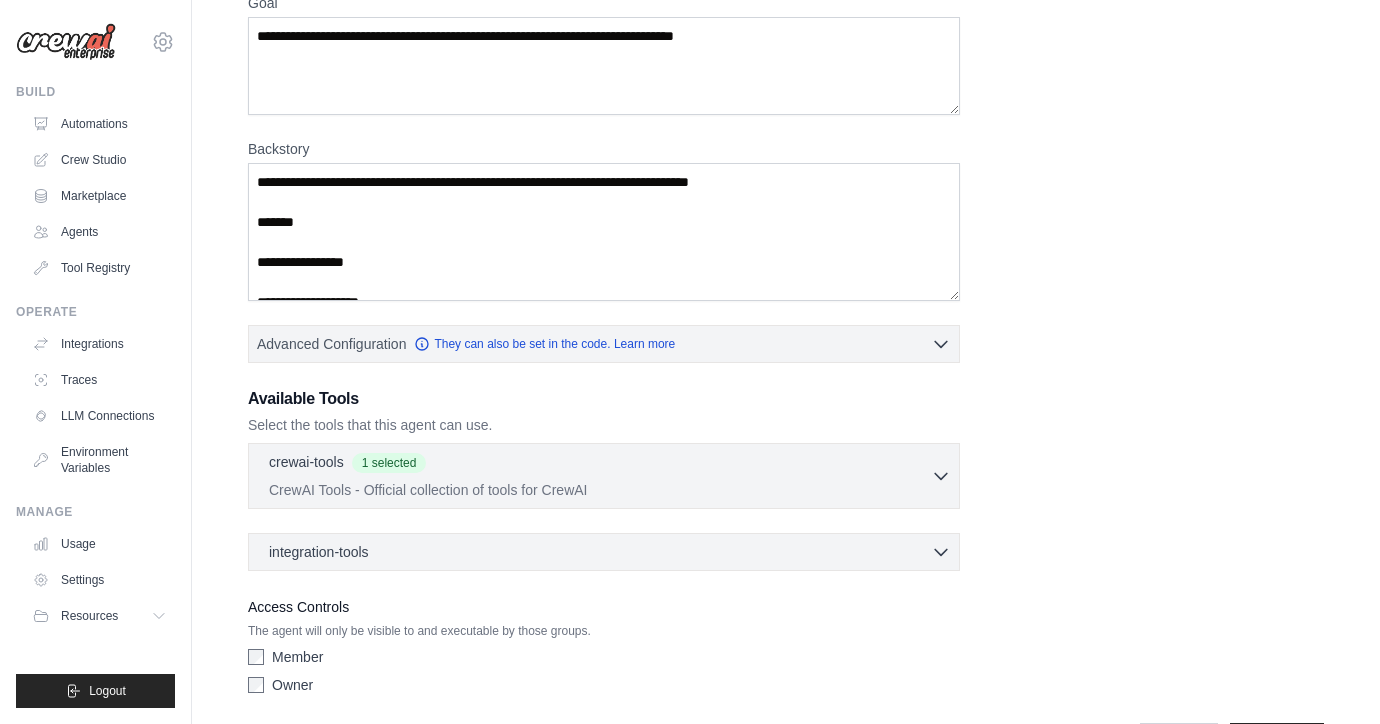 scroll, scrollTop: 315, scrollLeft: 0, axis: vertical 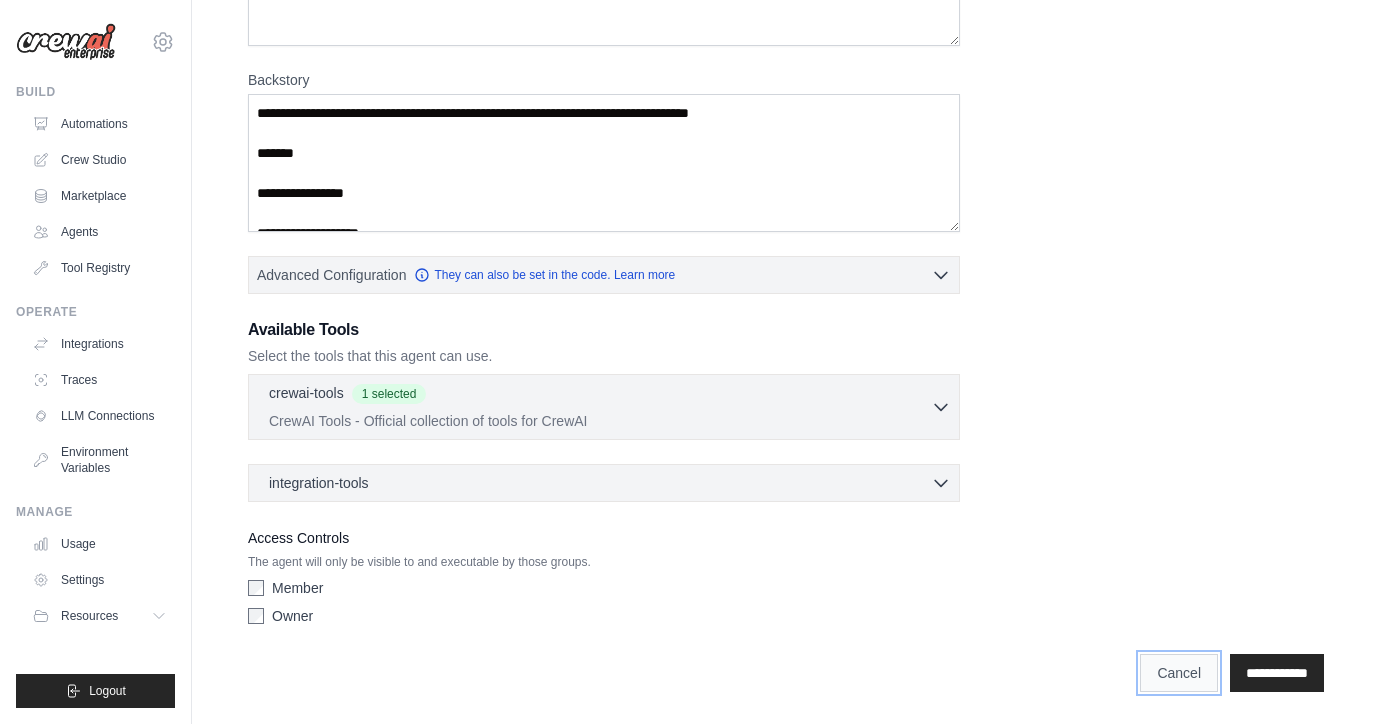 click on "Cancel" at bounding box center [1179, 673] 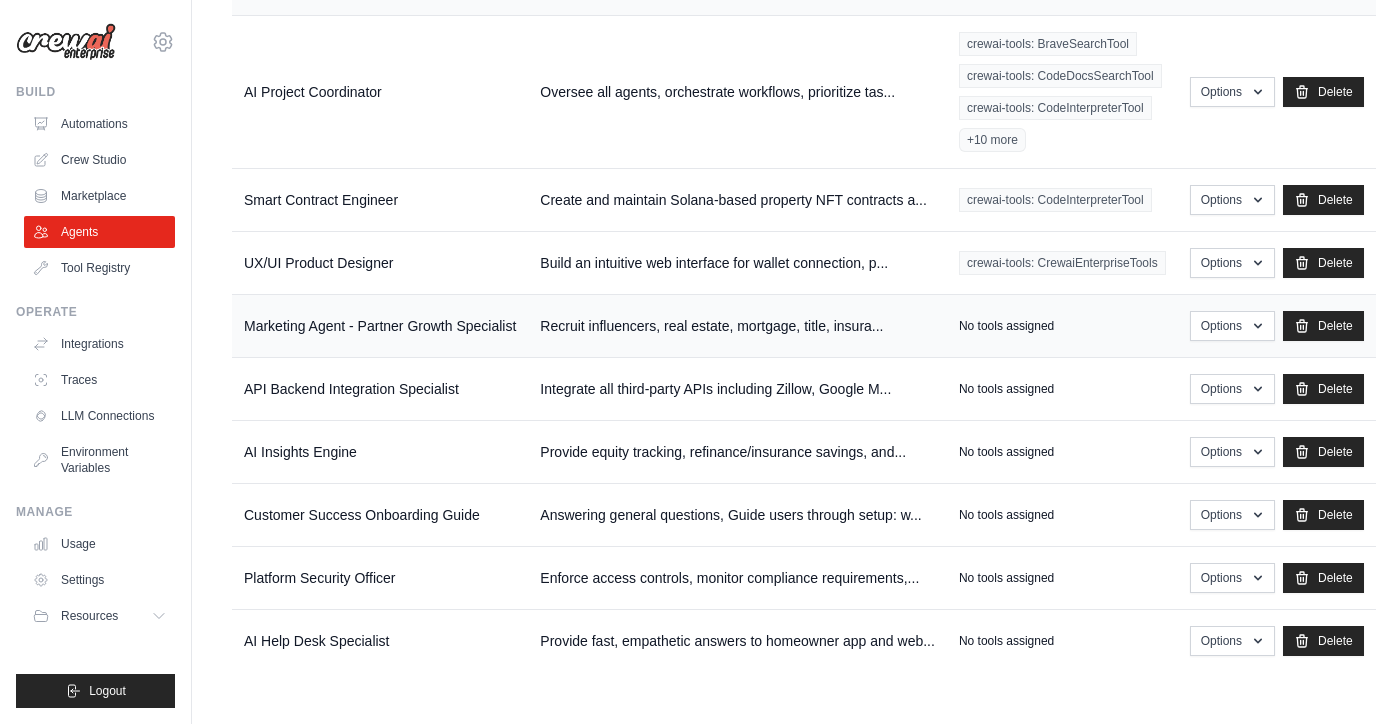 scroll, scrollTop: 0, scrollLeft: 0, axis: both 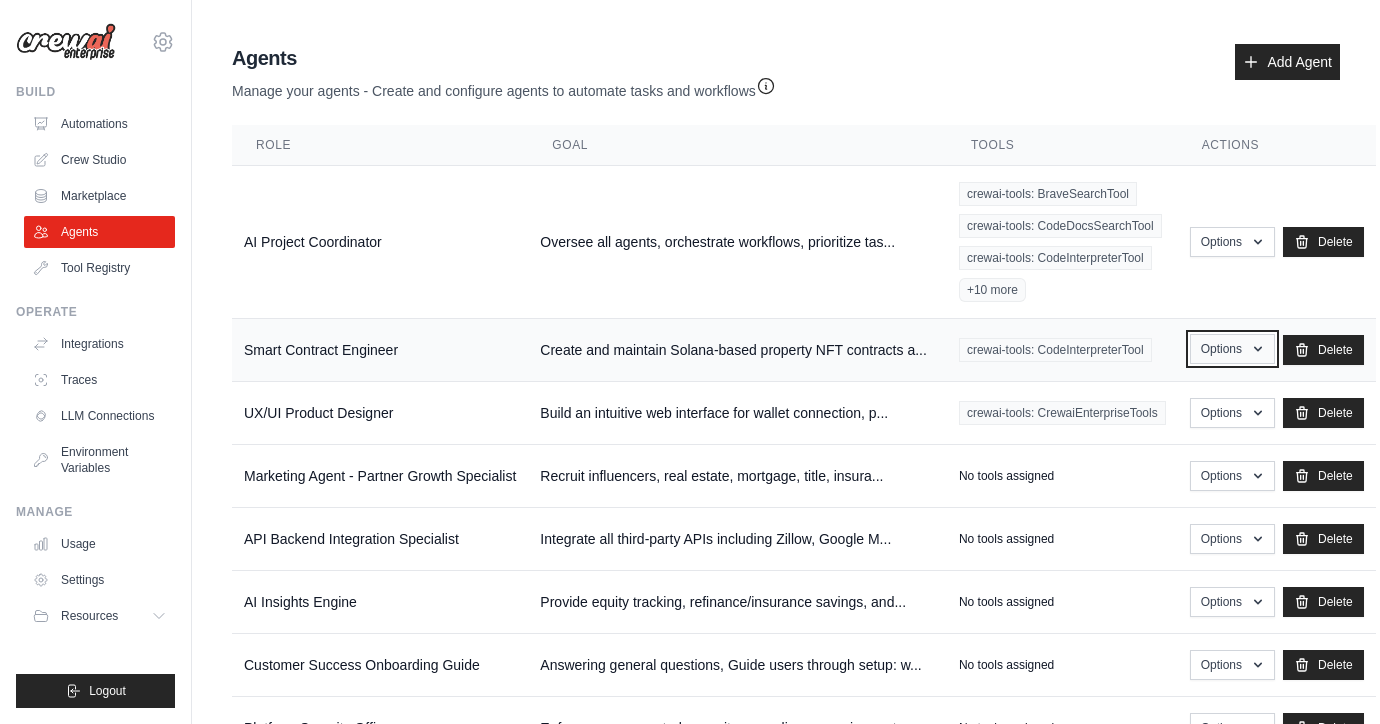 click on "Options" at bounding box center (1232, 349) 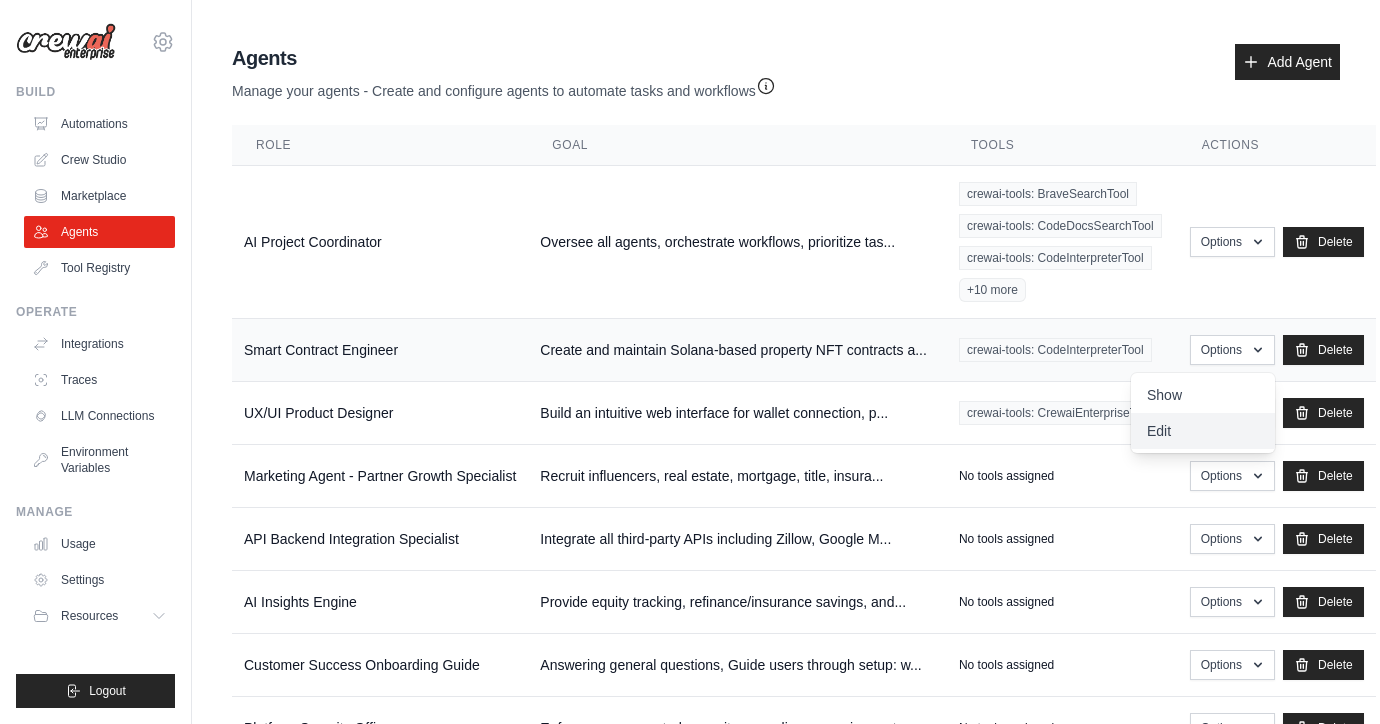 click on "Edit" at bounding box center [1203, 431] 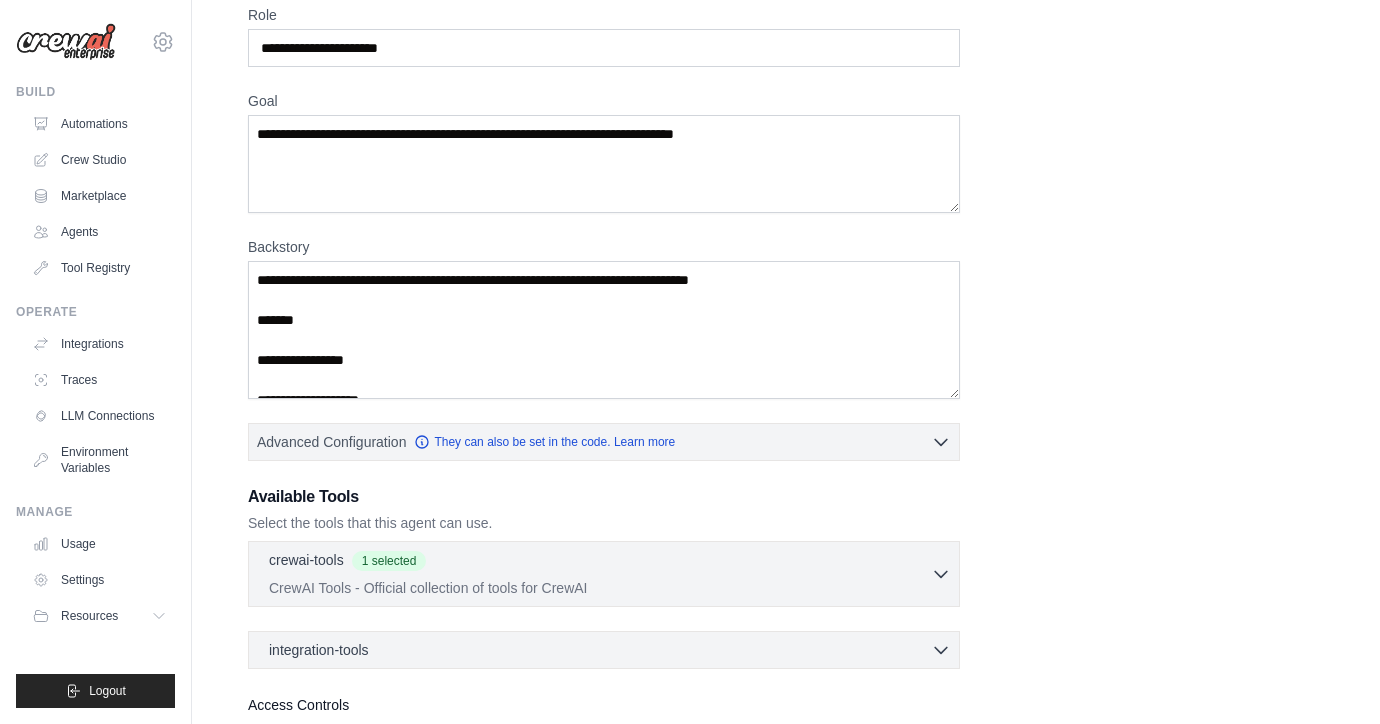 scroll, scrollTop: 157, scrollLeft: 0, axis: vertical 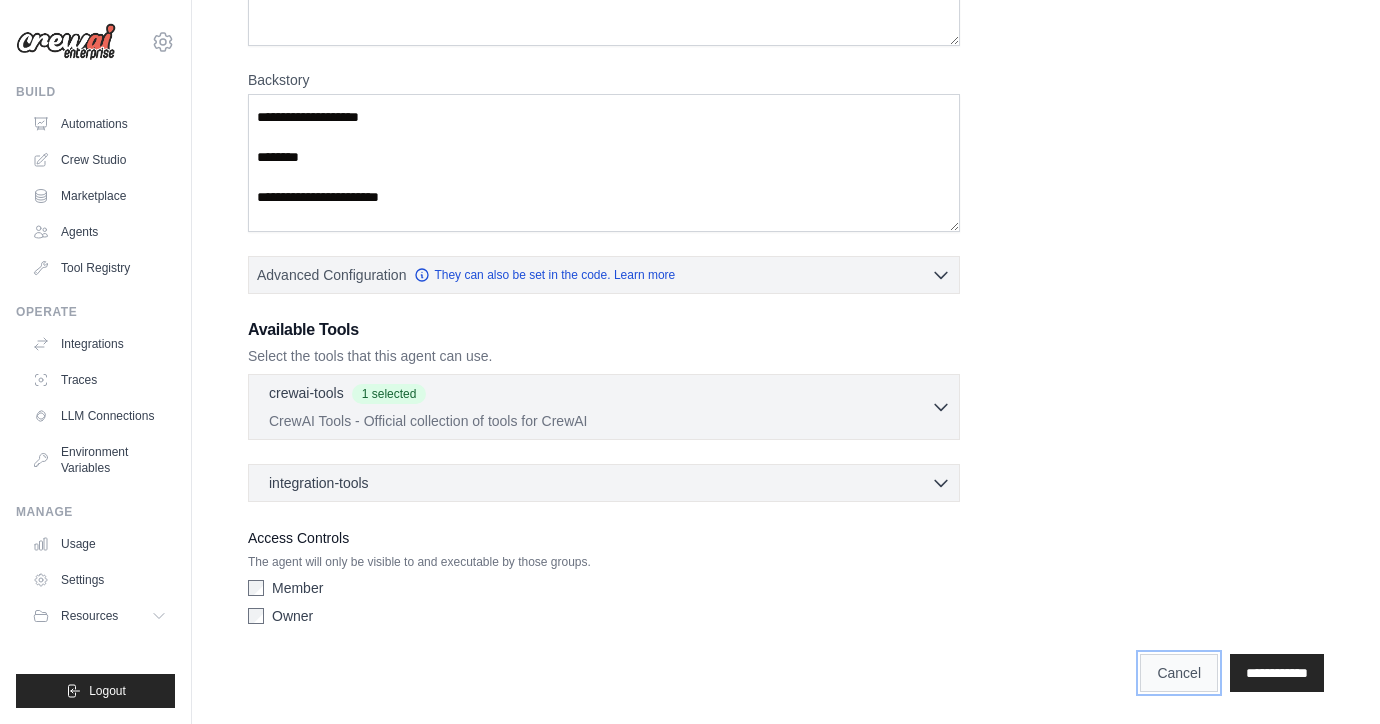 click on "Cancel" at bounding box center [1179, 673] 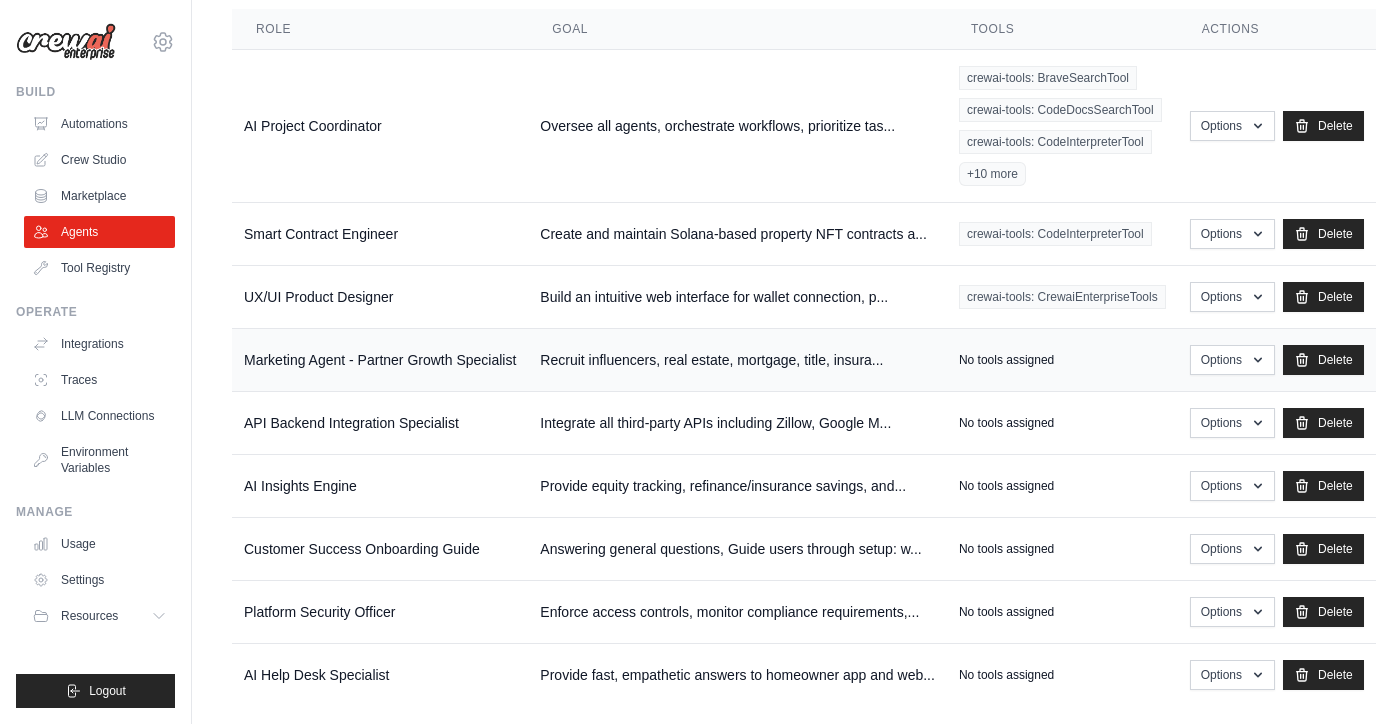 scroll, scrollTop: 0, scrollLeft: 0, axis: both 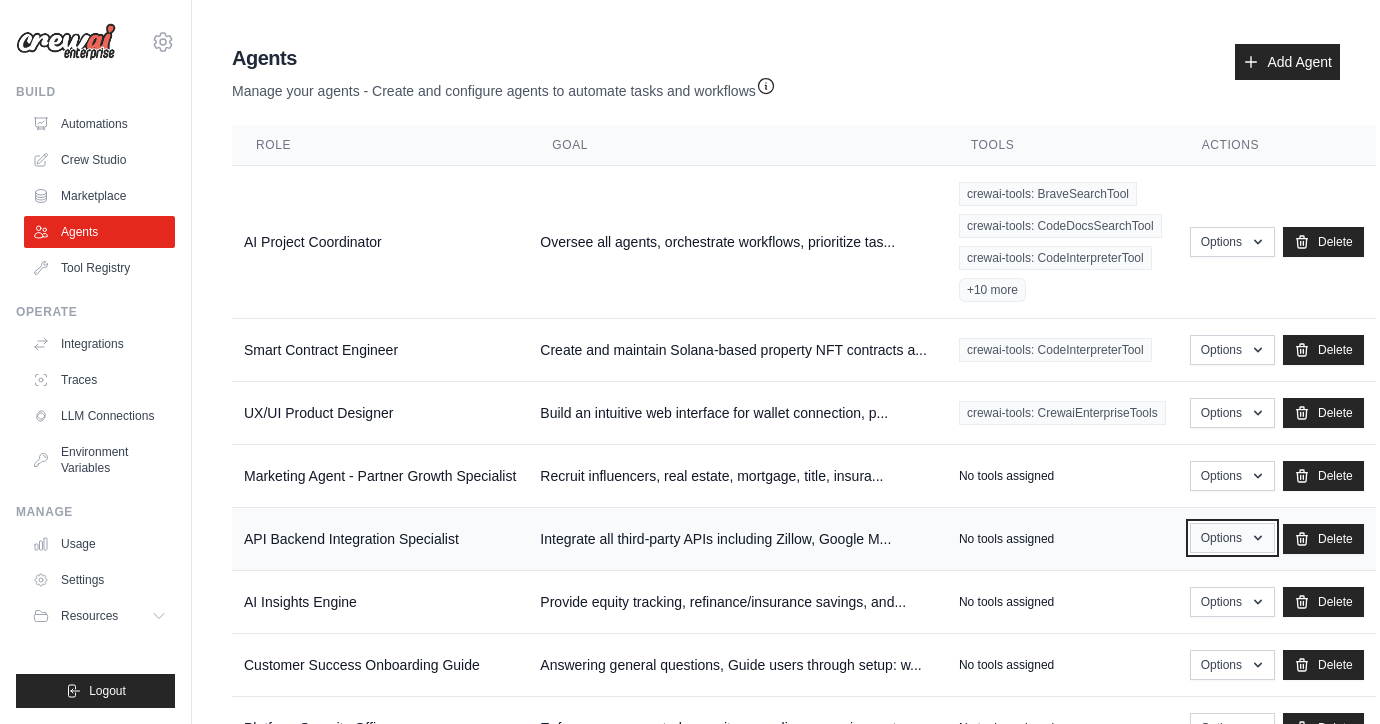 click 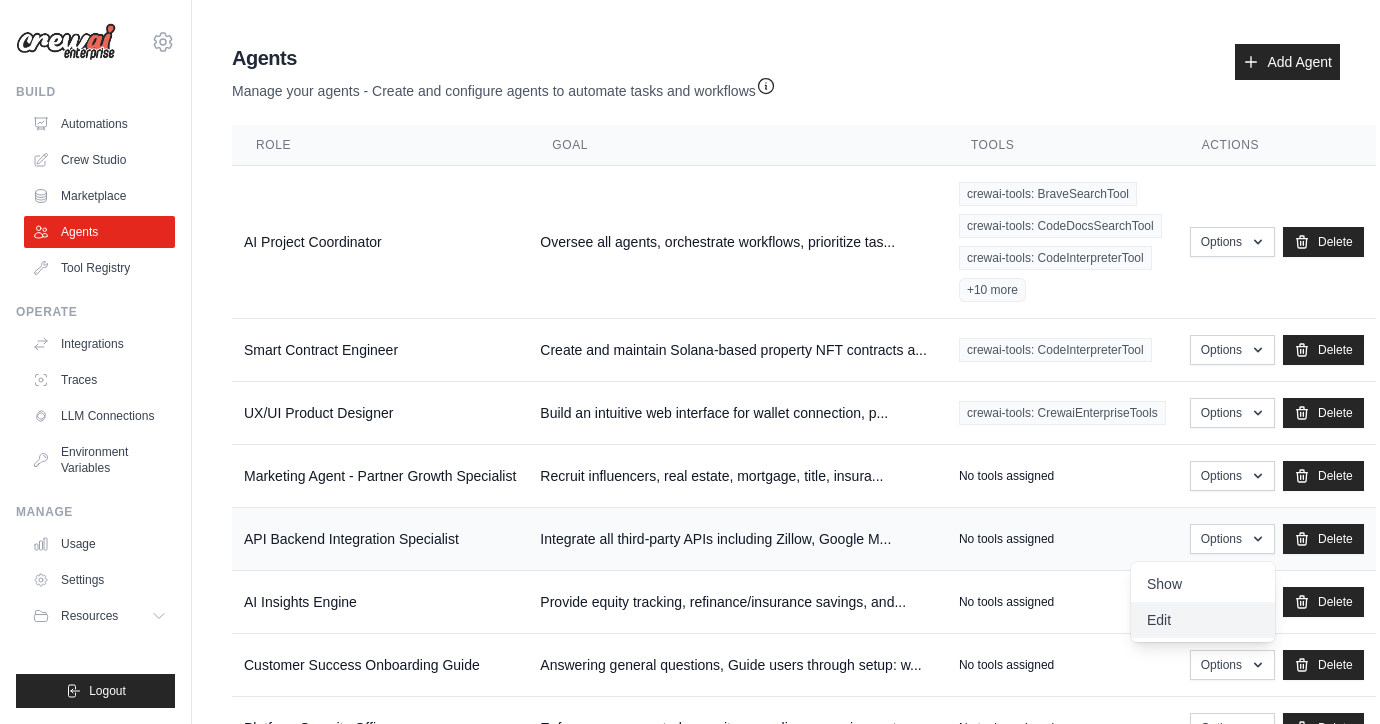 click on "Edit" at bounding box center [1203, 620] 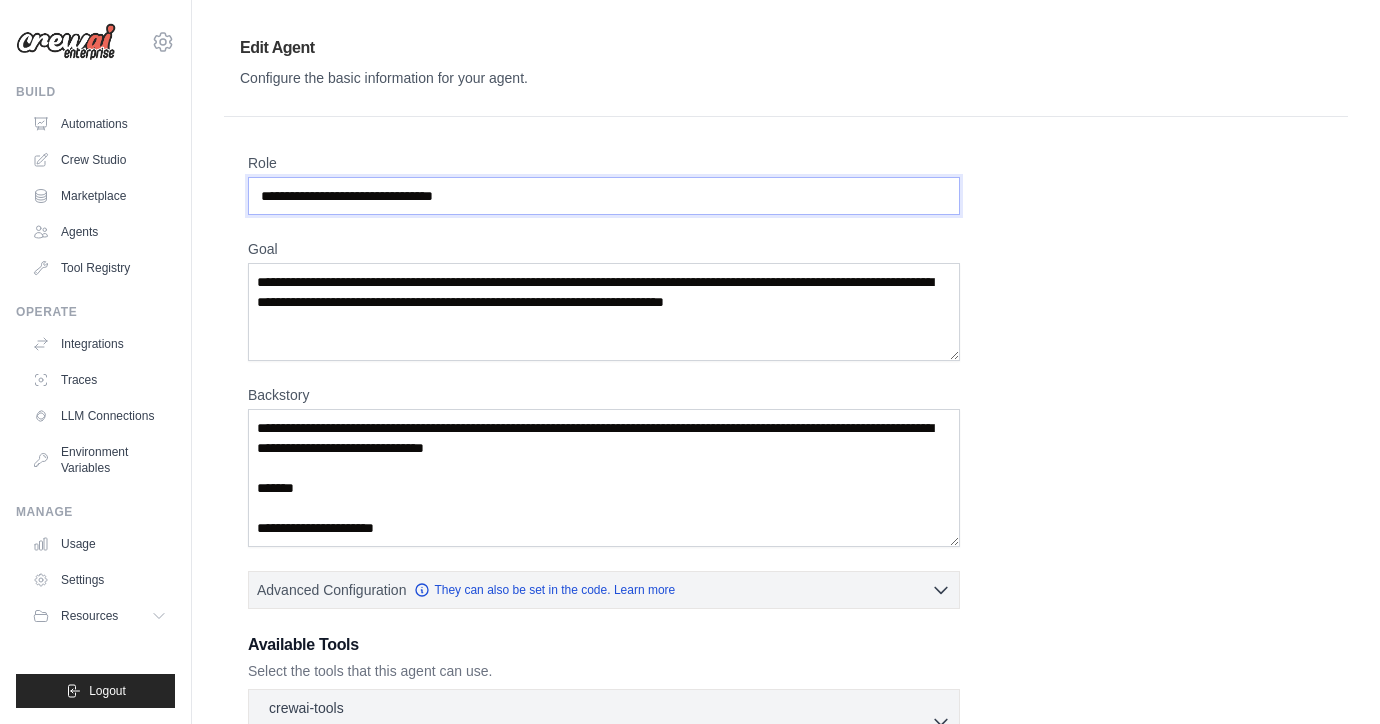 click on "**********" at bounding box center (604, 196) 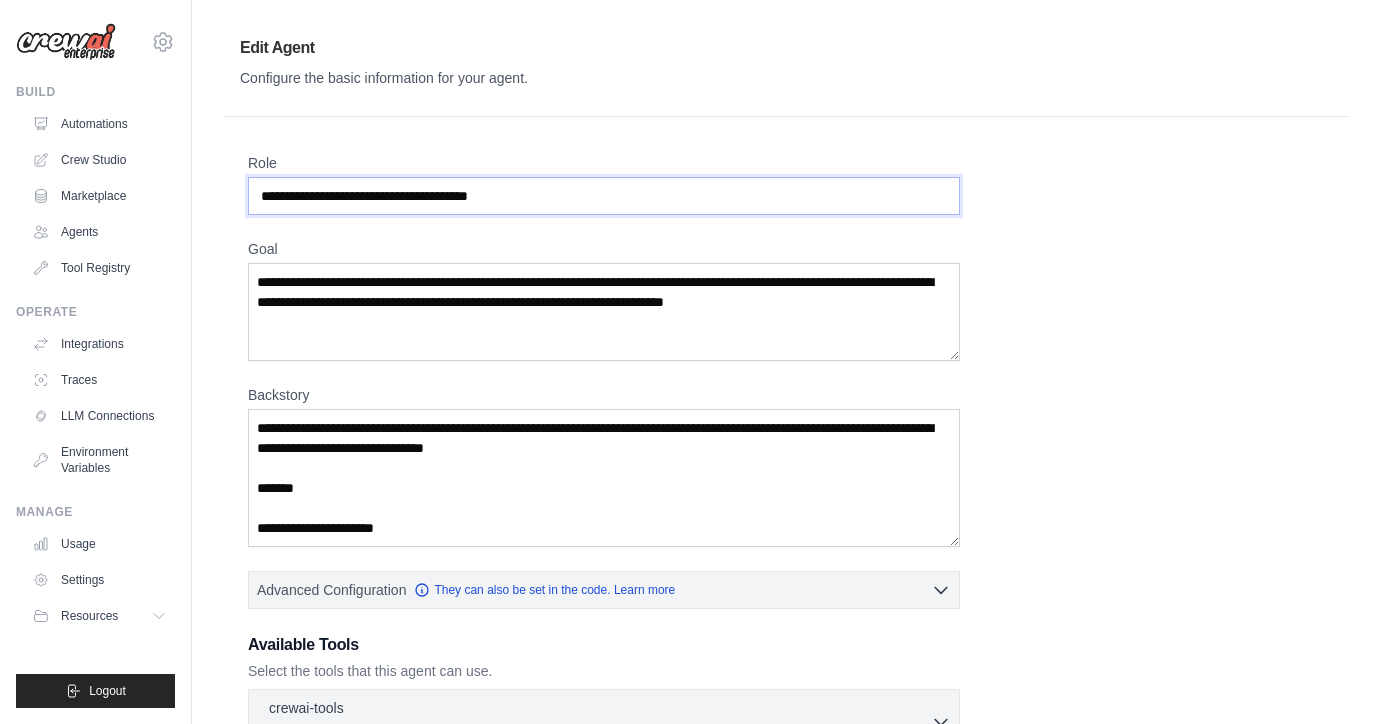 type on "**********" 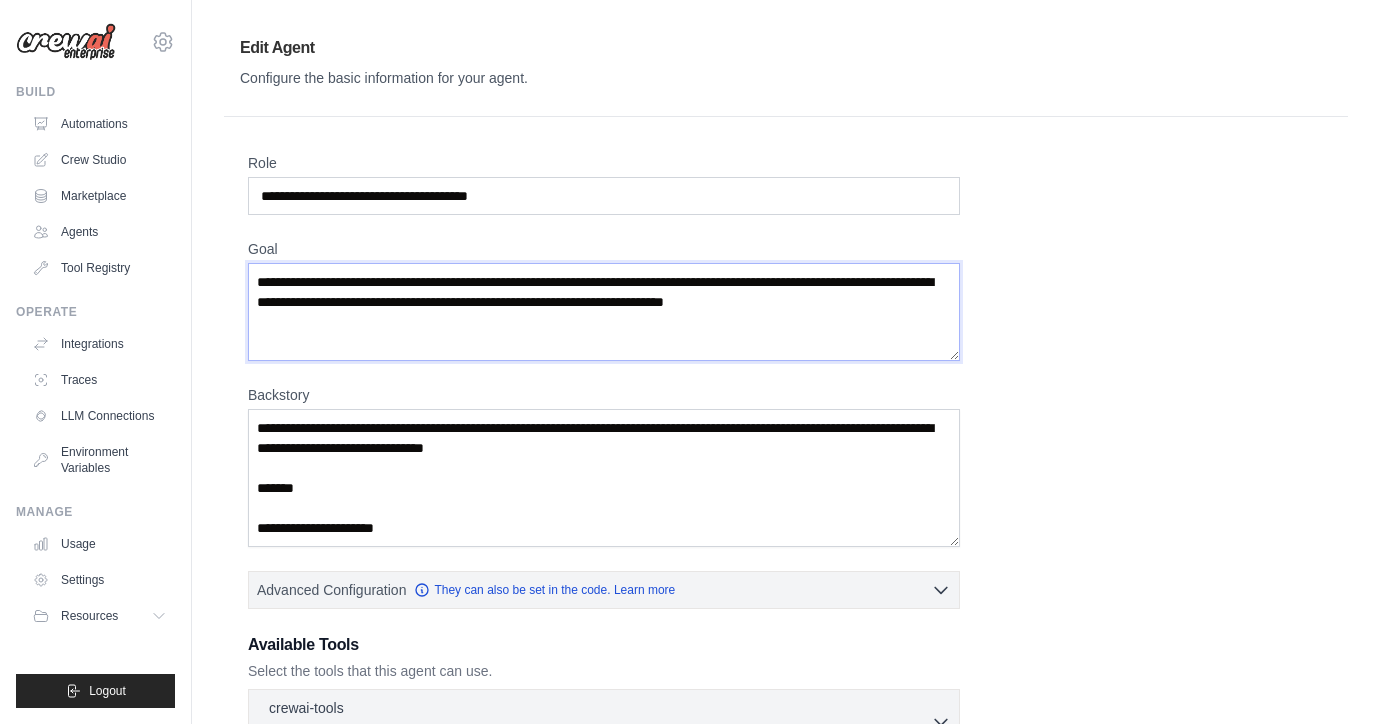 click on "**********" at bounding box center [604, 312] 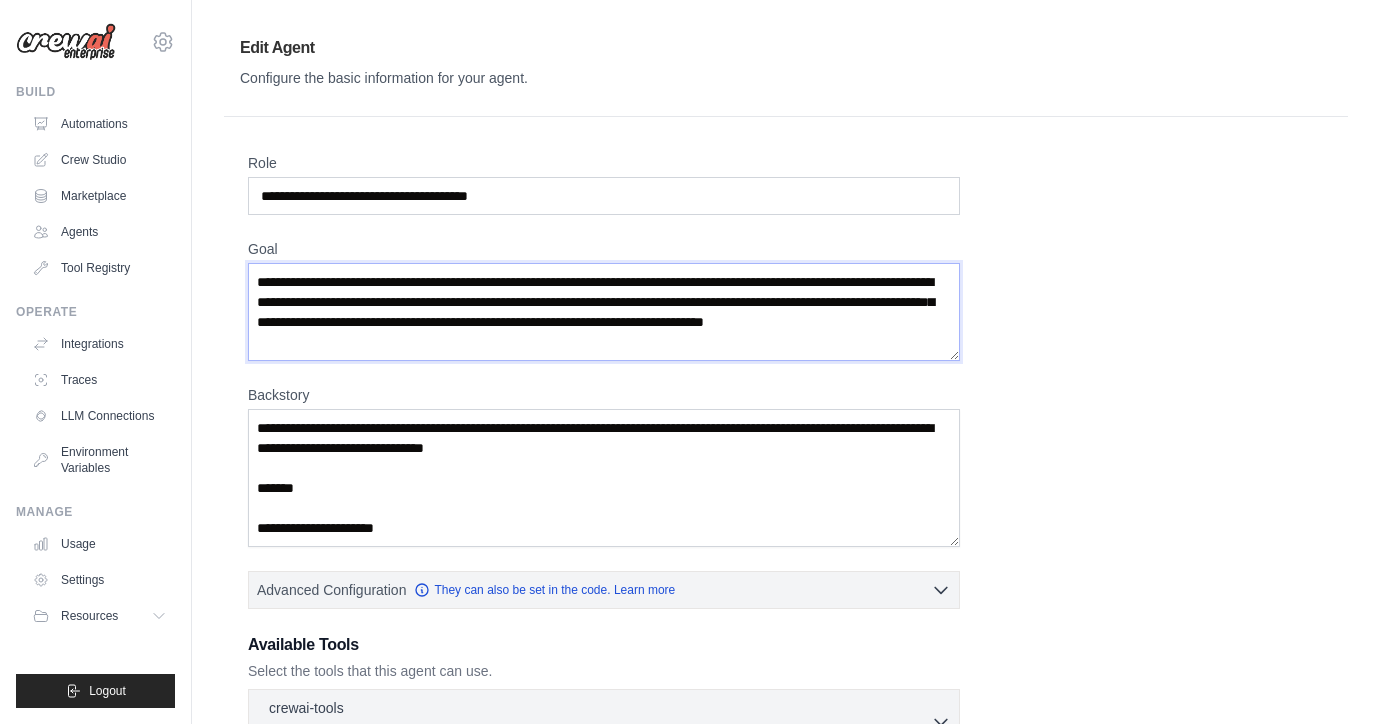 type on "**********" 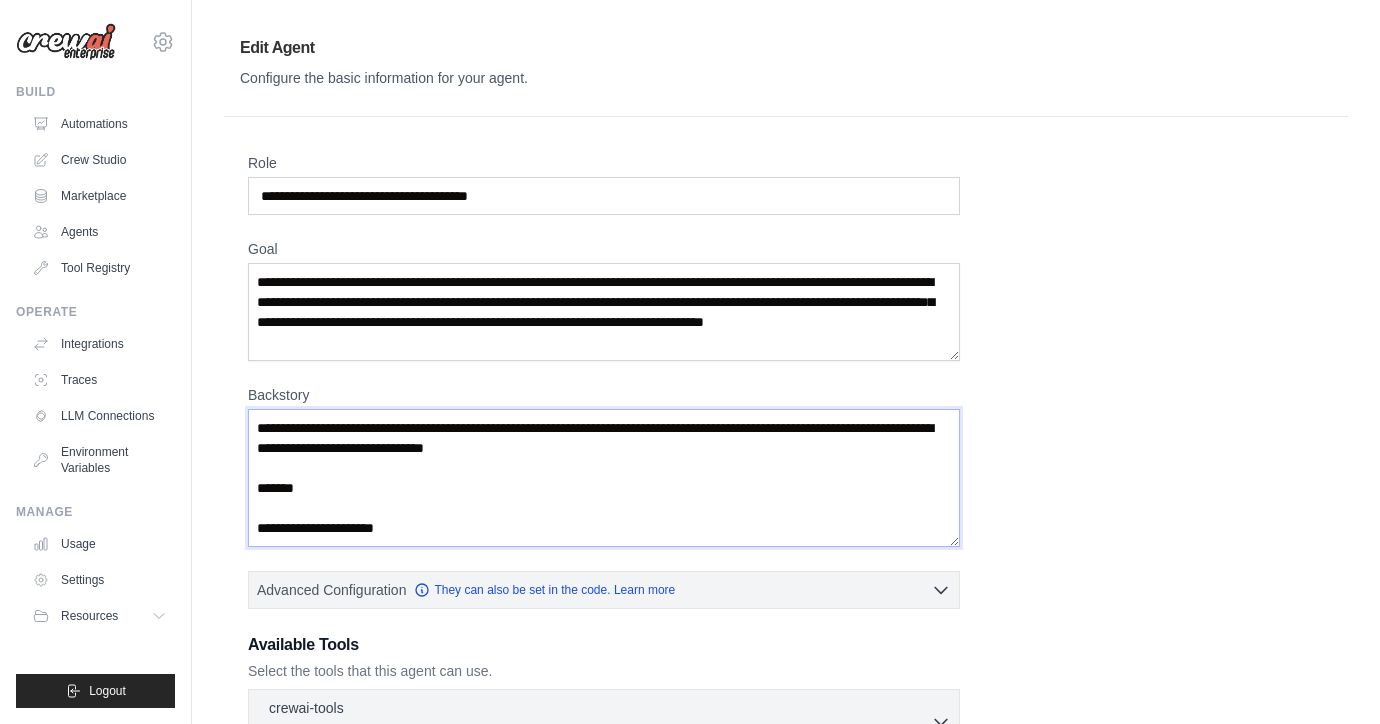 click on "**********" at bounding box center (604, 478) 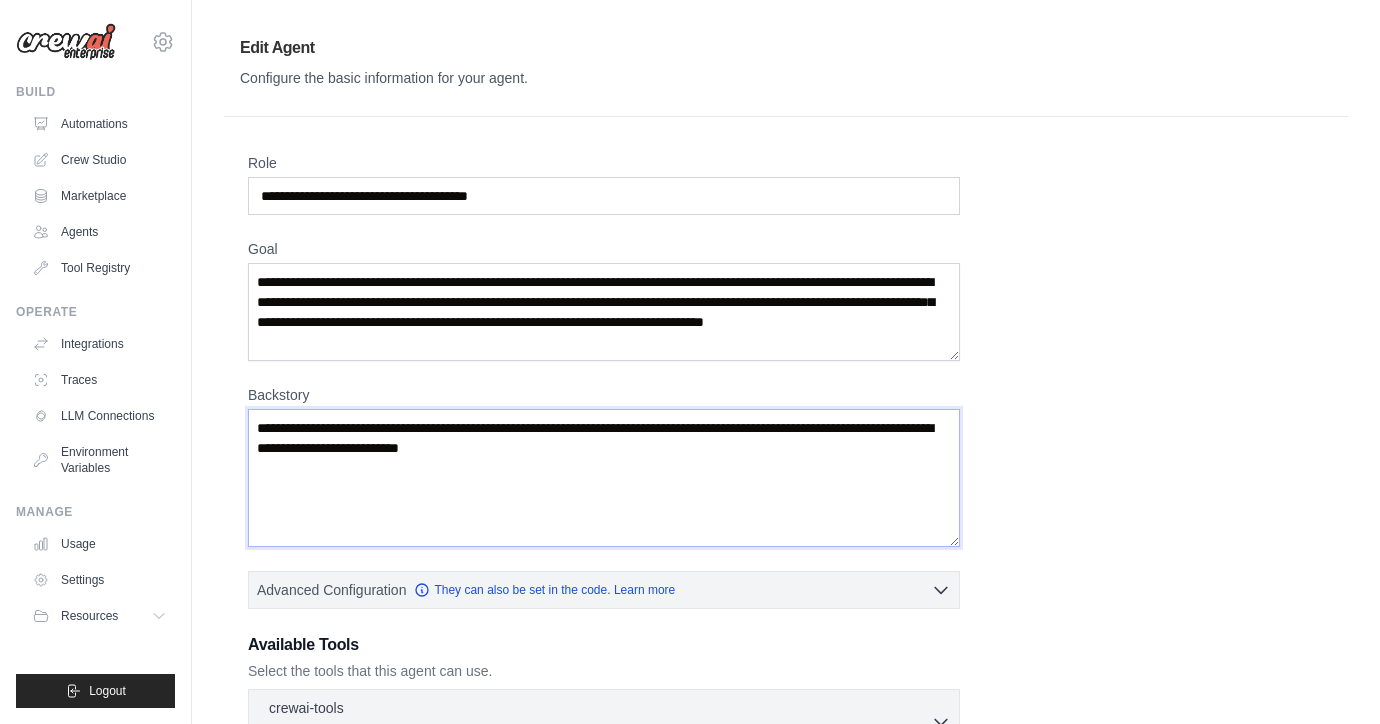paste on "**********" 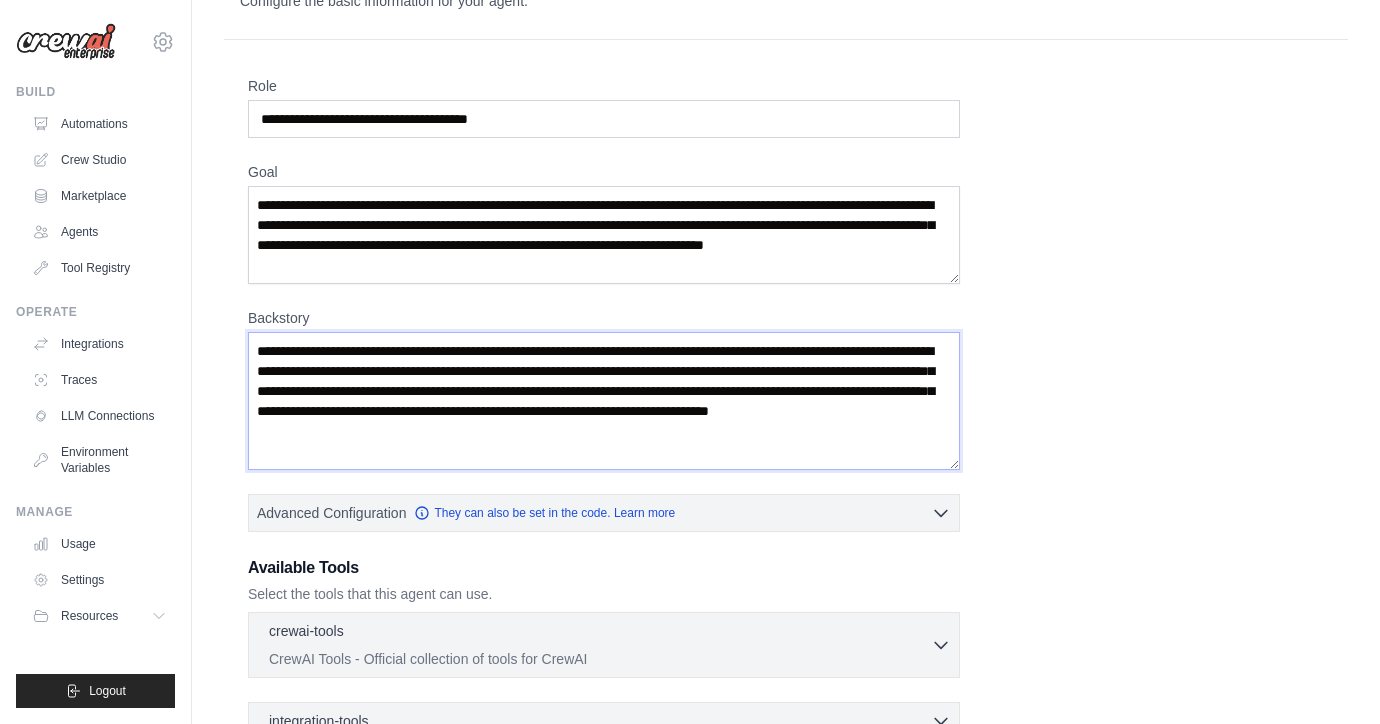 scroll, scrollTop: 81, scrollLeft: 0, axis: vertical 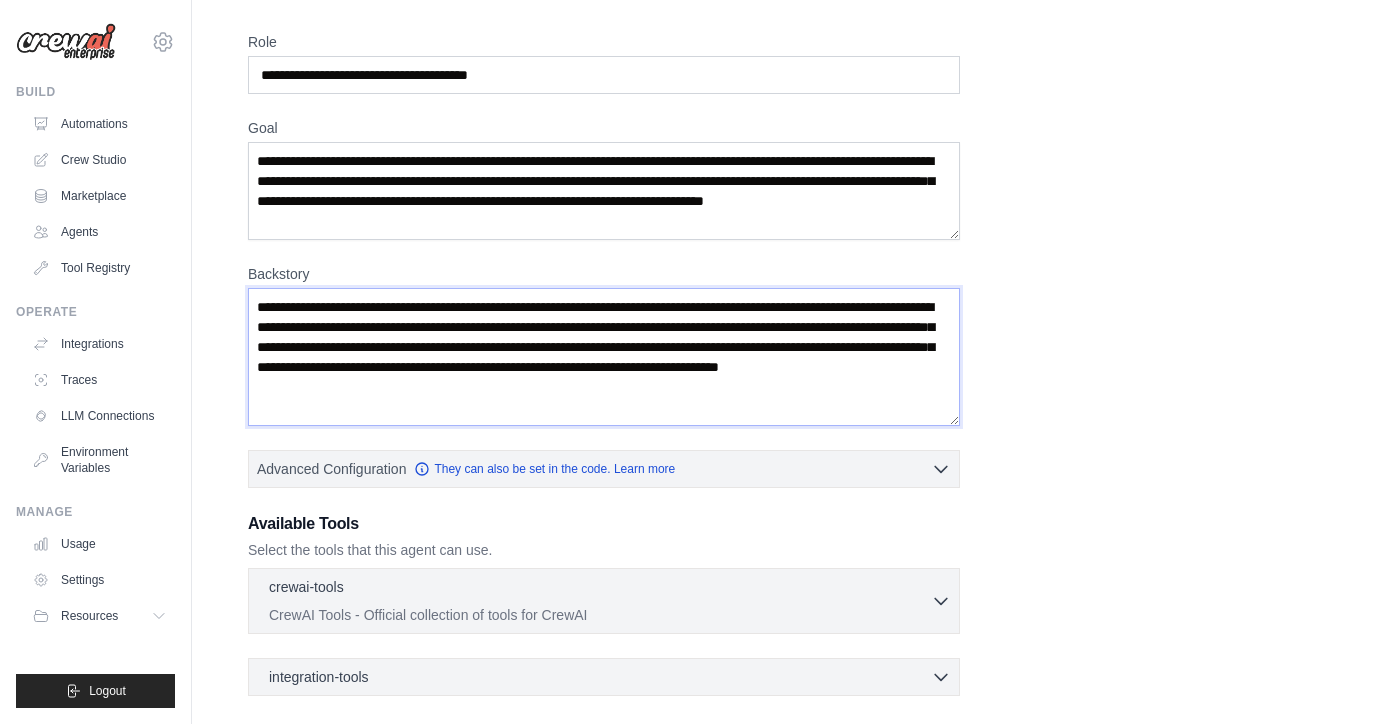 paste on "**********" 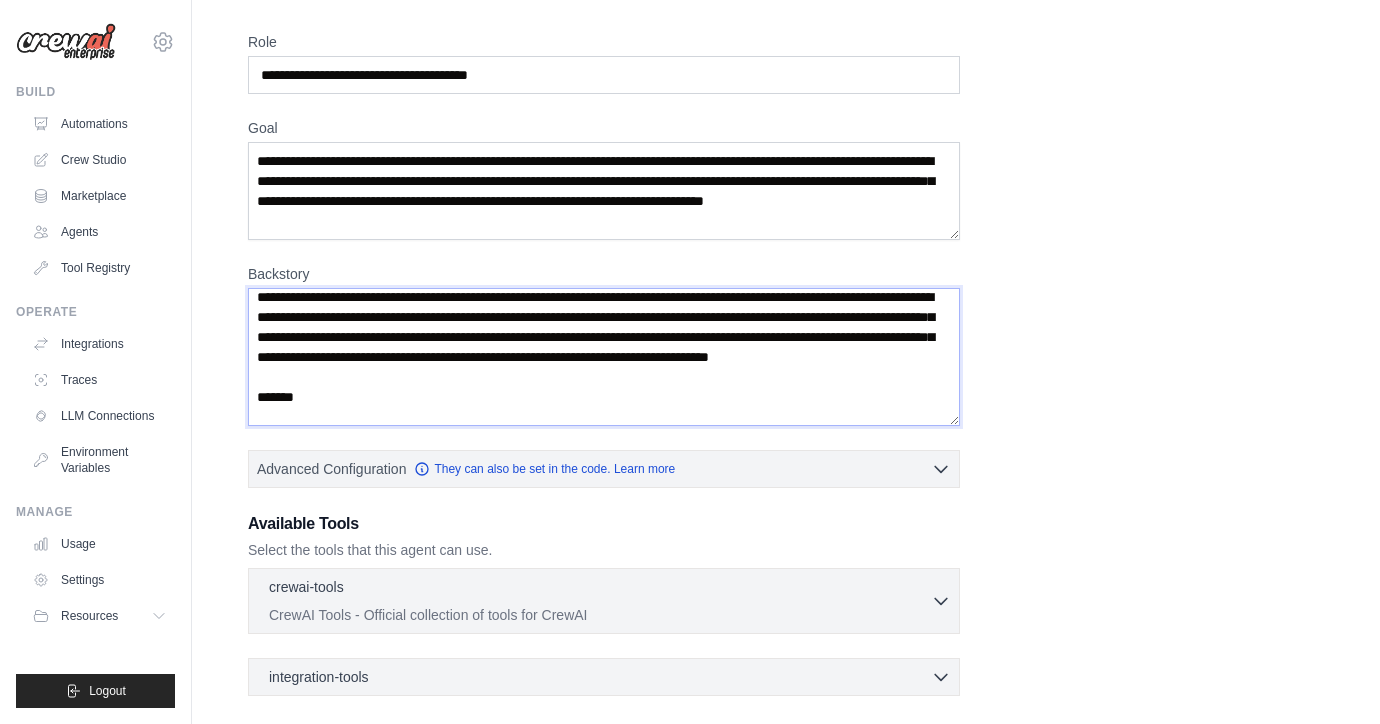 scroll, scrollTop: 810, scrollLeft: 0, axis: vertical 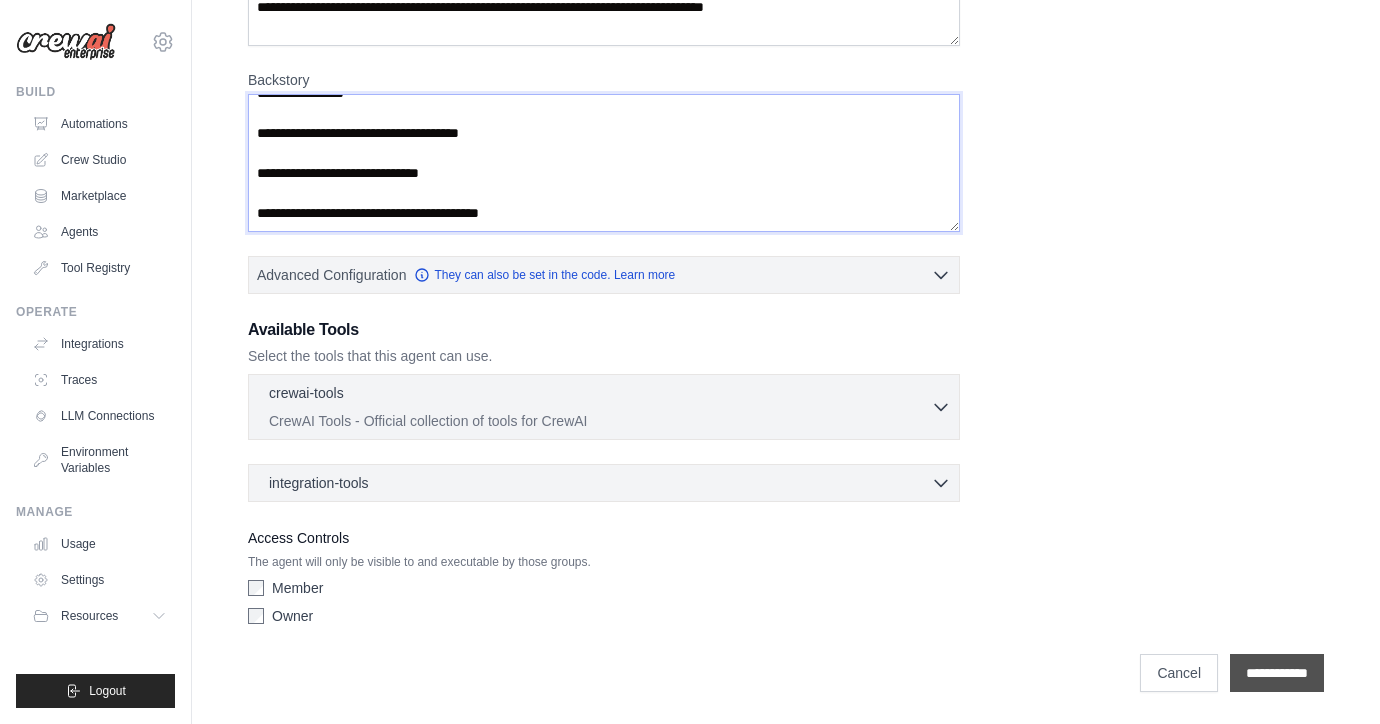 type on "**********" 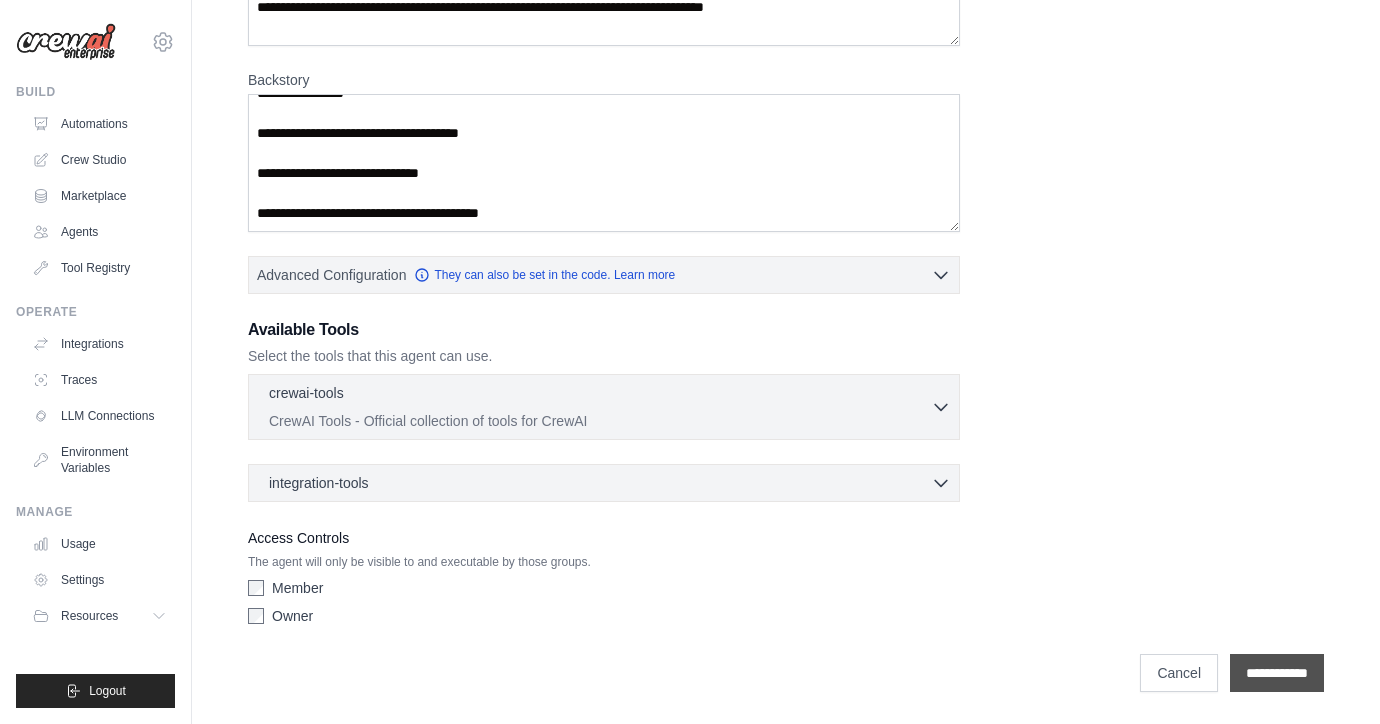 click on "**********" at bounding box center (1277, 673) 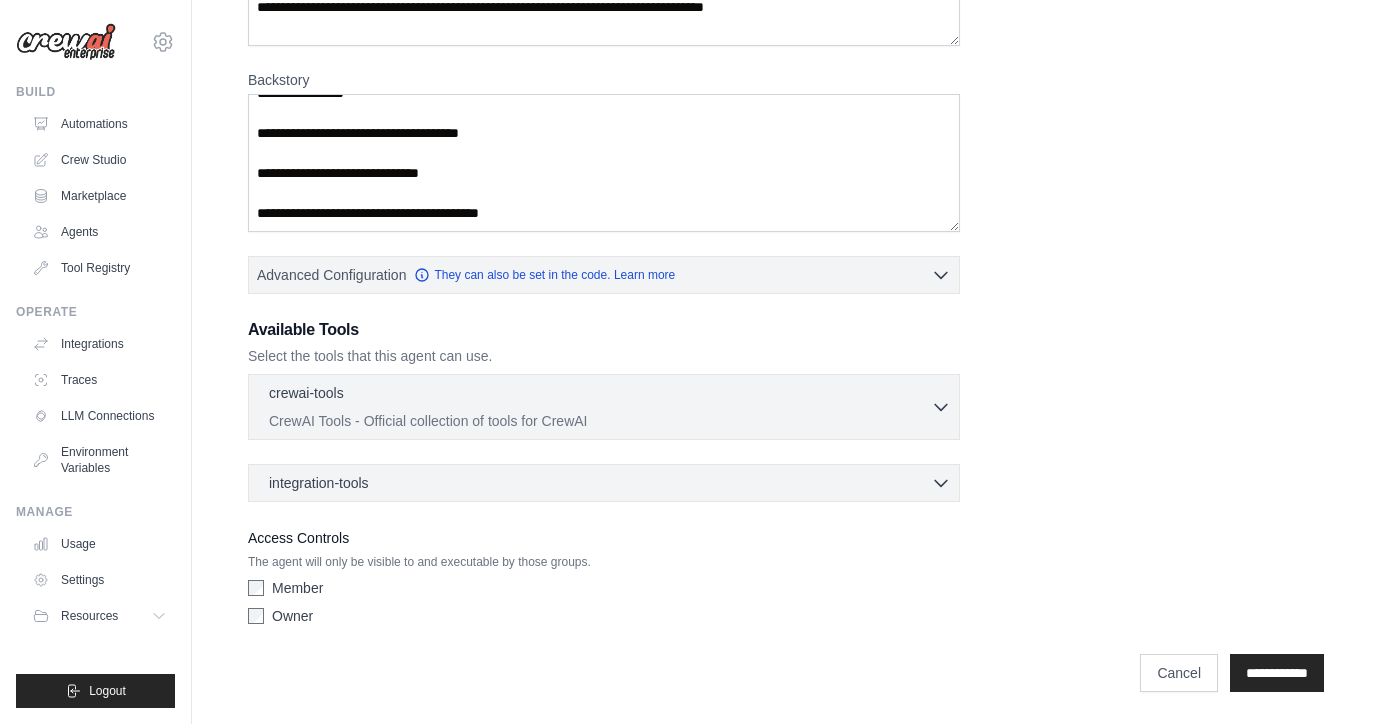 scroll, scrollTop: 0, scrollLeft: 0, axis: both 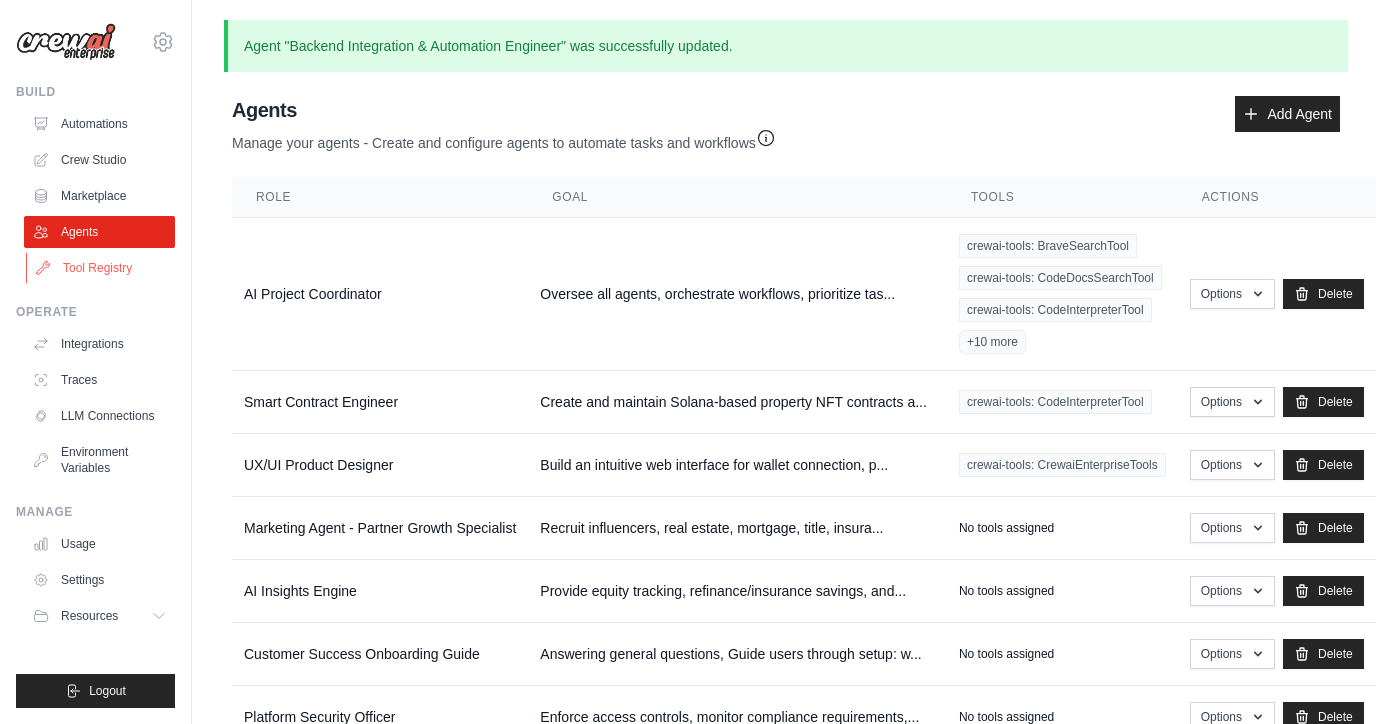 click on "Tool Registry" at bounding box center (101, 268) 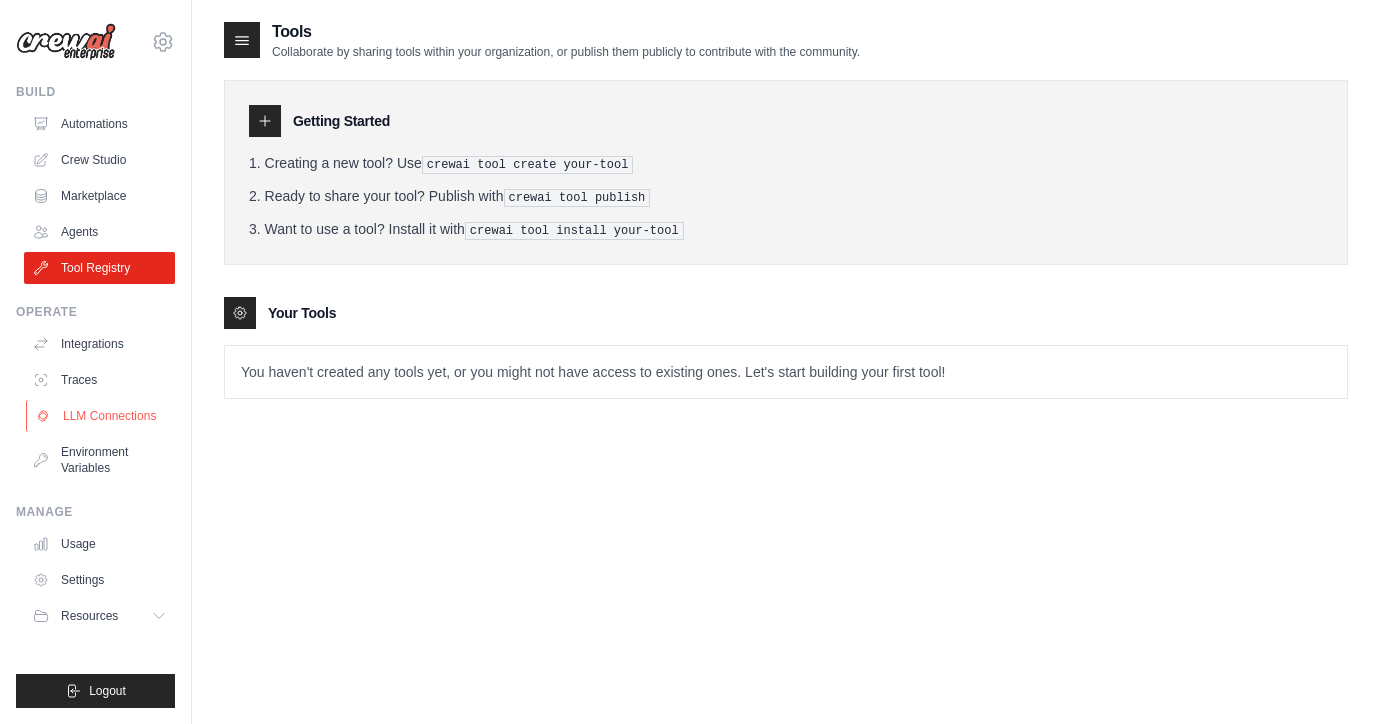 scroll, scrollTop: 40, scrollLeft: 0, axis: vertical 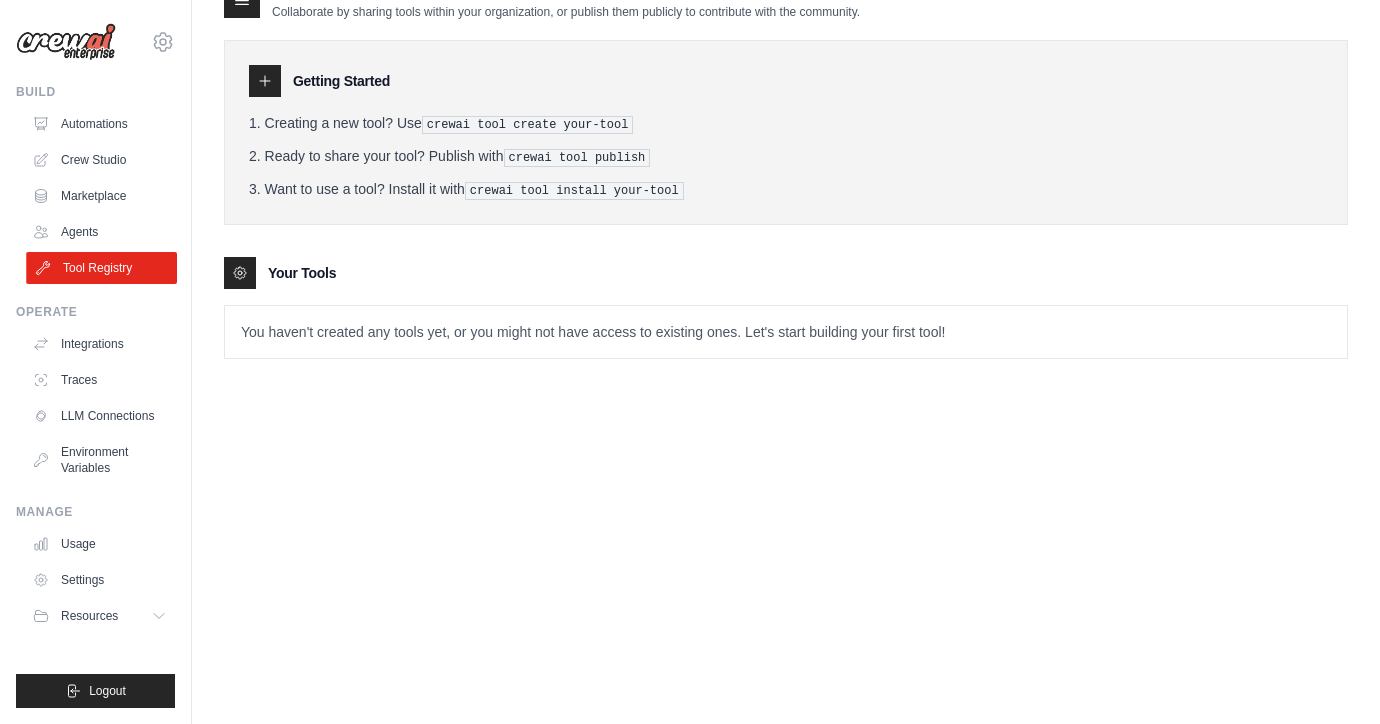 click on "Tool Registry" at bounding box center (101, 268) 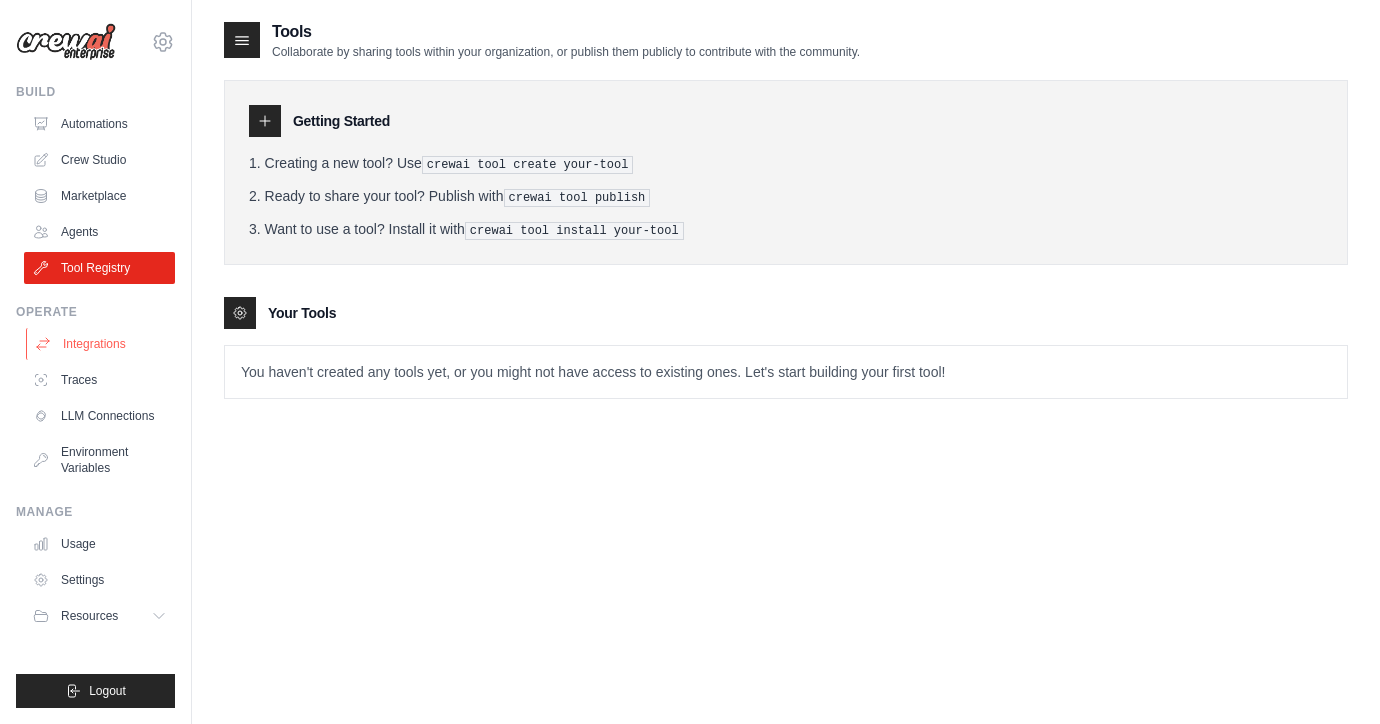 click on "Integrations" at bounding box center [101, 344] 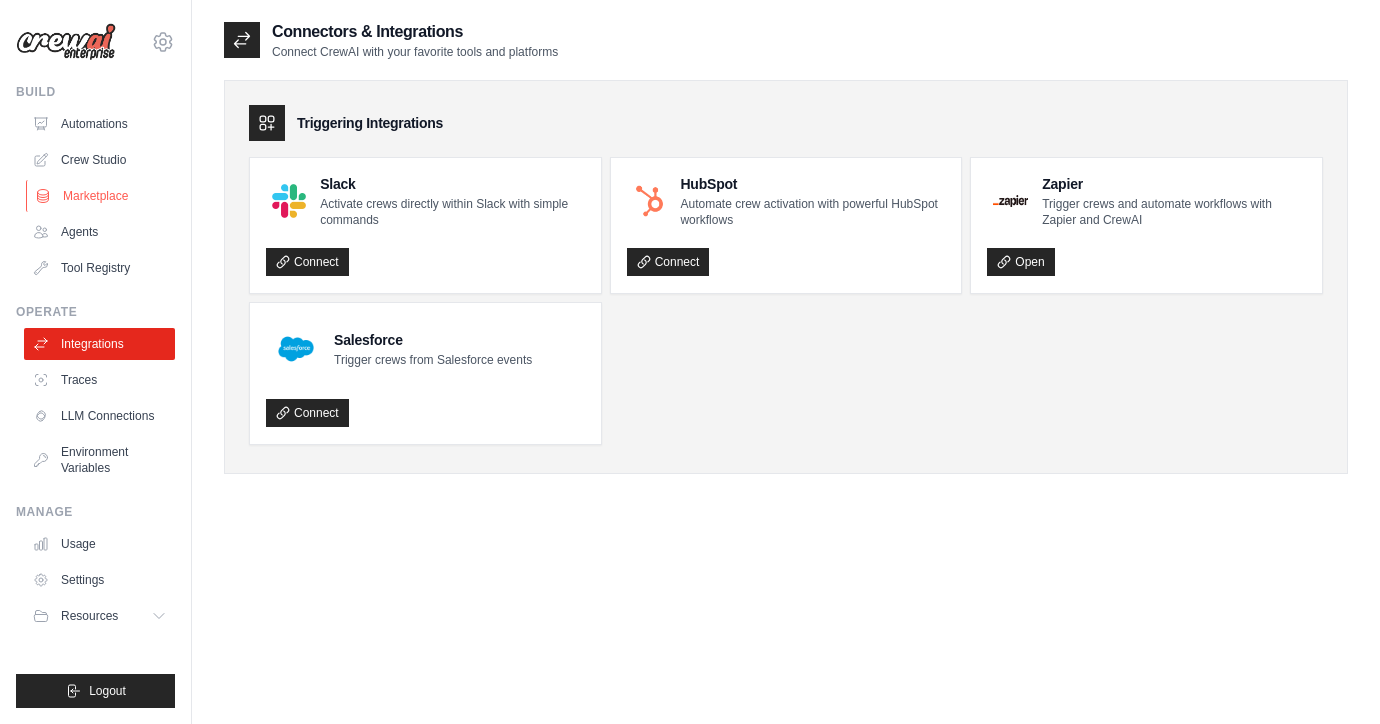 click on "Marketplace" at bounding box center [101, 196] 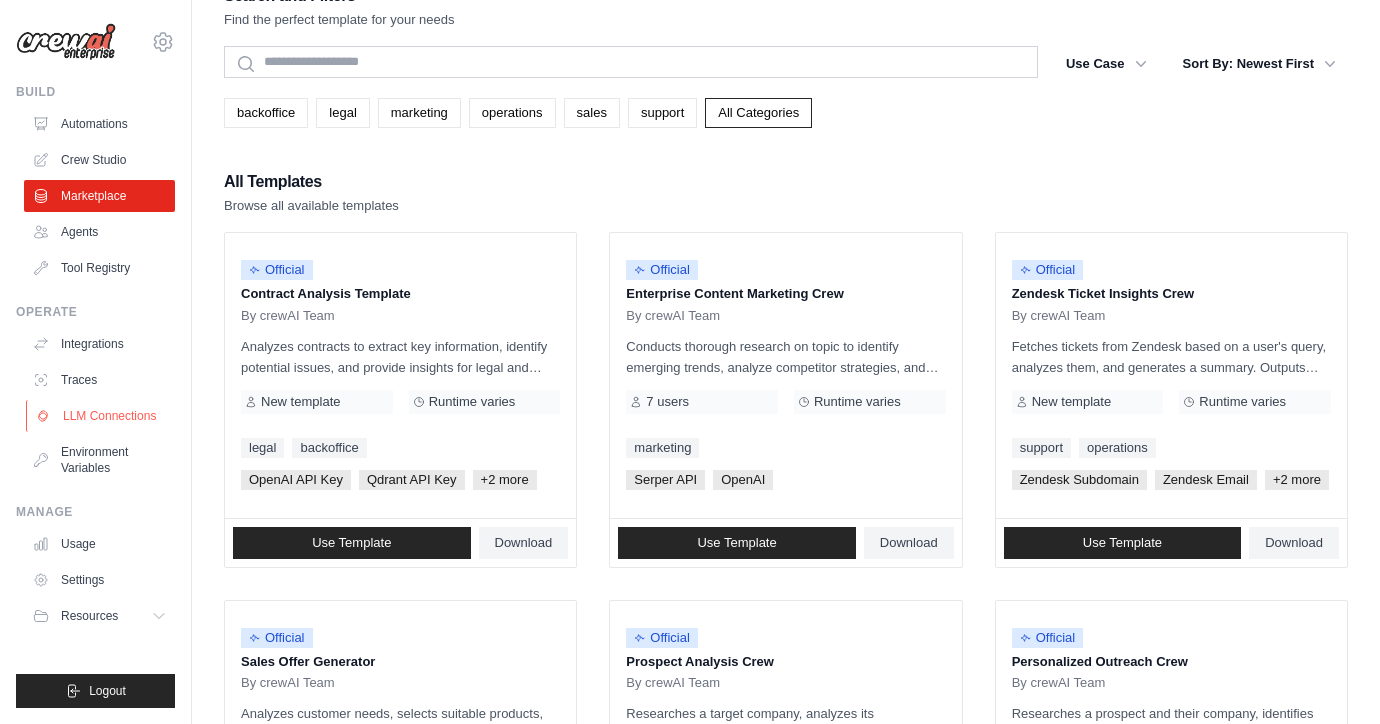 scroll, scrollTop: 0, scrollLeft: 0, axis: both 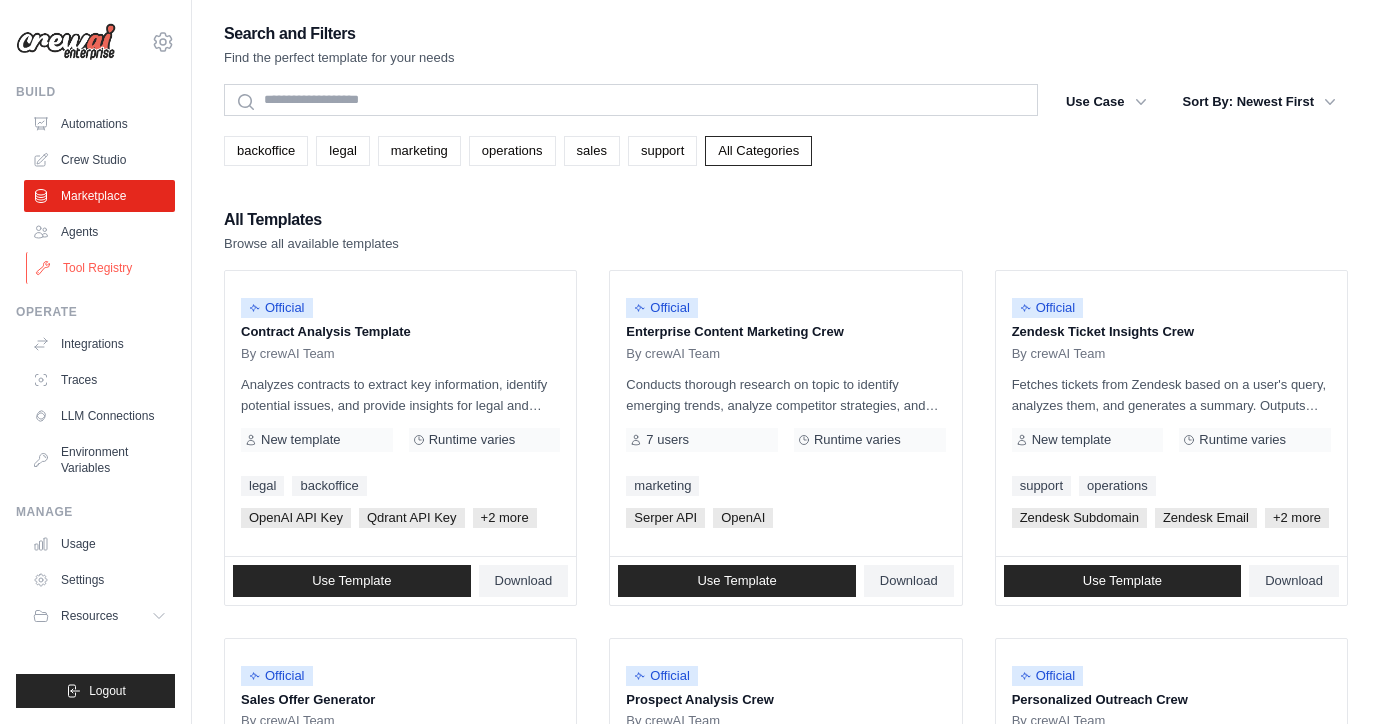 click on "Tool Registry" at bounding box center [101, 268] 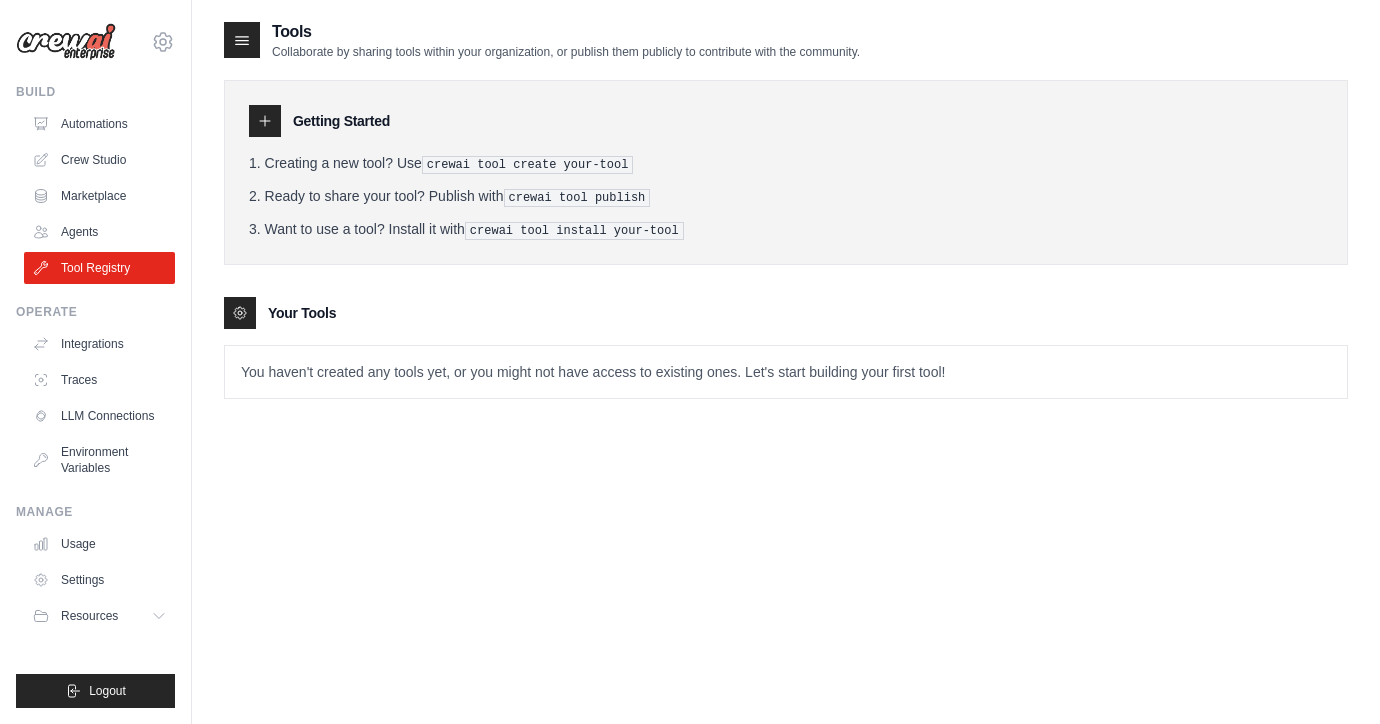 click on "You haven't created any tools yet, or you might not have access to
existing ones. Let's start building your first tool!" at bounding box center [786, 372] 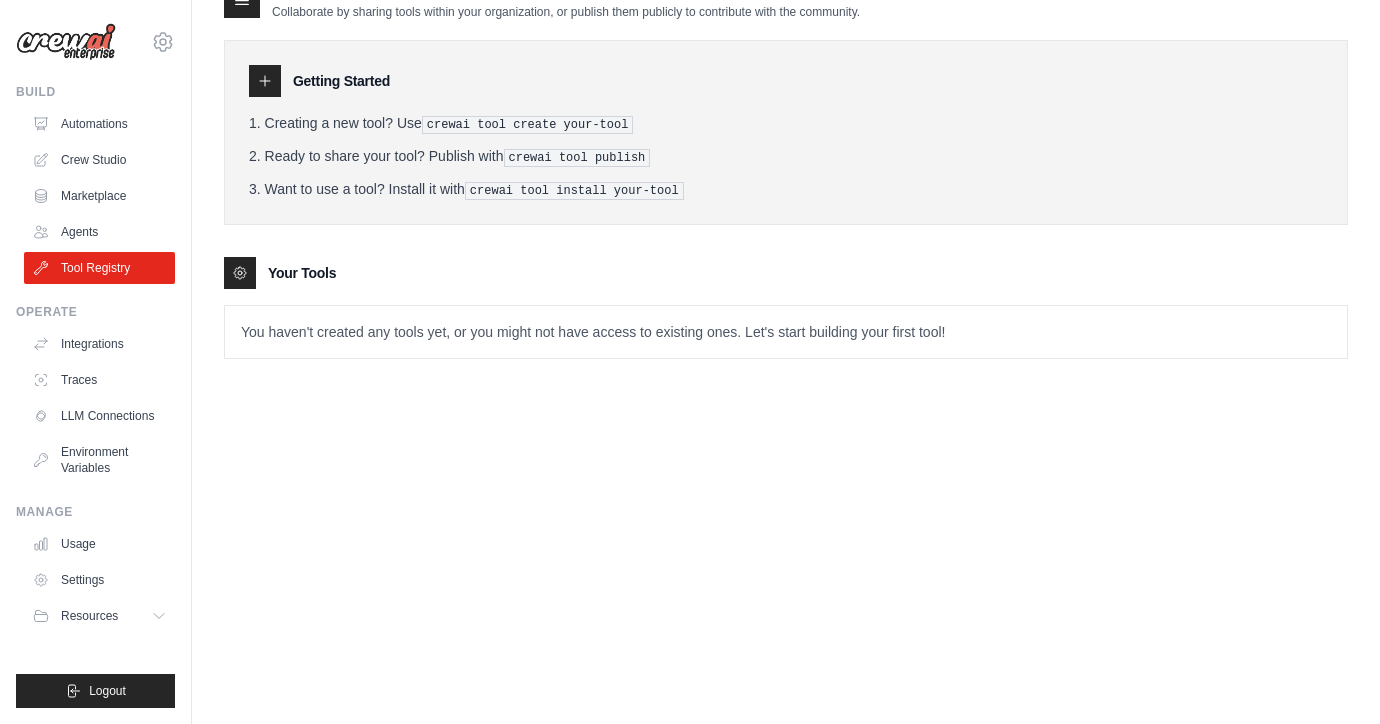 click on "You haven't created any tools yet, or you might not have access to
existing ones. Let's start building your first tool!" at bounding box center (786, 332) 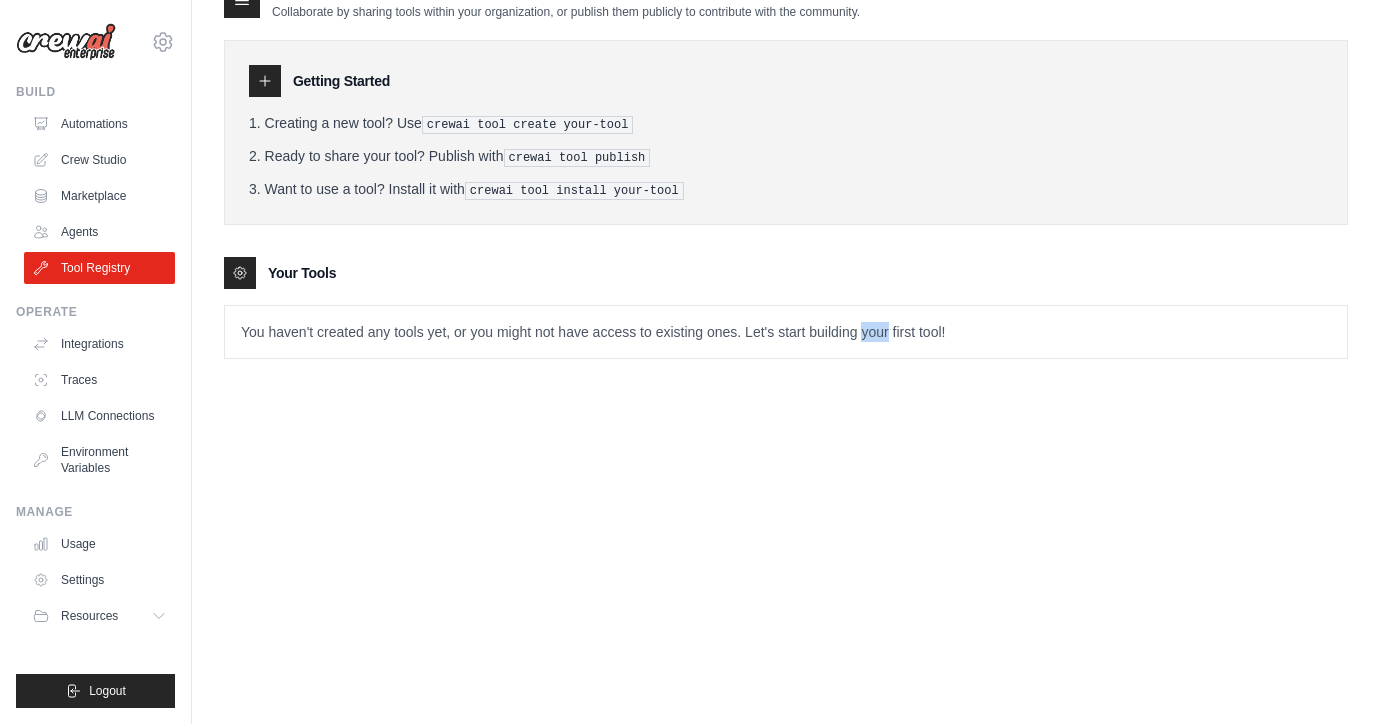 click on "You haven't created any tools yet, or you might not have access to
existing ones. Let's start building your first tool!" at bounding box center [786, 332] 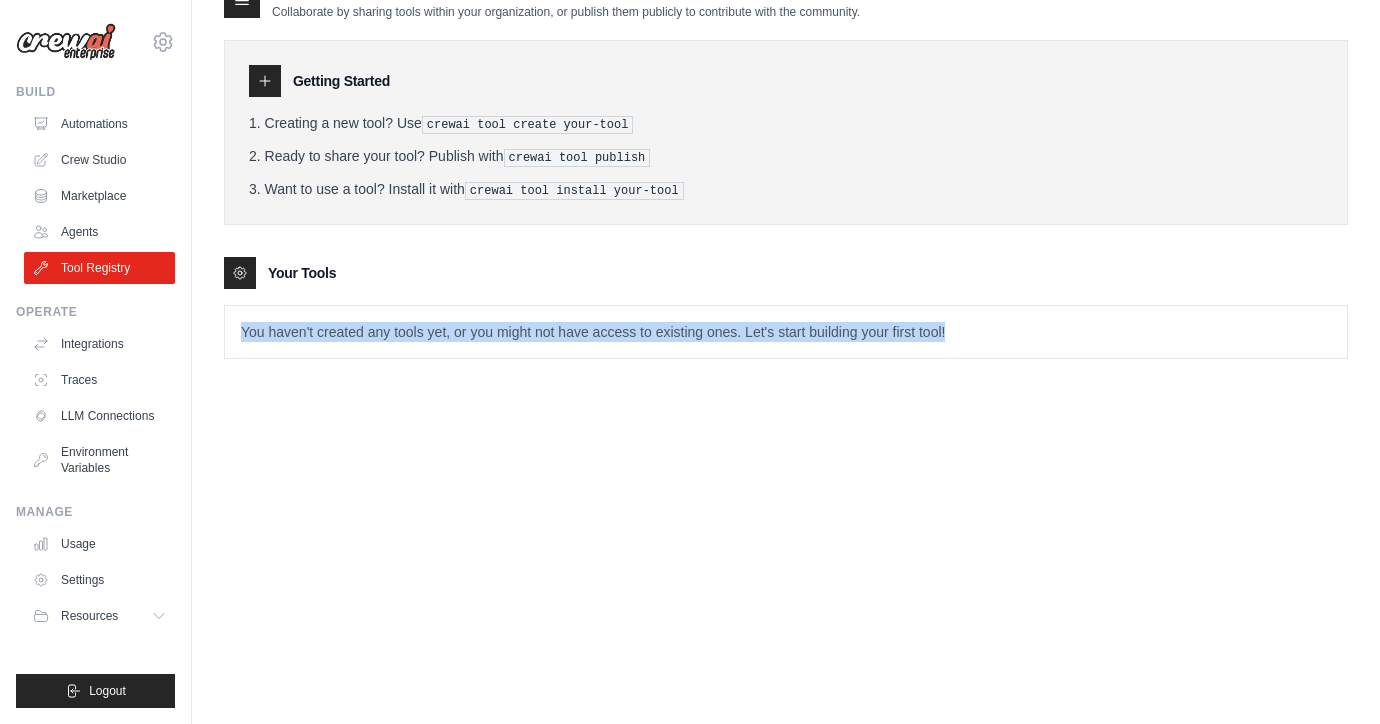 click on "You haven't created any tools yet, or you might not have access to
existing ones. Let's start building your first tool!" at bounding box center (786, 332) 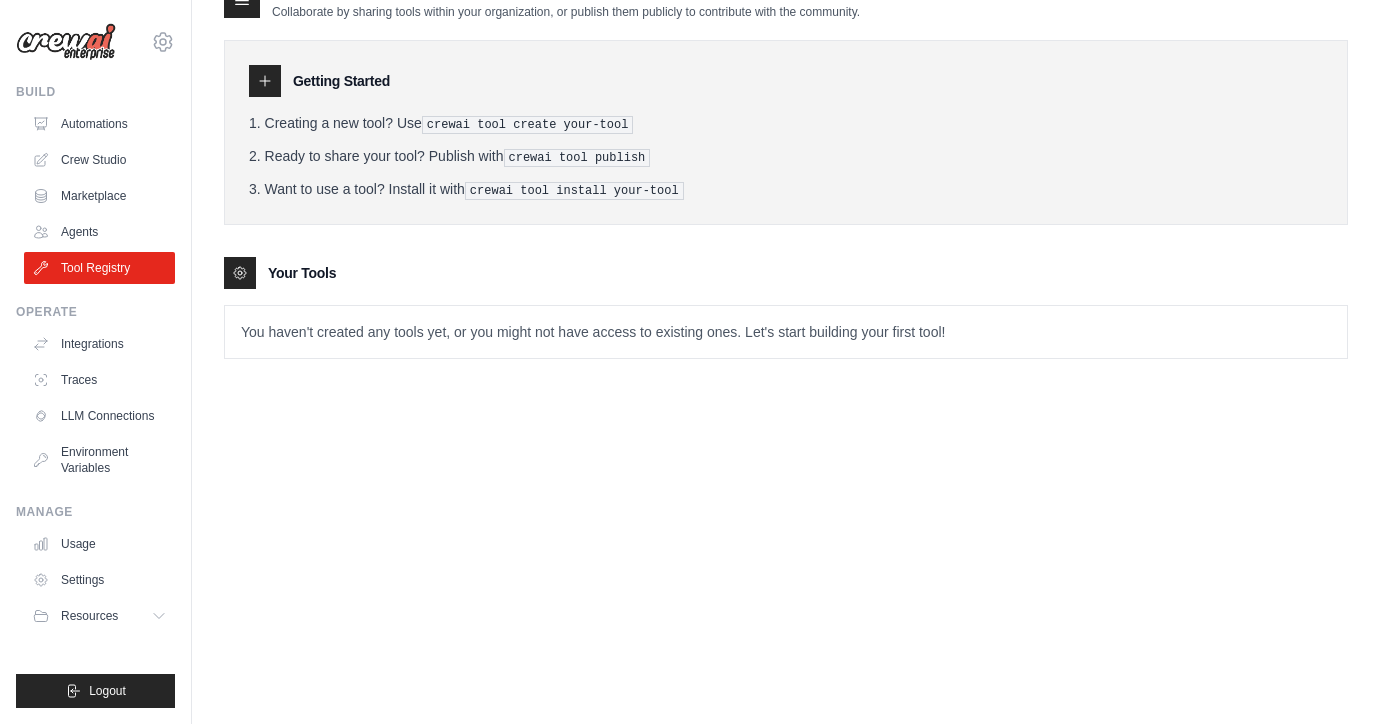 click on "Tools
Collaborate by sharing tools within your organization, or publish them
publicly to contribute with the community.
Getting Started
Creating a new tool? Use
crewai tool create your-tool
Ready to share your tool? Publish with
crewai tool publish
Want to use a tool? Install it with
crewai tool install your-tool
Your Tools" at bounding box center [786, 342] 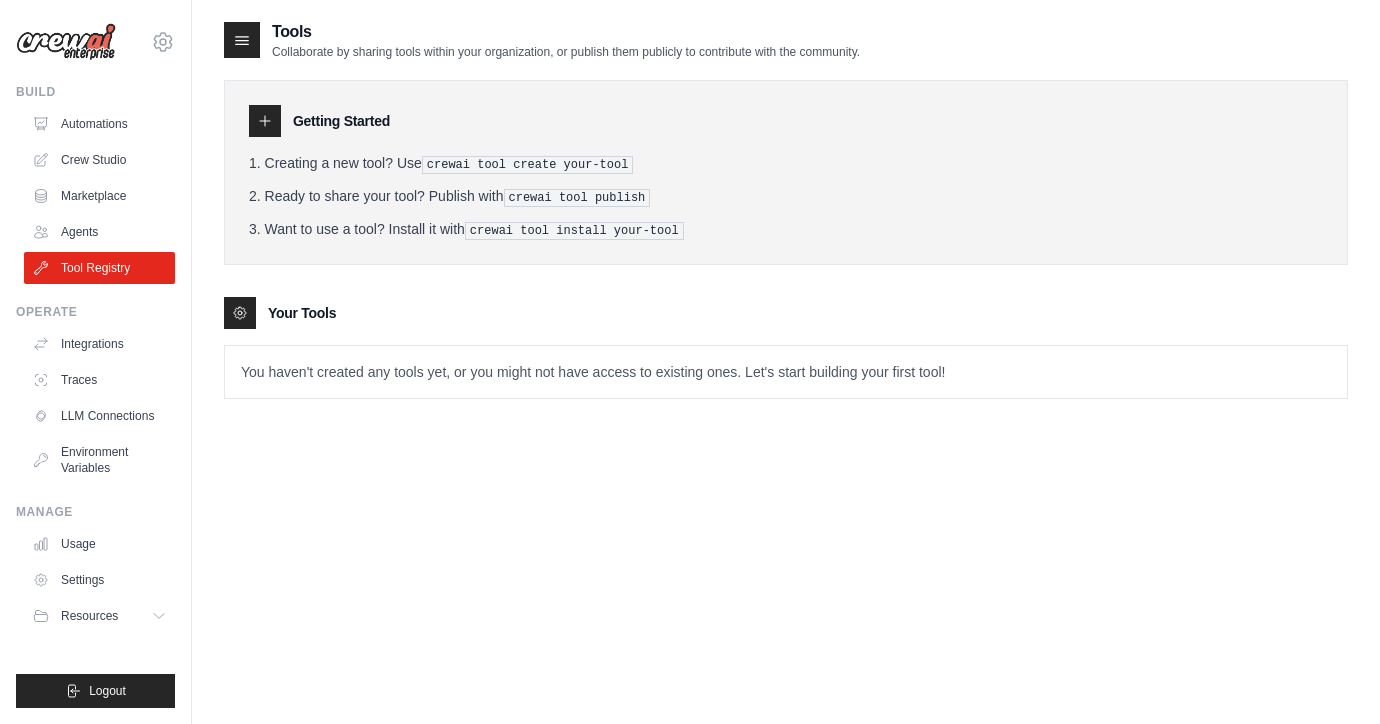 click at bounding box center [265, 121] 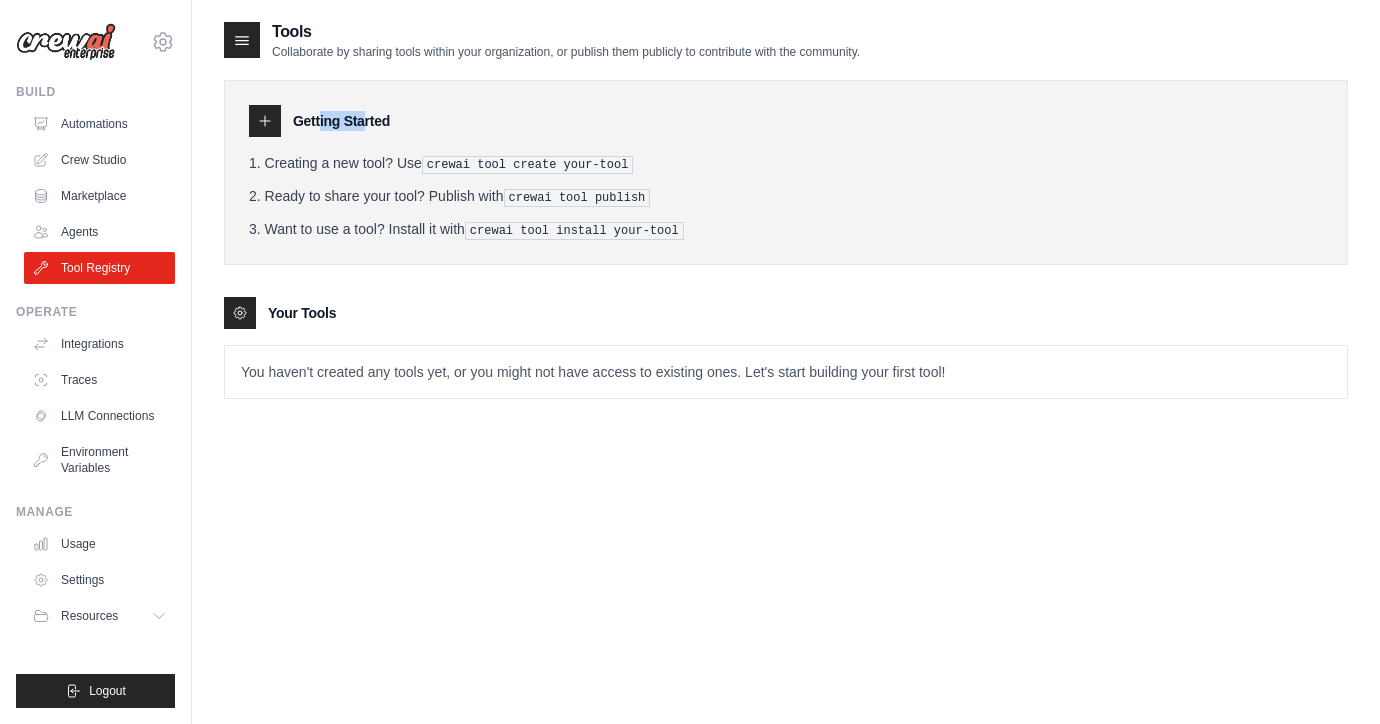 click at bounding box center (265, 121) 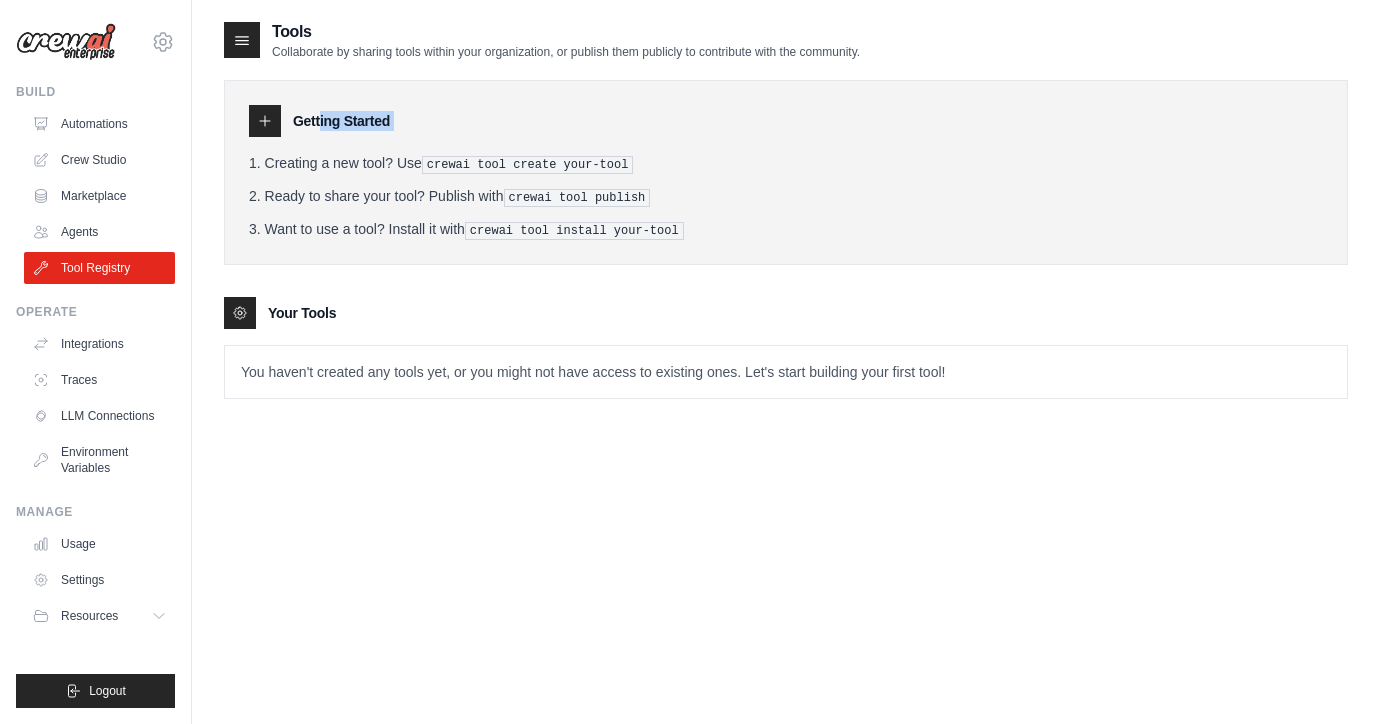 click at bounding box center (265, 121) 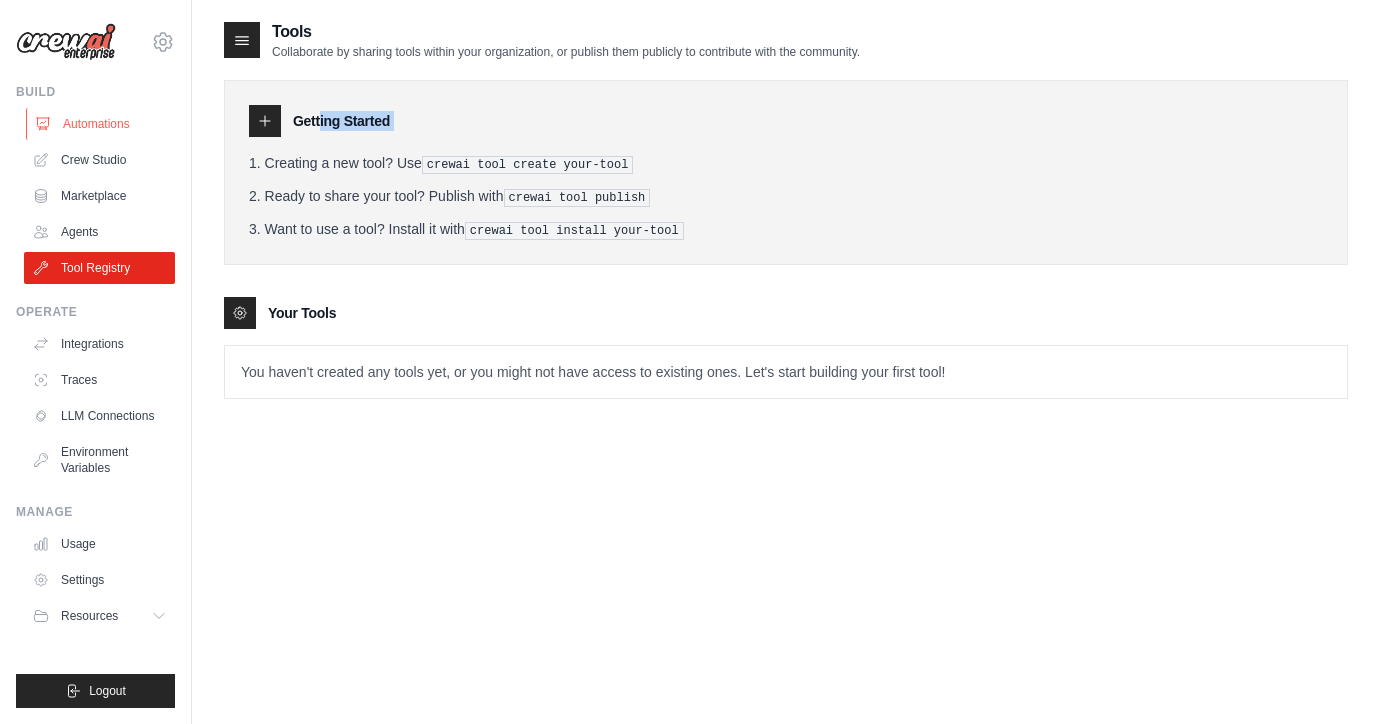 click on "Automations" at bounding box center (101, 124) 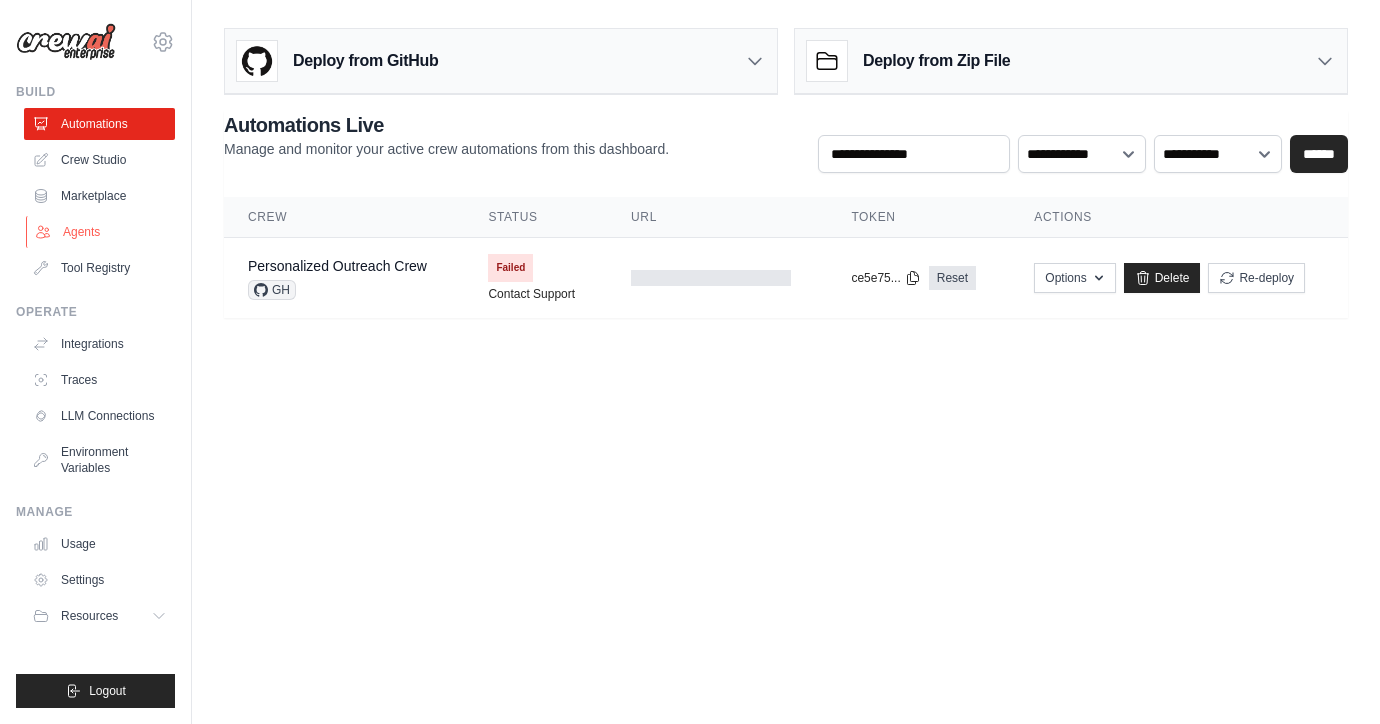 click on "Agents" at bounding box center [101, 232] 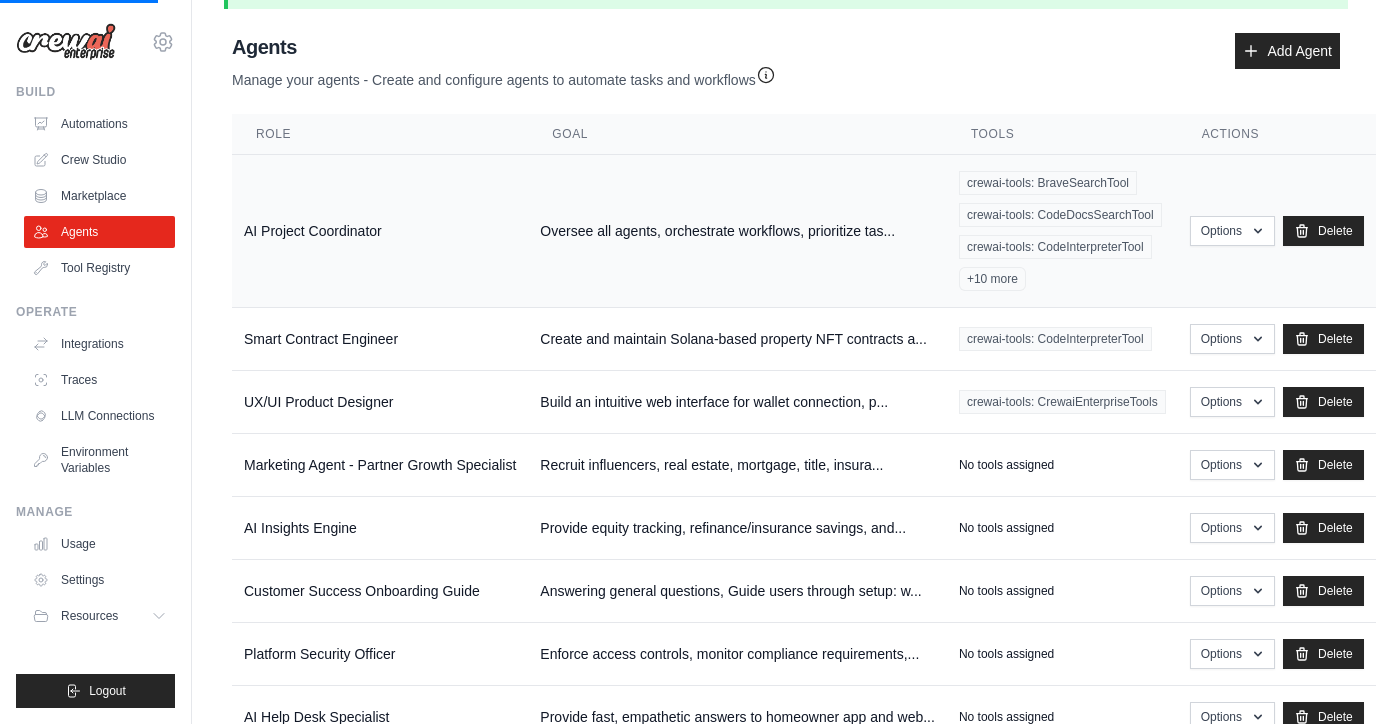 scroll, scrollTop: 78, scrollLeft: 0, axis: vertical 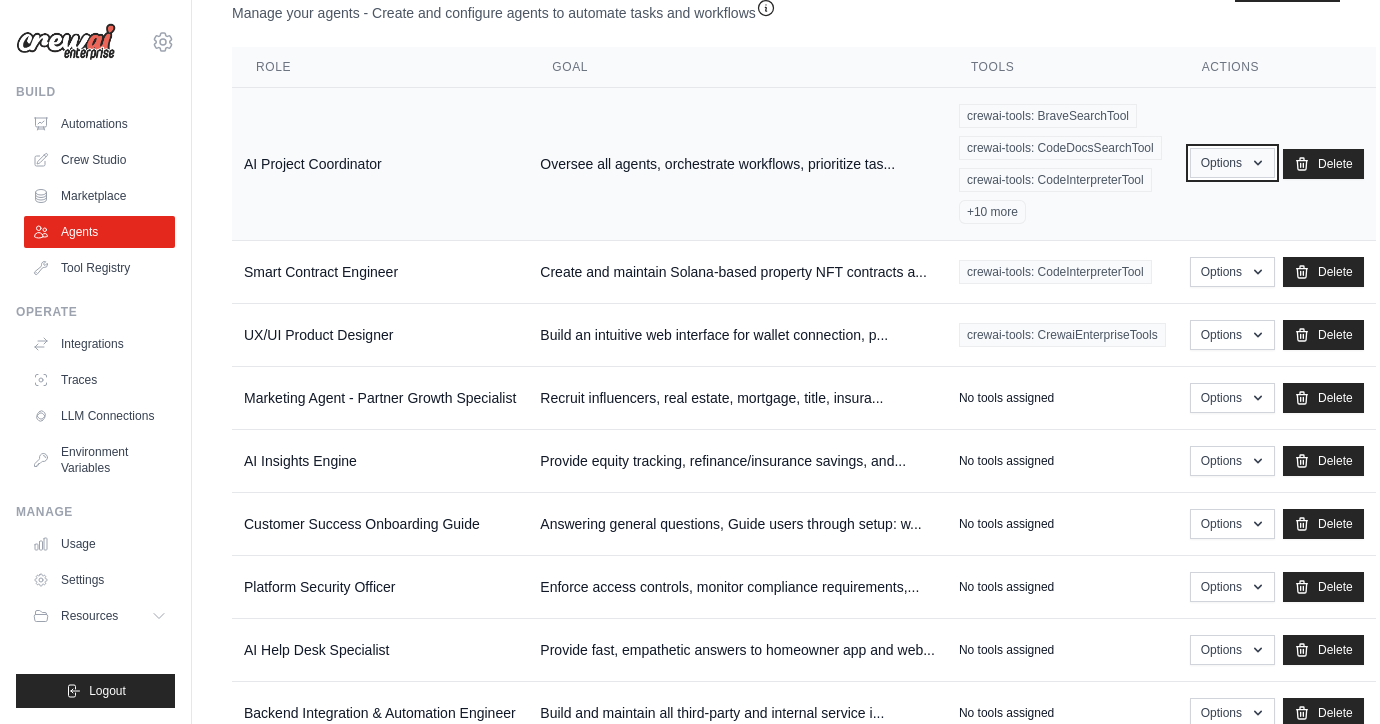 click on "Options" at bounding box center (1232, 163) 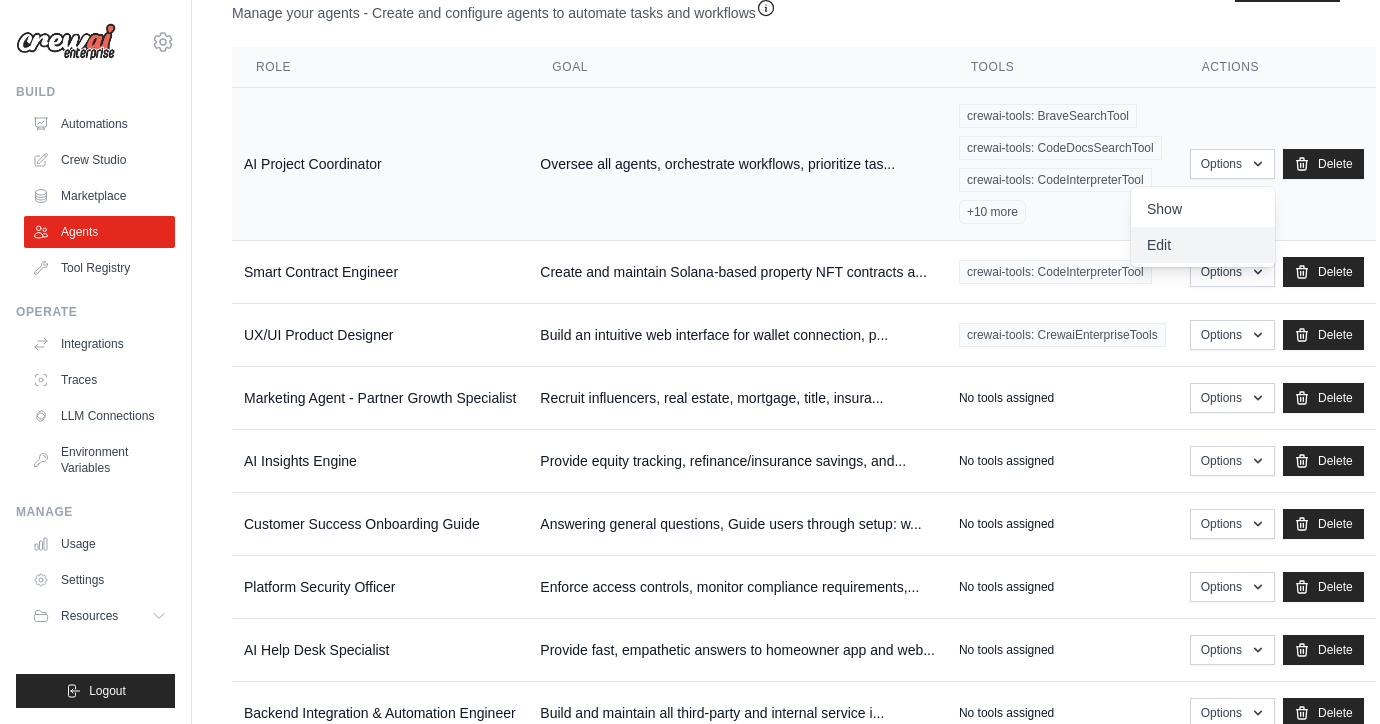 click on "Edit" at bounding box center [1203, 245] 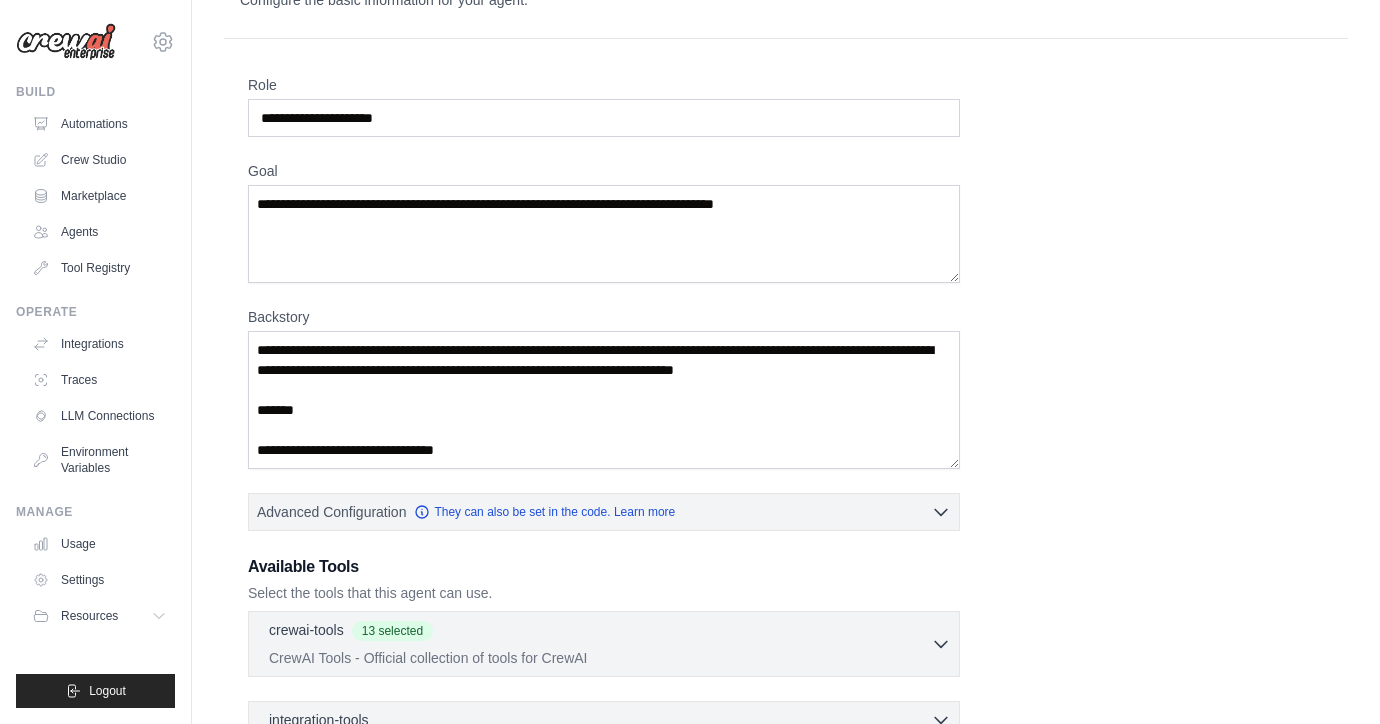 scroll, scrollTop: 0, scrollLeft: 0, axis: both 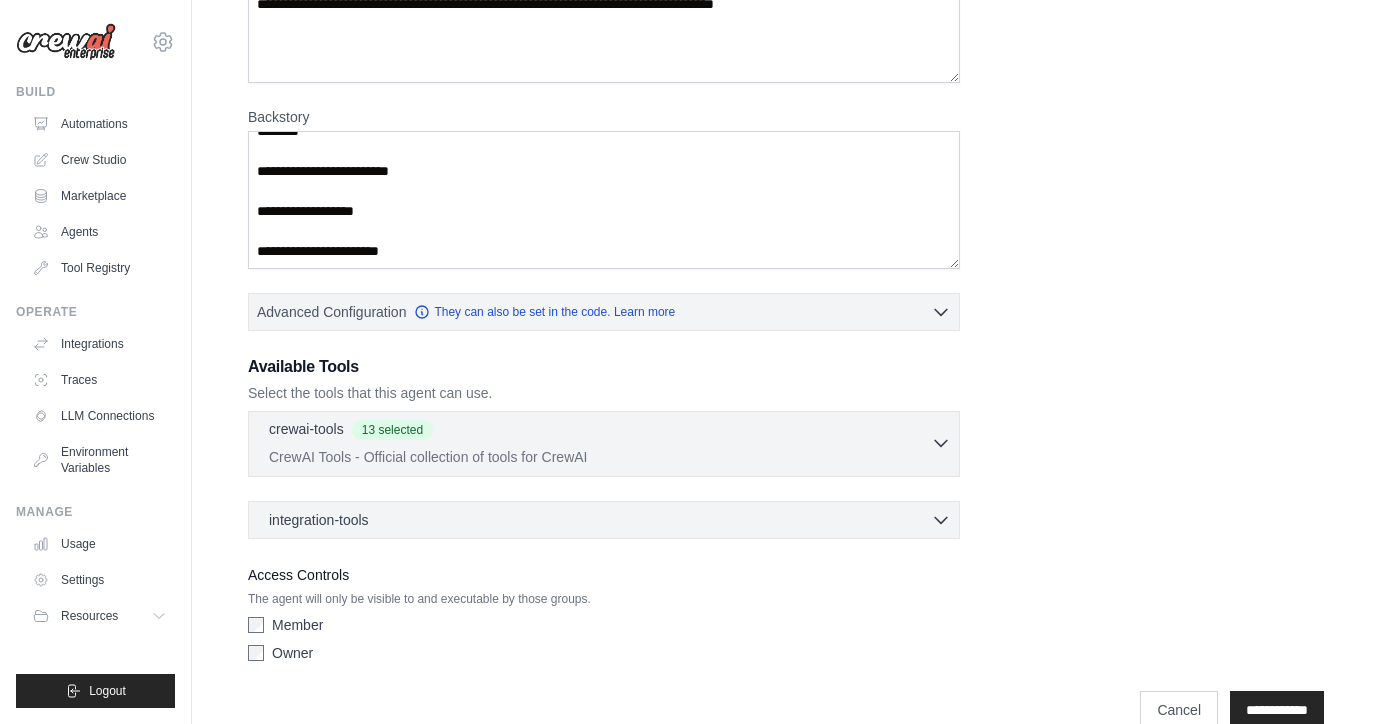 click 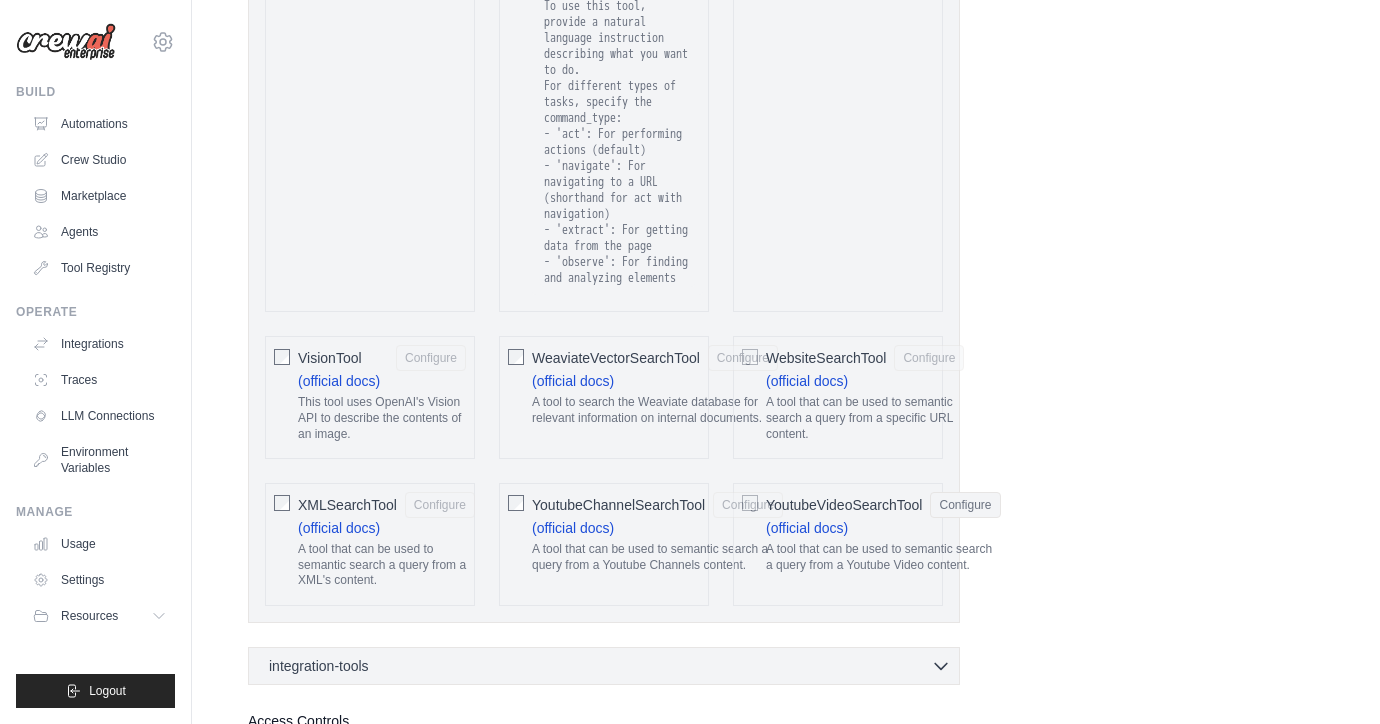 scroll, scrollTop: 4231, scrollLeft: 0, axis: vertical 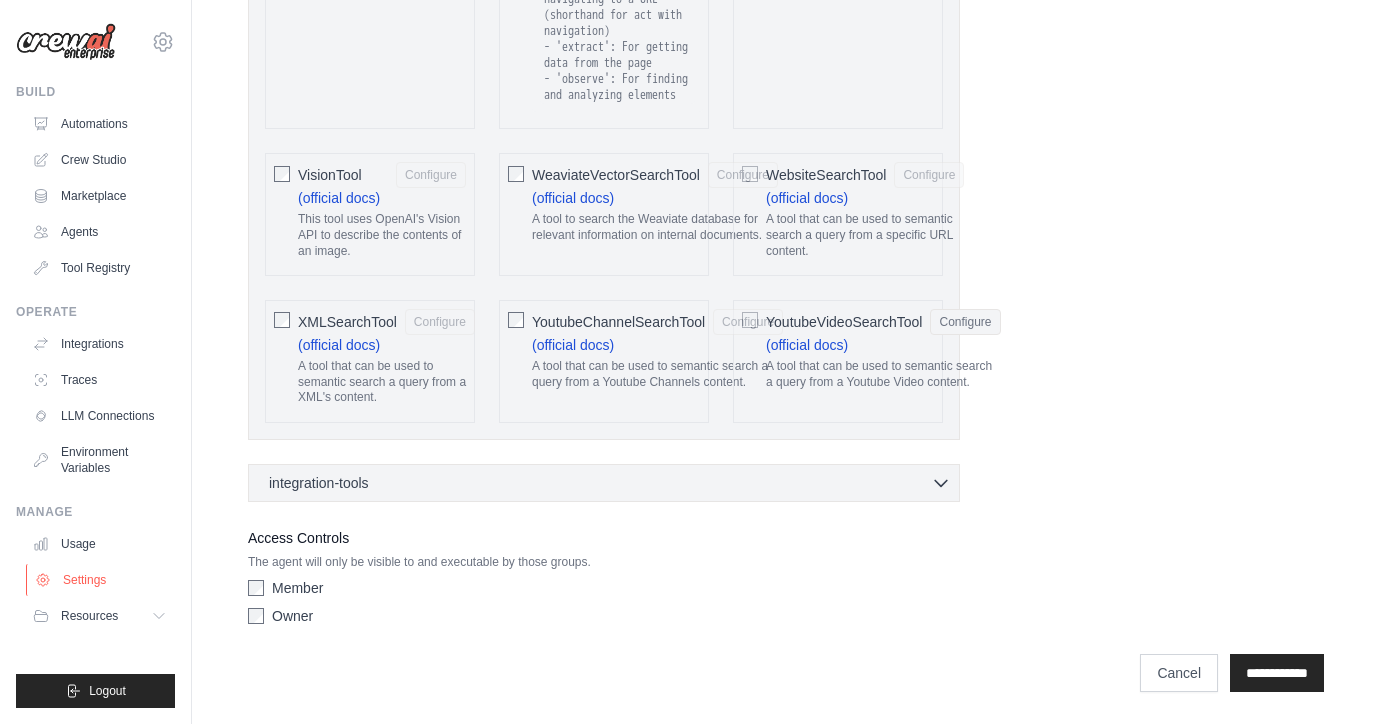 click on "Settings" at bounding box center [101, 580] 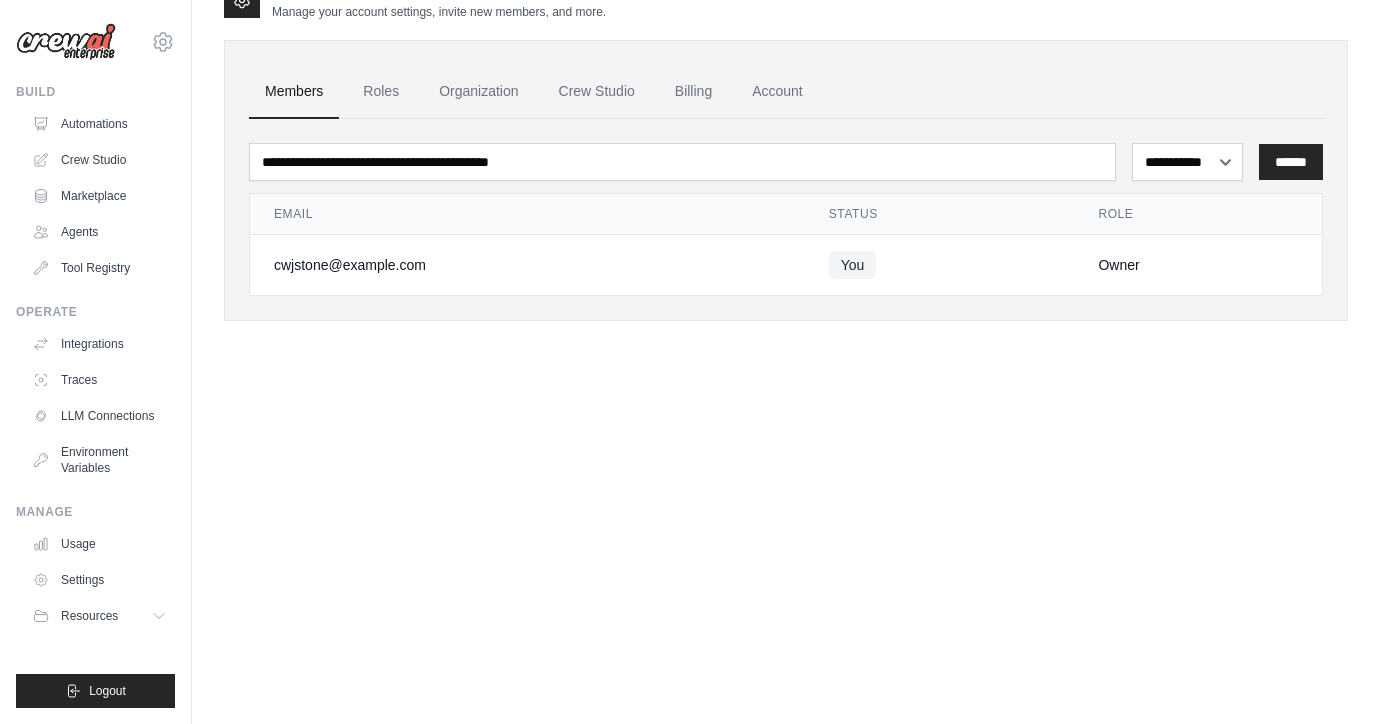 scroll, scrollTop: 0, scrollLeft: 0, axis: both 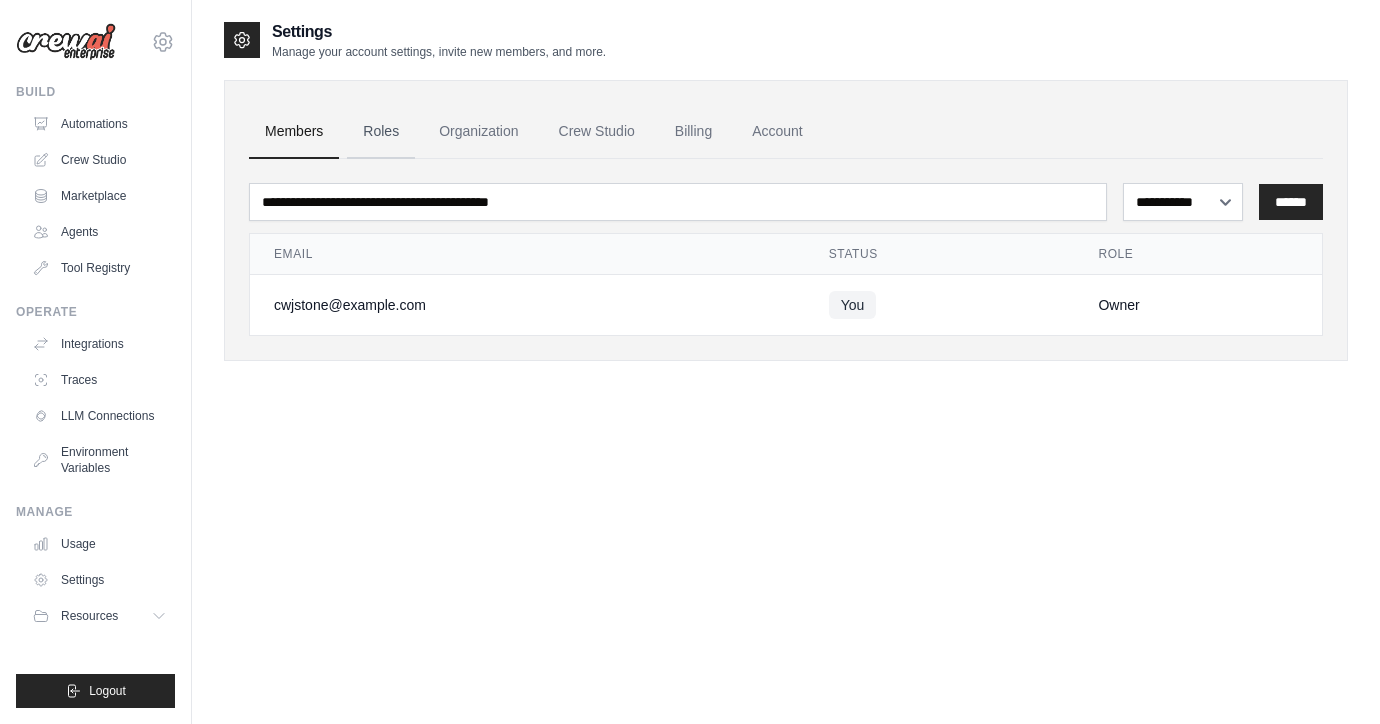 click on "Roles" at bounding box center (381, 132) 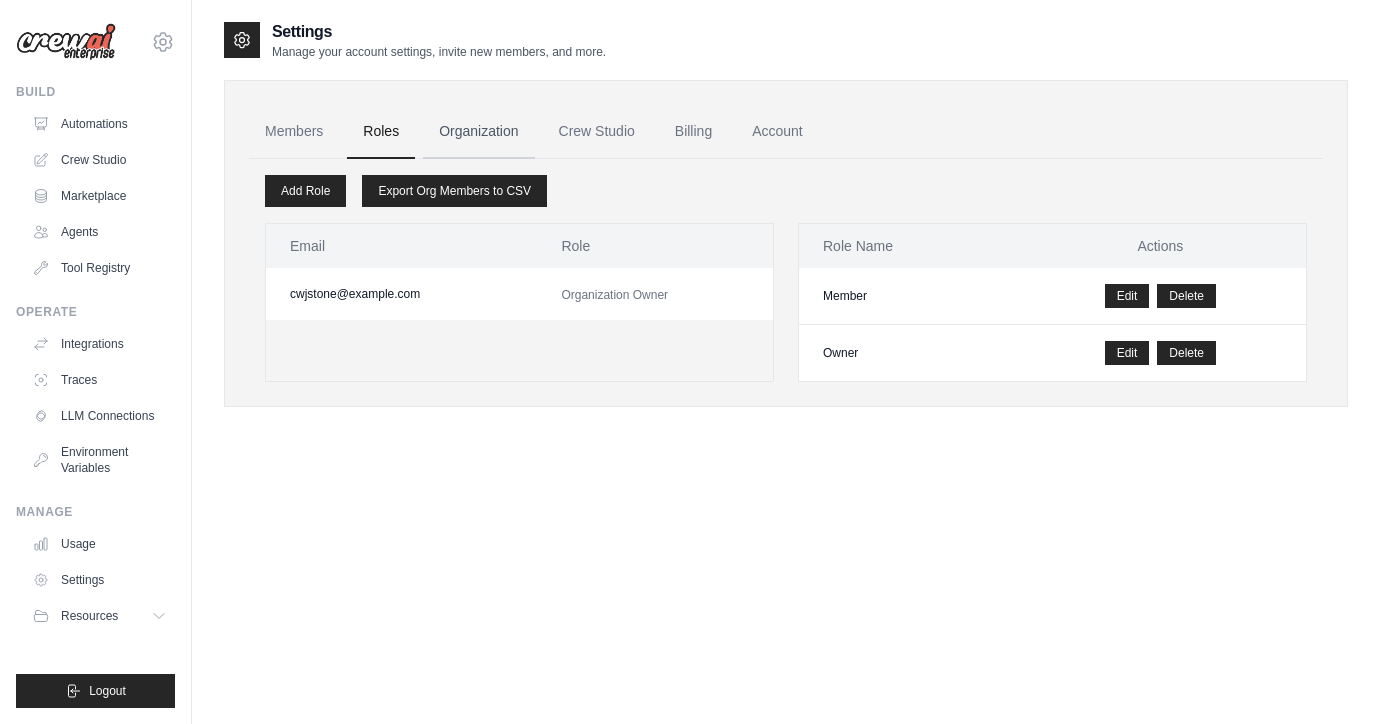 click on "Organization" at bounding box center [478, 132] 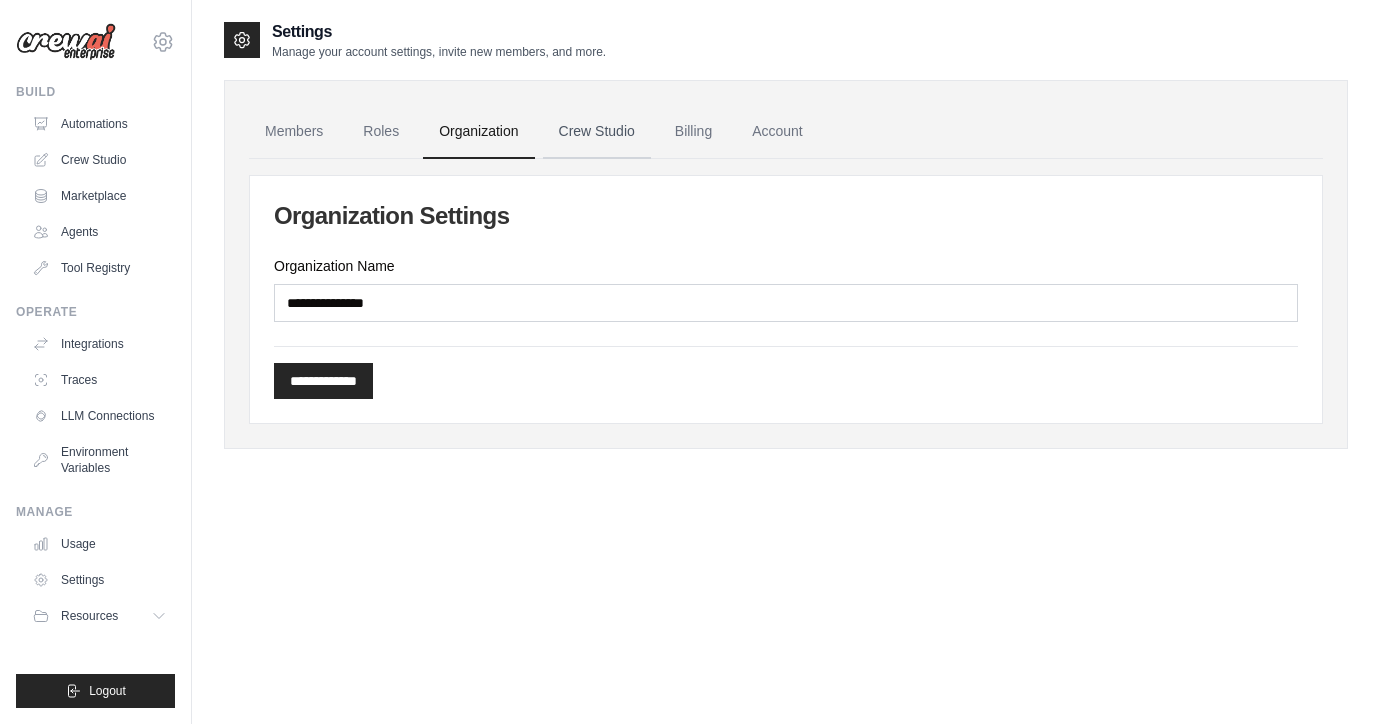 click on "Crew Studio" at bounding box center (597, 132) 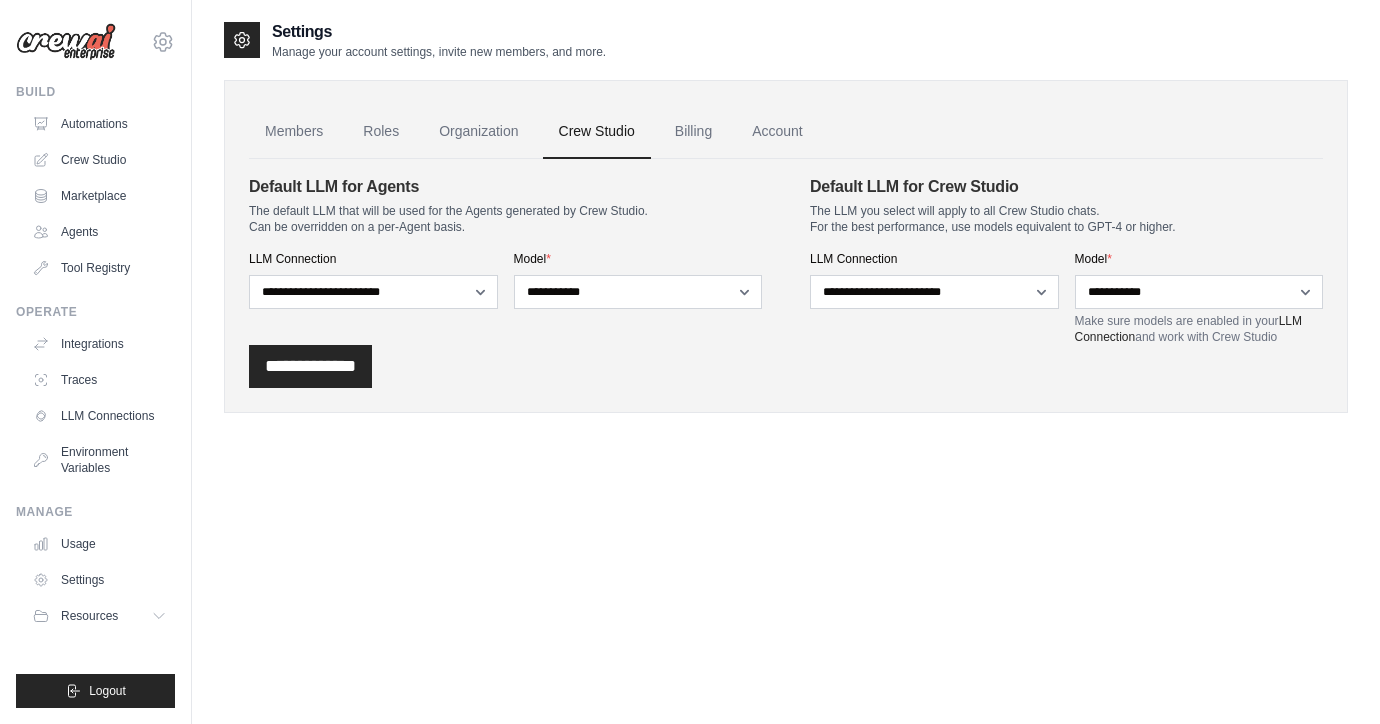scroll, scrollTop: 0, scrollLeft: 0, axis: both 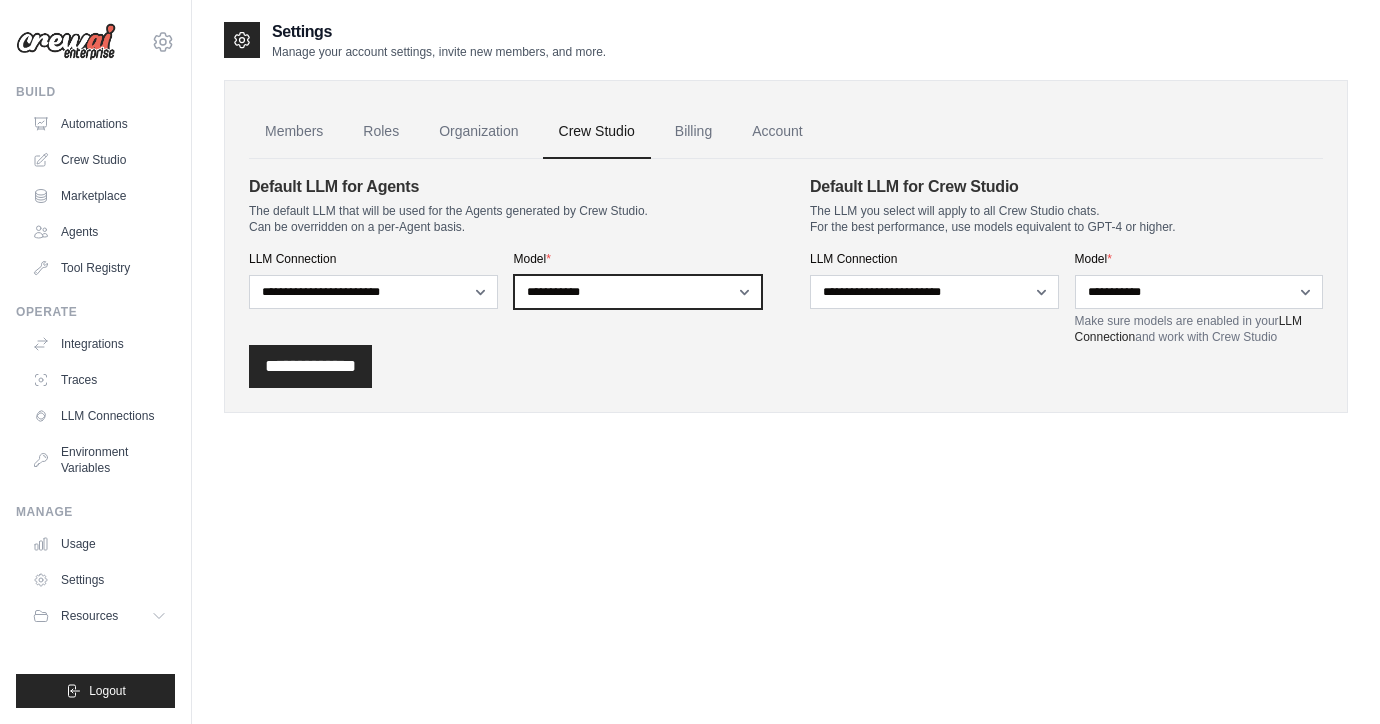 click on "**********" at bounding box center (638, 292) 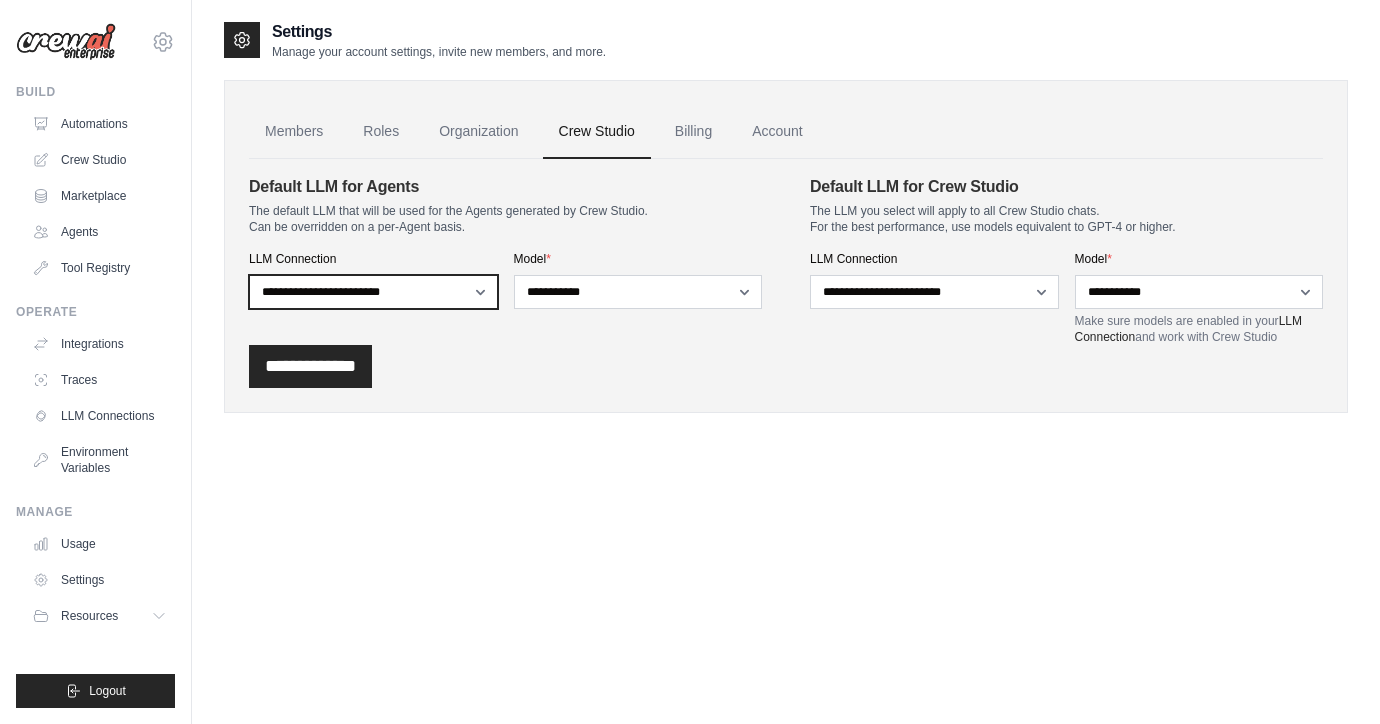 click on "**********" at bounding box center (373, 292) 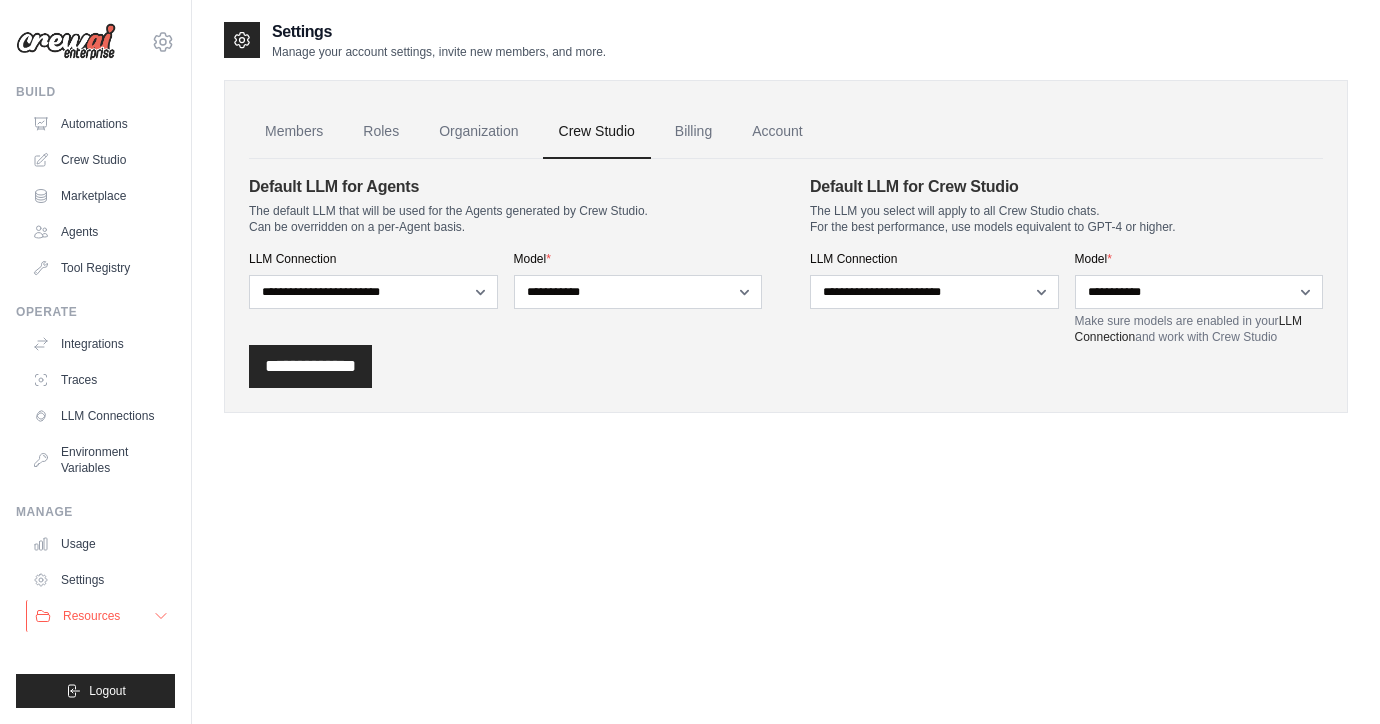 click on "Resources" at bounding box center (91, 616) 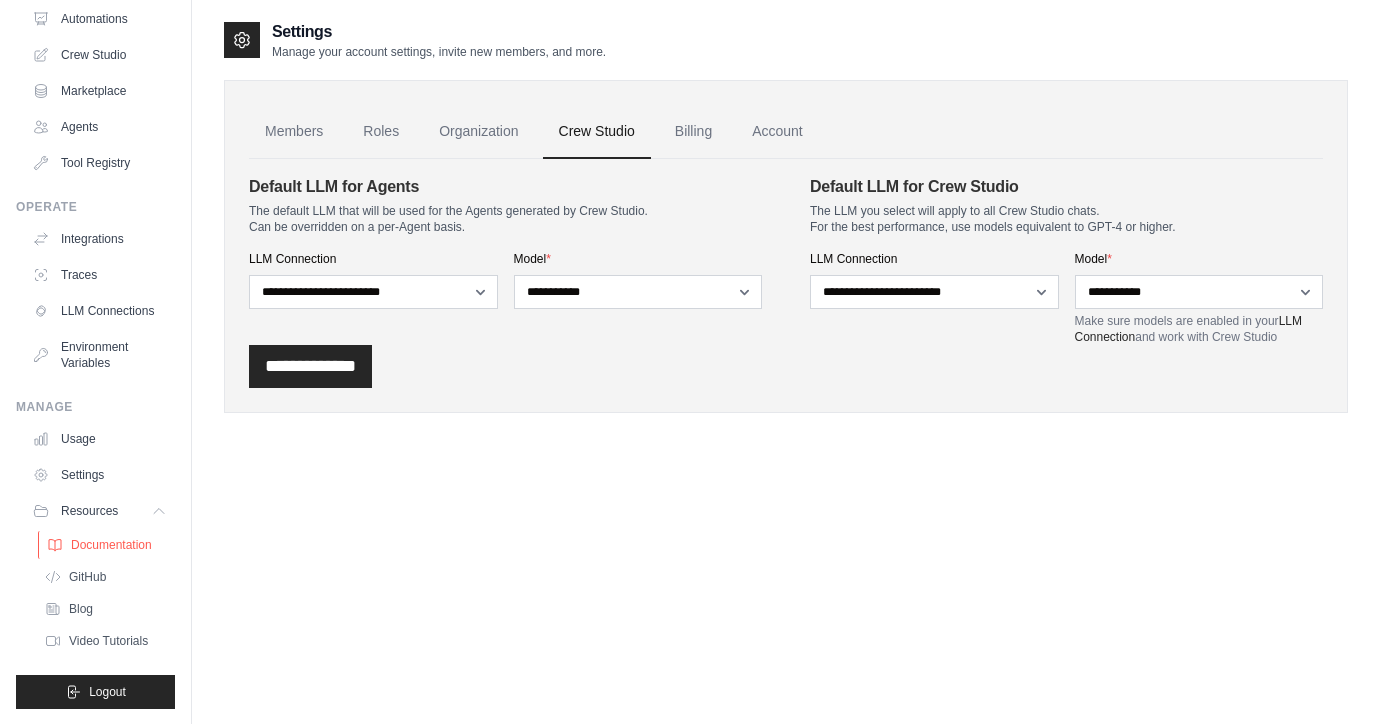 scroll, scrollTop: 106, scrollLeft: 0, axis: vertical 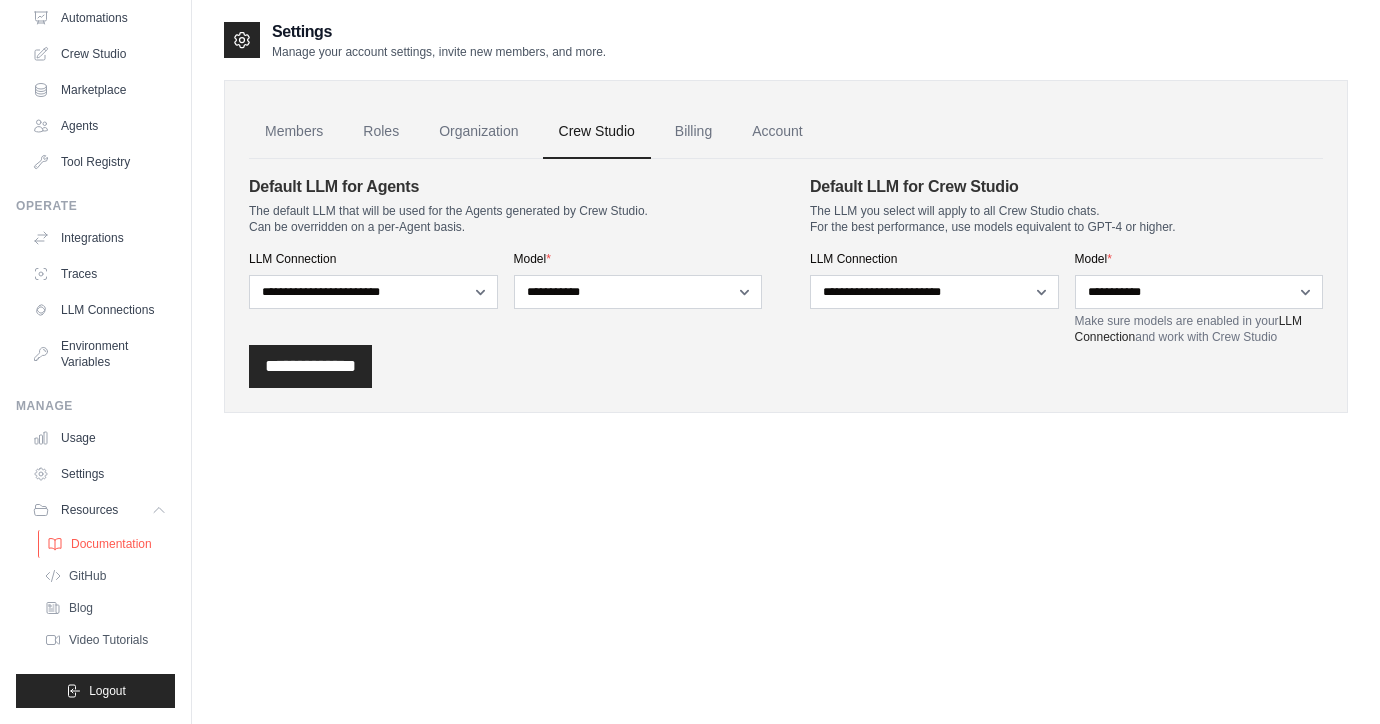 click on "Documentation" at bounding box center (111, 544) 